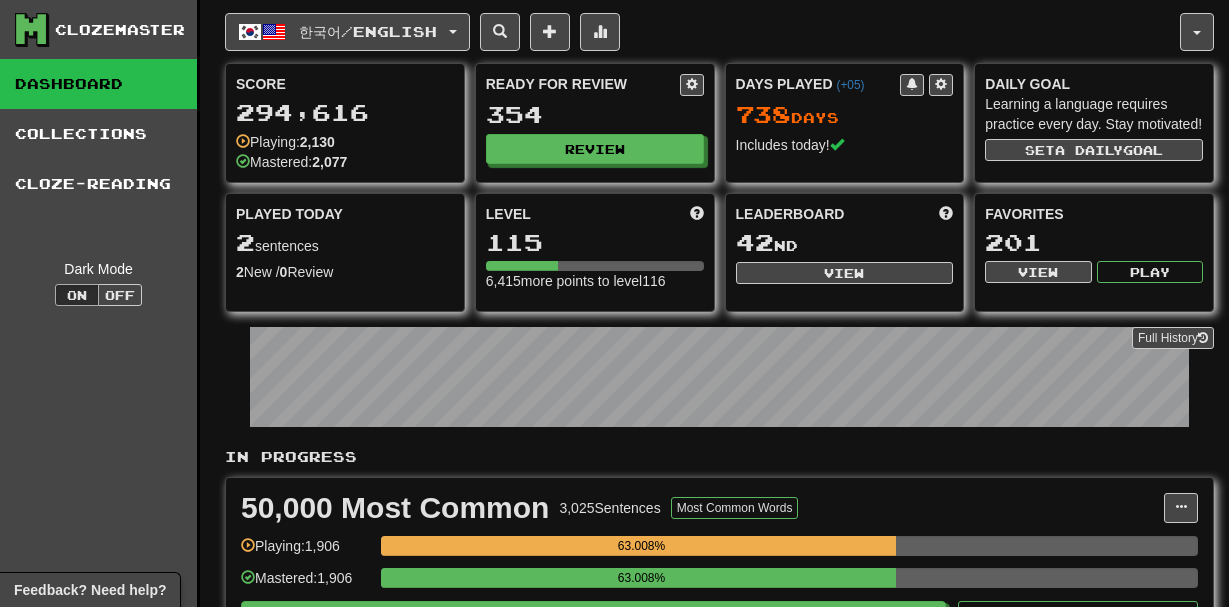 scroll, scrollTop: 0, scrollLeft: 0, axis: both 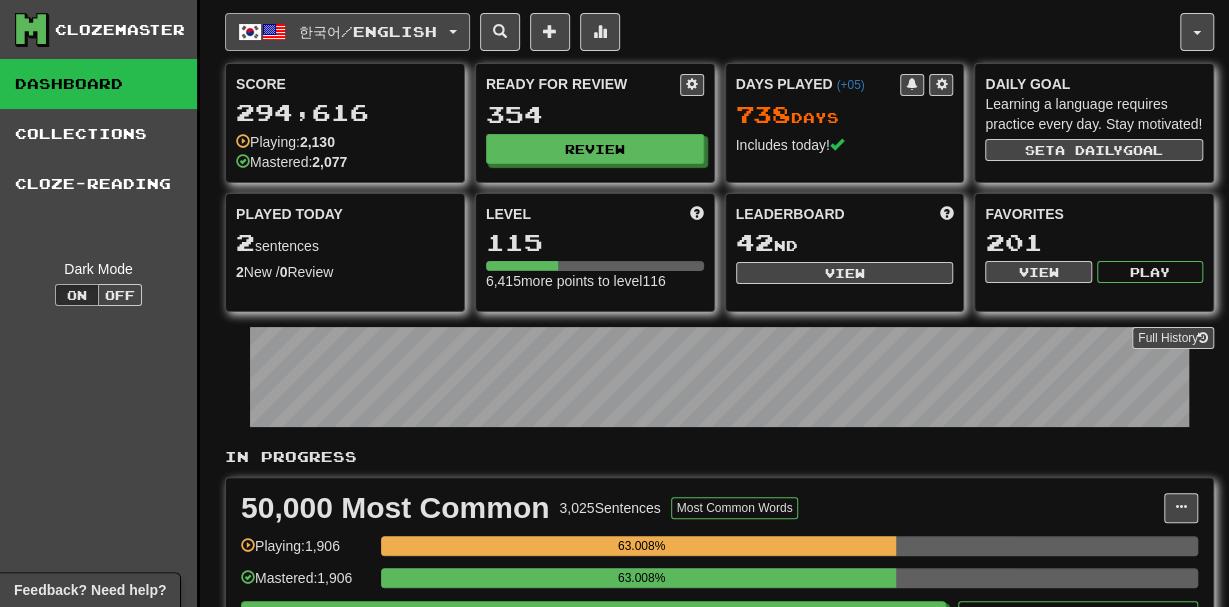 click on "한국어  /  English" at bounding box center [368, 31] 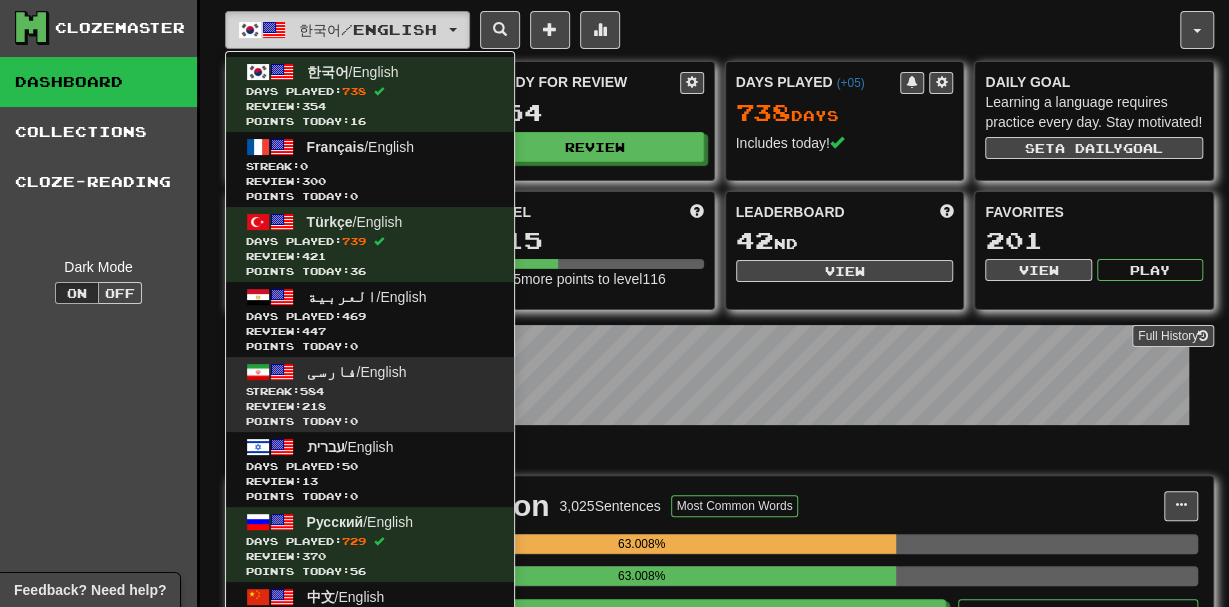 scroll, scrollTop: 0, scrollLeft: 0, axis: both 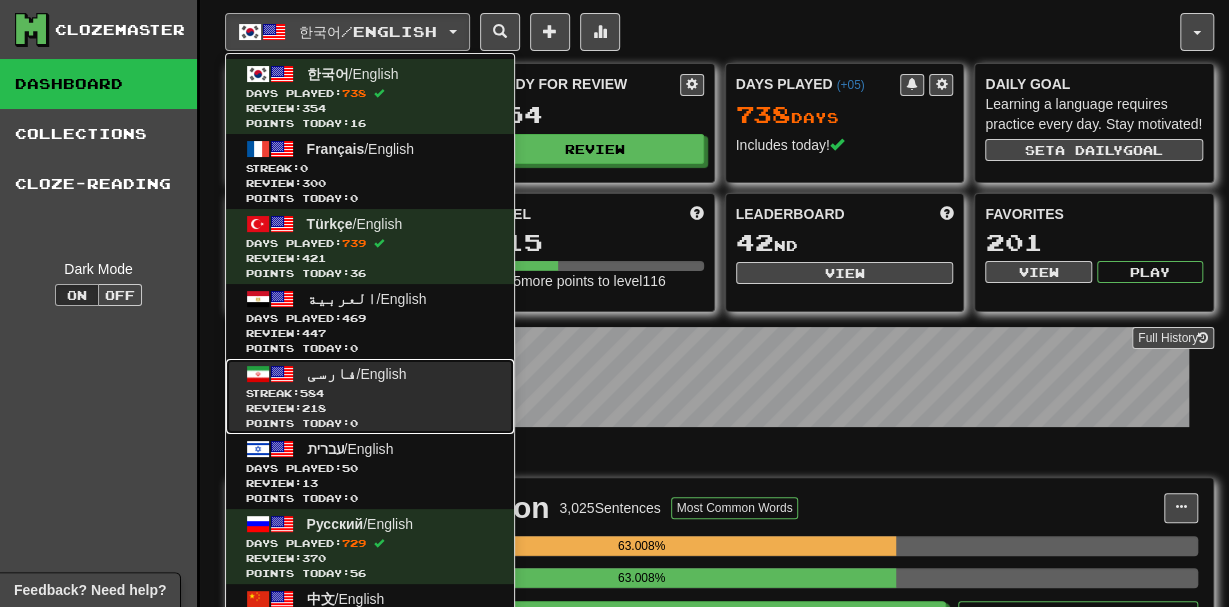 click on "Review:  218" at bounding box center (370, 408) 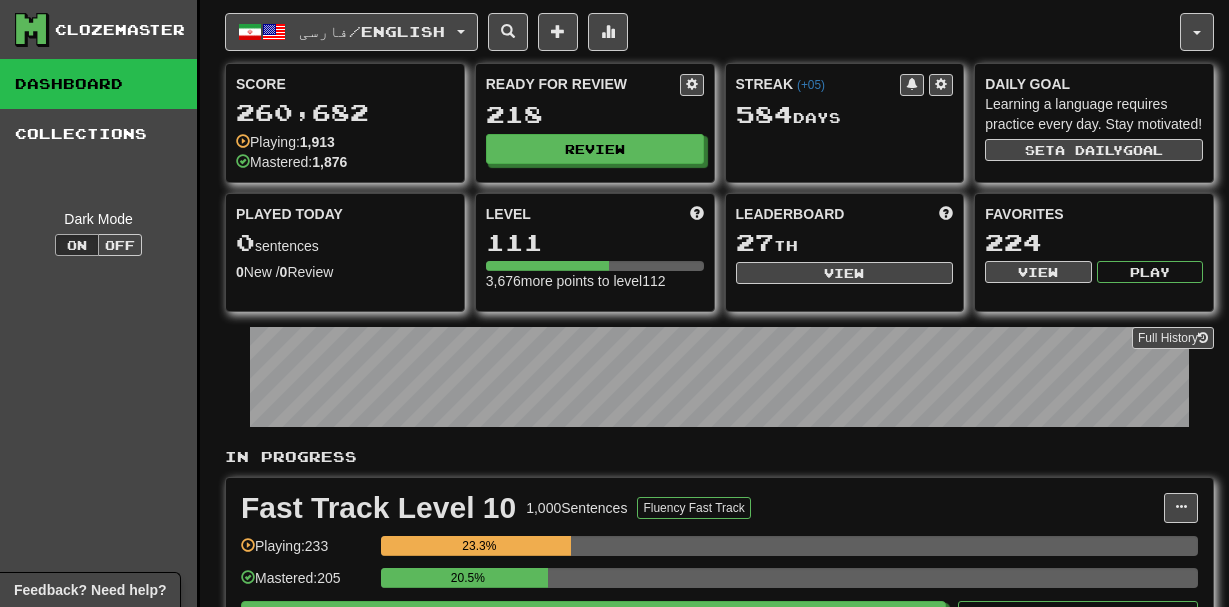 scroll, scrollTop: 0, scrollLeft: 0, axis: both 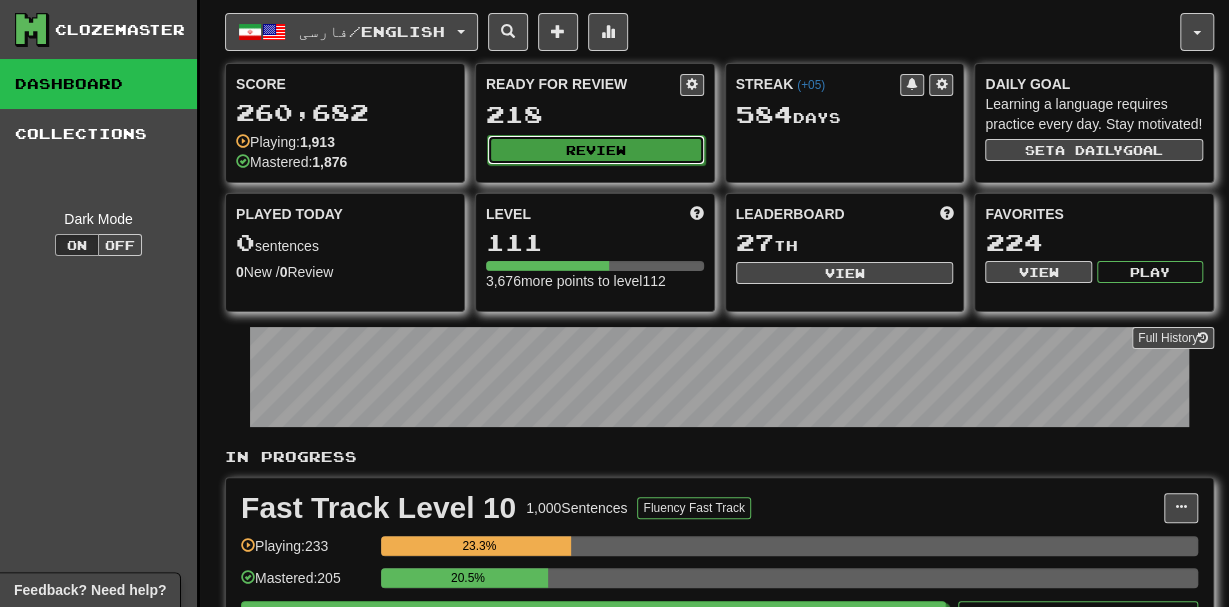 click on "Review" at bounding box center (596, 150) 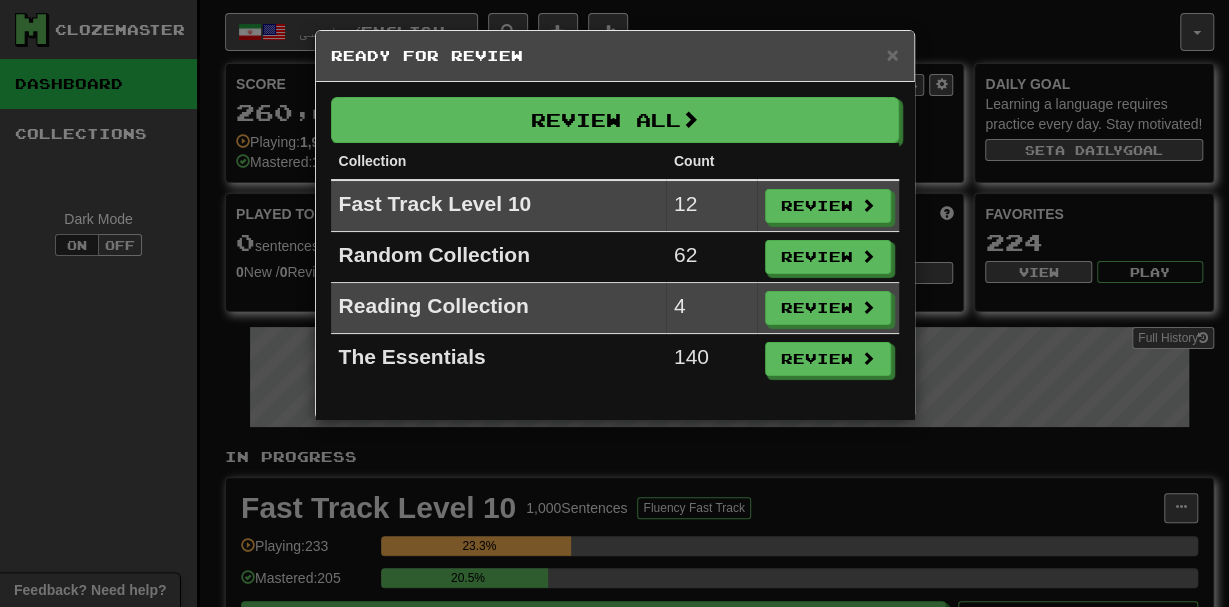 click on "× Ready for Review Review All  Collection Count Fast Track Level 10 12 Review Random Collection 62 Review Reading Collection 4 Review The Essentials 140 Review" at bounding box center (614, 303) 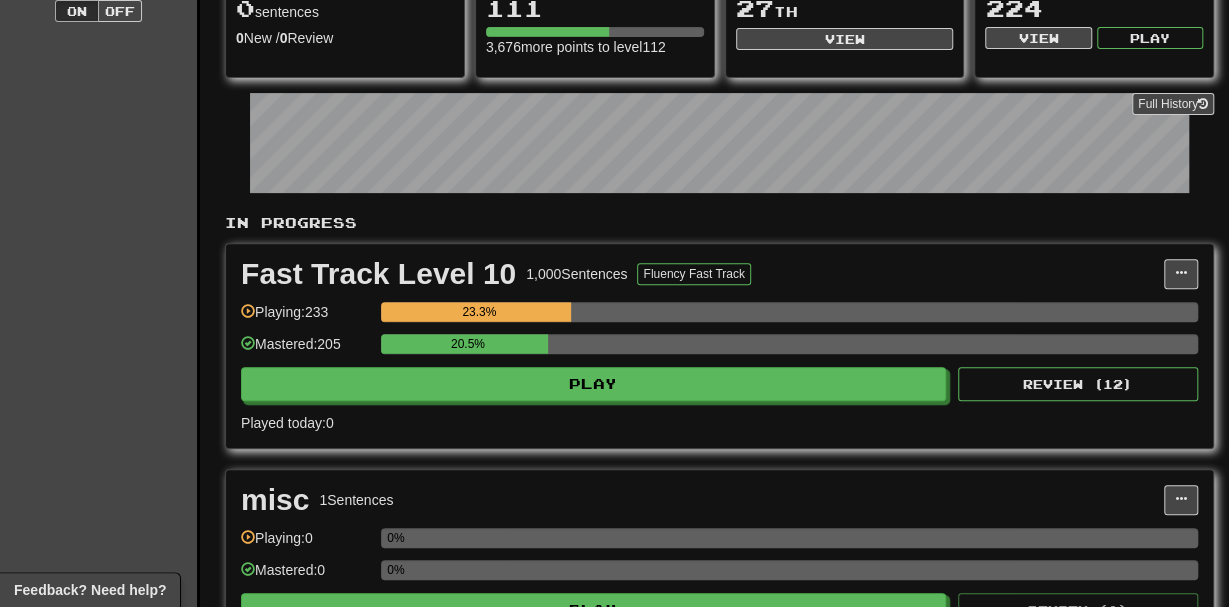 scroll, scrollTop: 234, scrollLeft: 0, axis: vertical 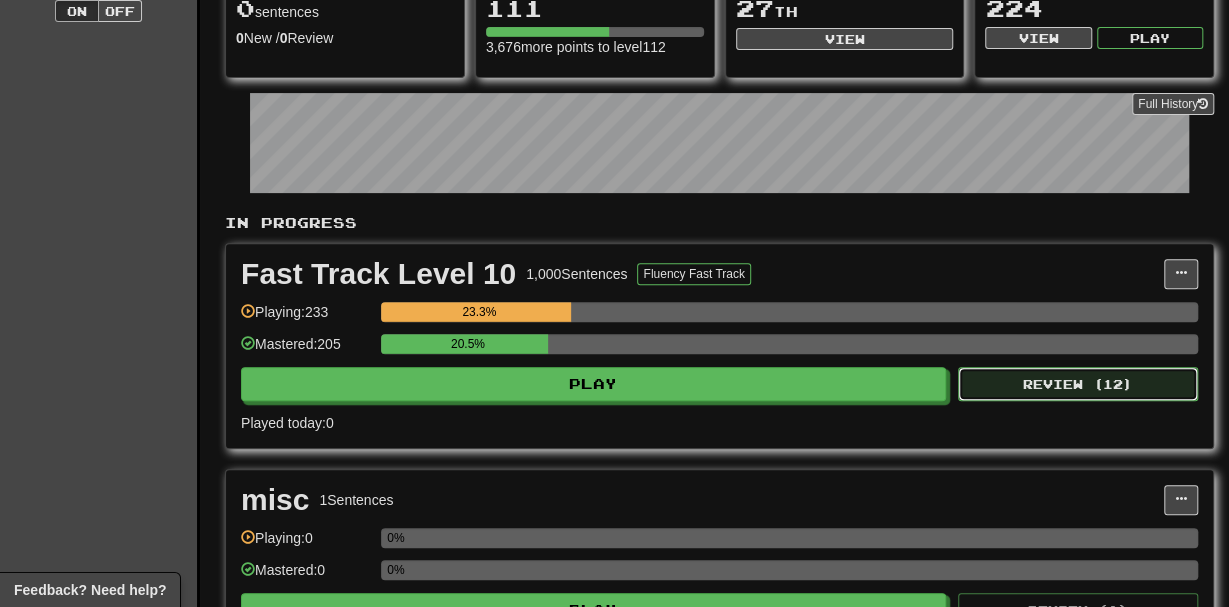 click on "Review ( 12 )" at bounding box center [1078, 384] 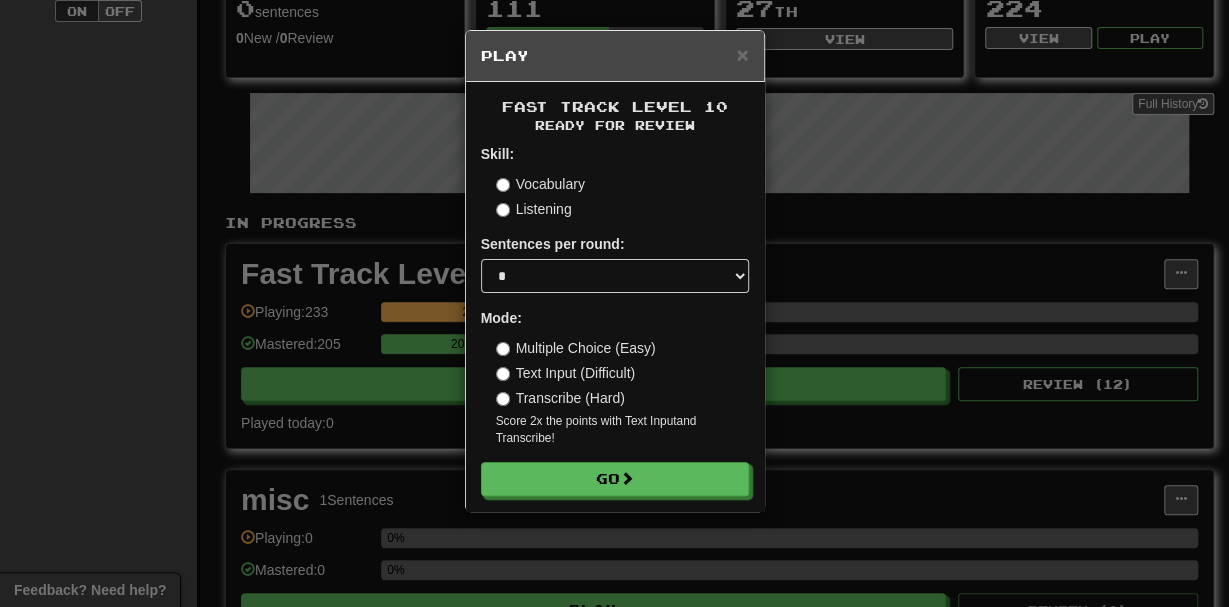 click on "Fast Track Level 10 Ready for Review Skill: Vocabulary Listening Sentences per round: * ** ** ** ** ** *** ******** Mode: Multiple Choice (Easy) Text Input (Difficult) Transcribe (Hard) Score 2x the points with Text Input  and Transcribe ! Go" at bounding box center [615, 296] 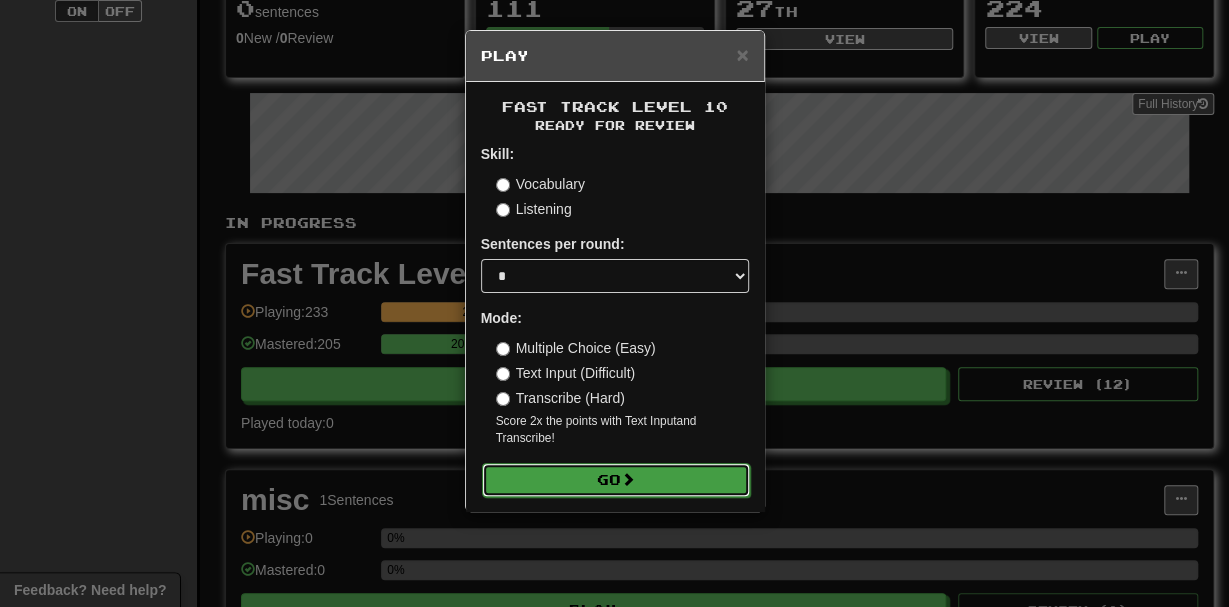 click on "Go" at bounding box center [616, 480] 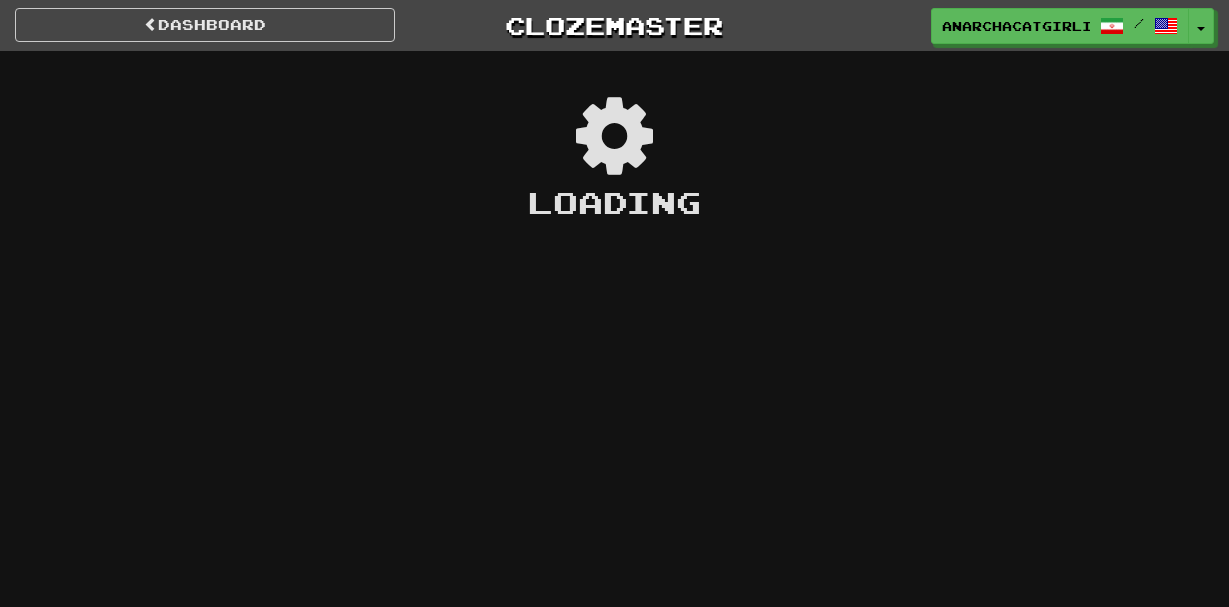 scroll, scrollTop: 0, scrollLeft: 0, axis: both 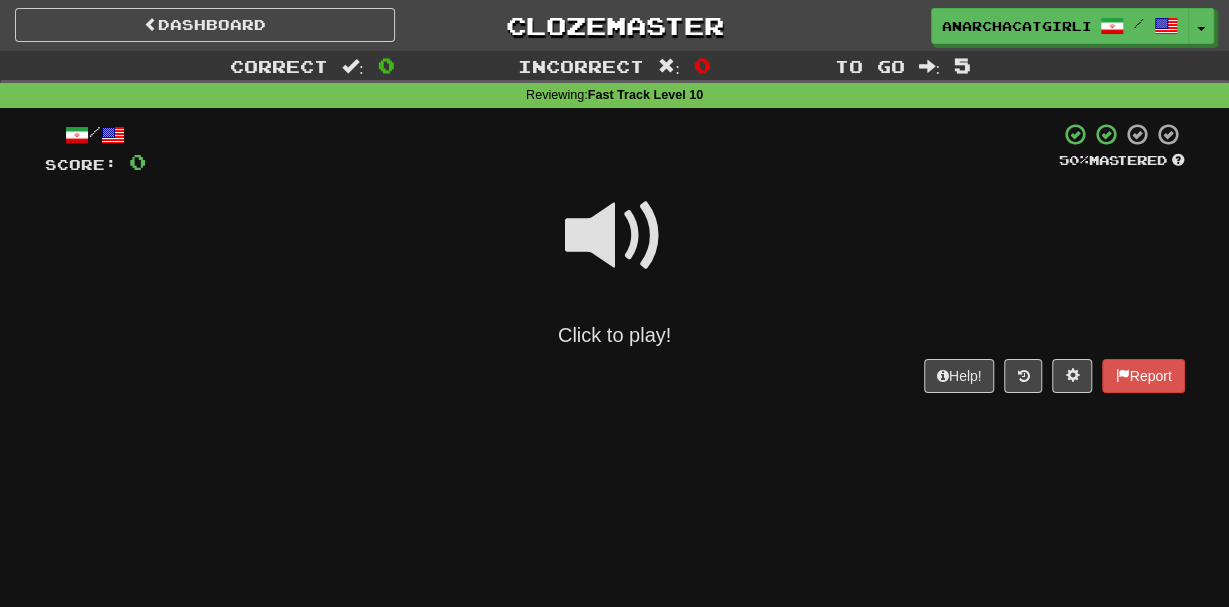 click at bounding box center [615, 236] 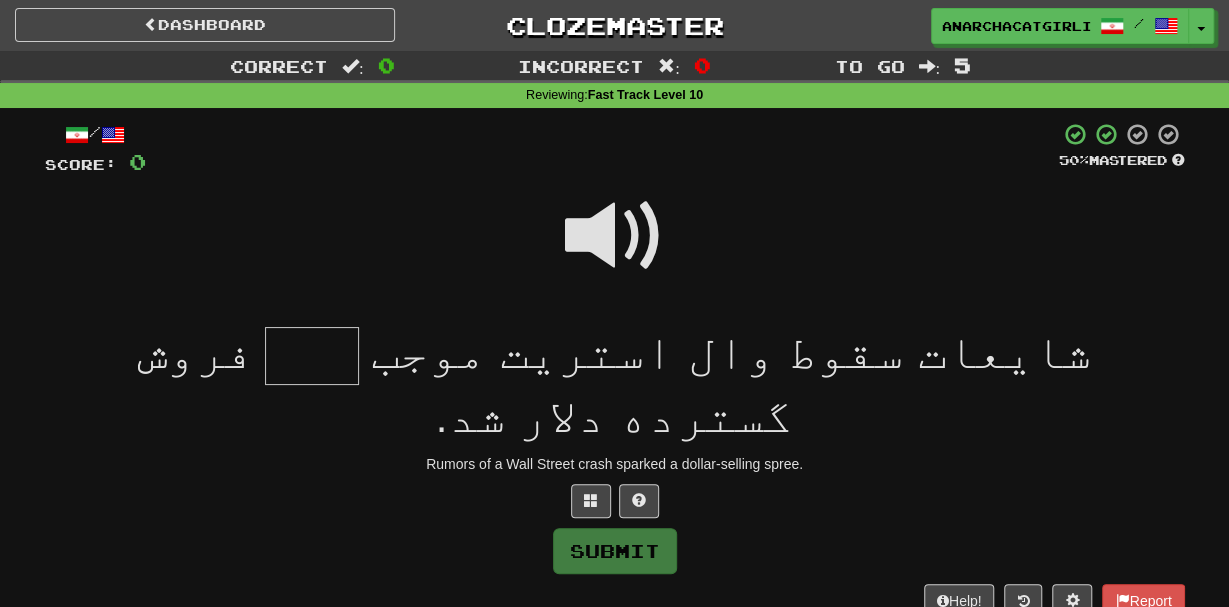 click at bounding box center [615, 236] 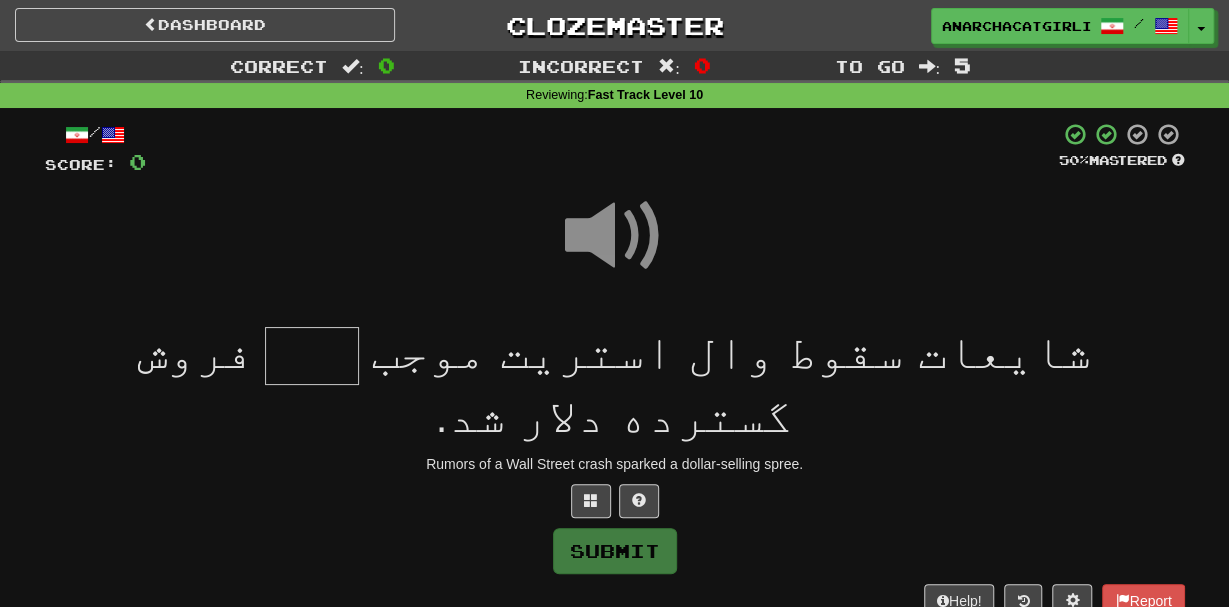 click at bounding box center [312, 356] 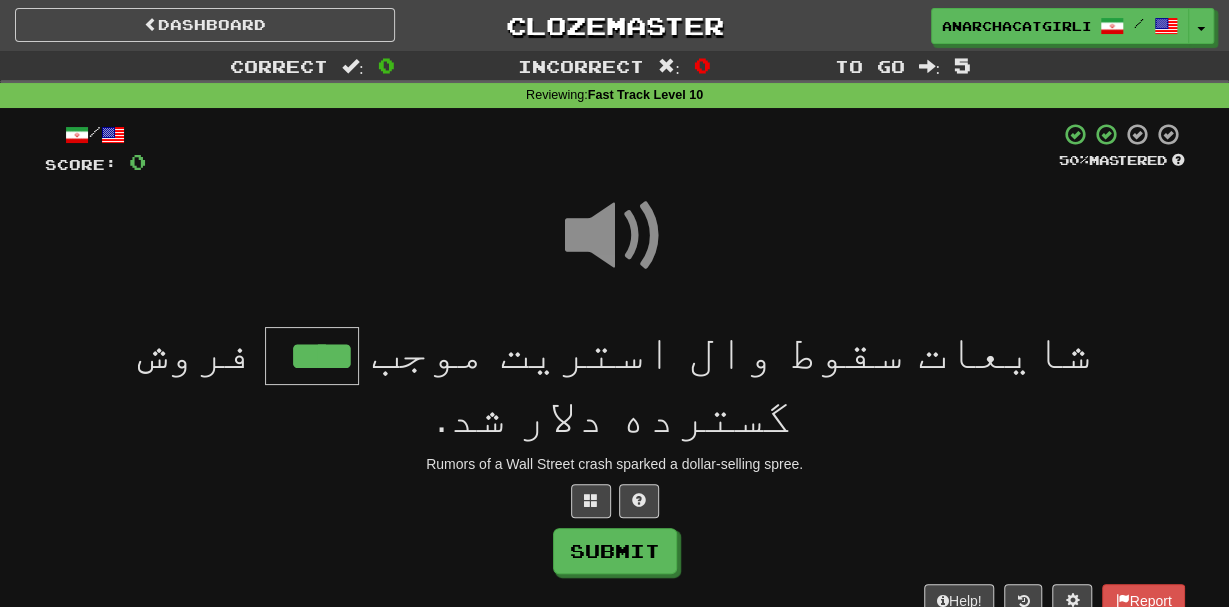 type on "****" 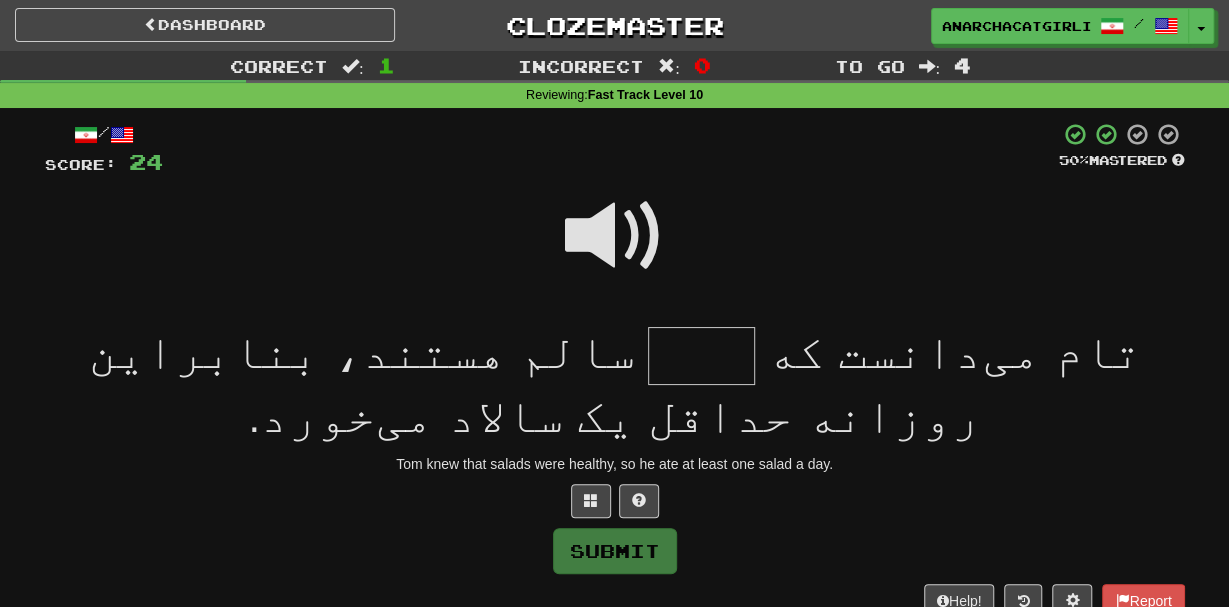 click on "سالم هستند، بنابراین روزانه حداقل یک سالاد می" at bounding box center (533, 383) 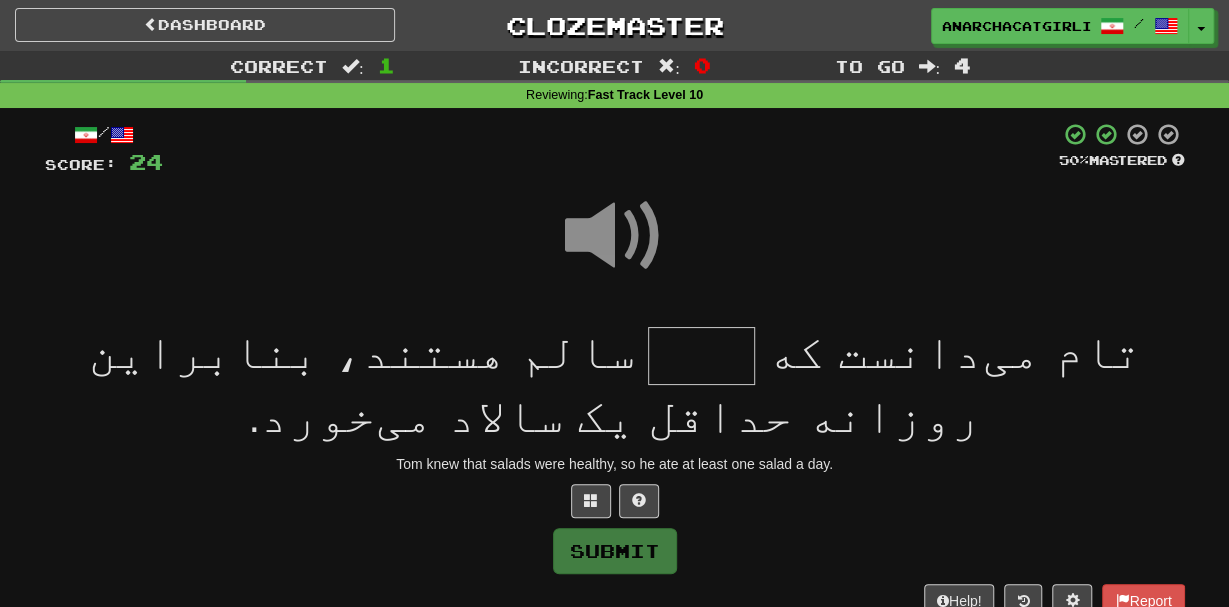 click at bounding box center (701, 356) 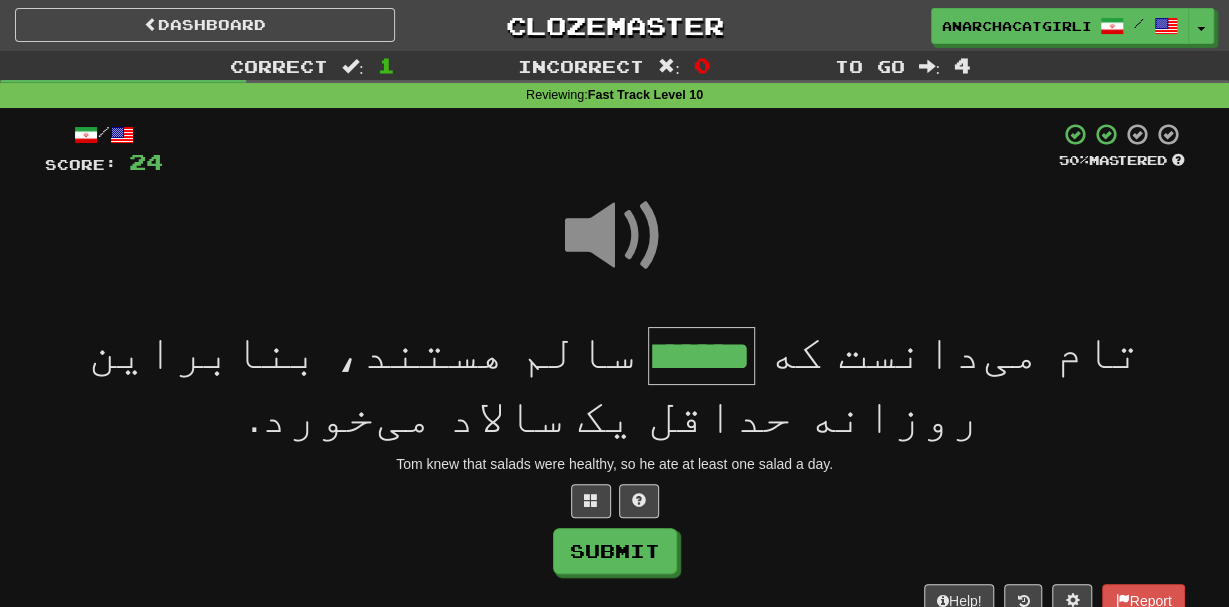 type on "*******" 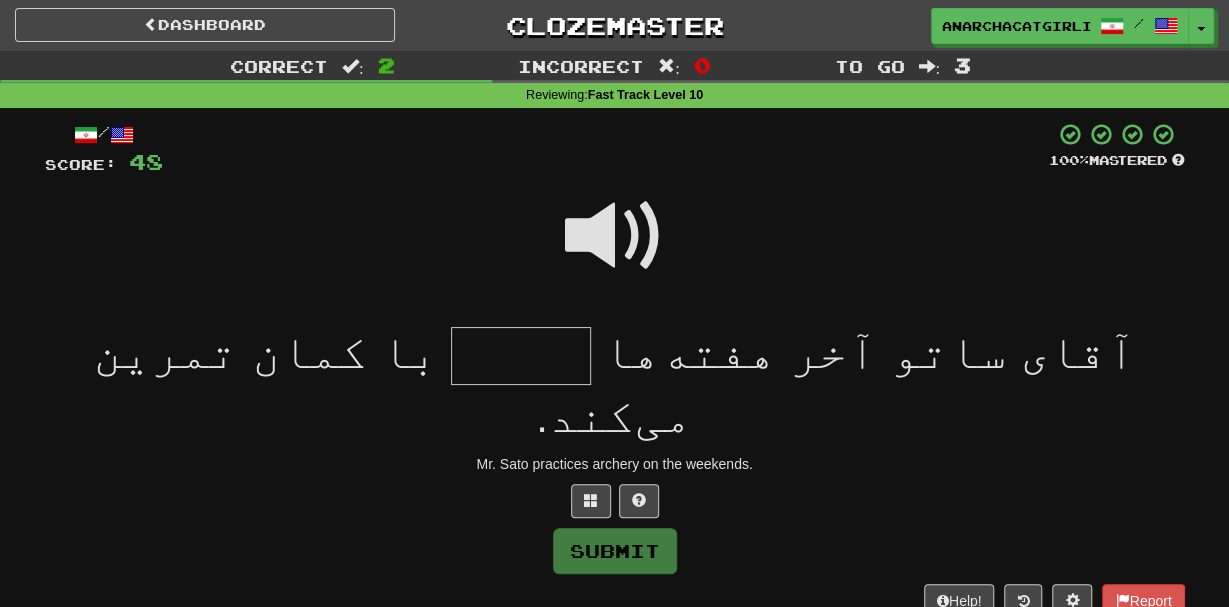 click at bounding box center (615, 249) 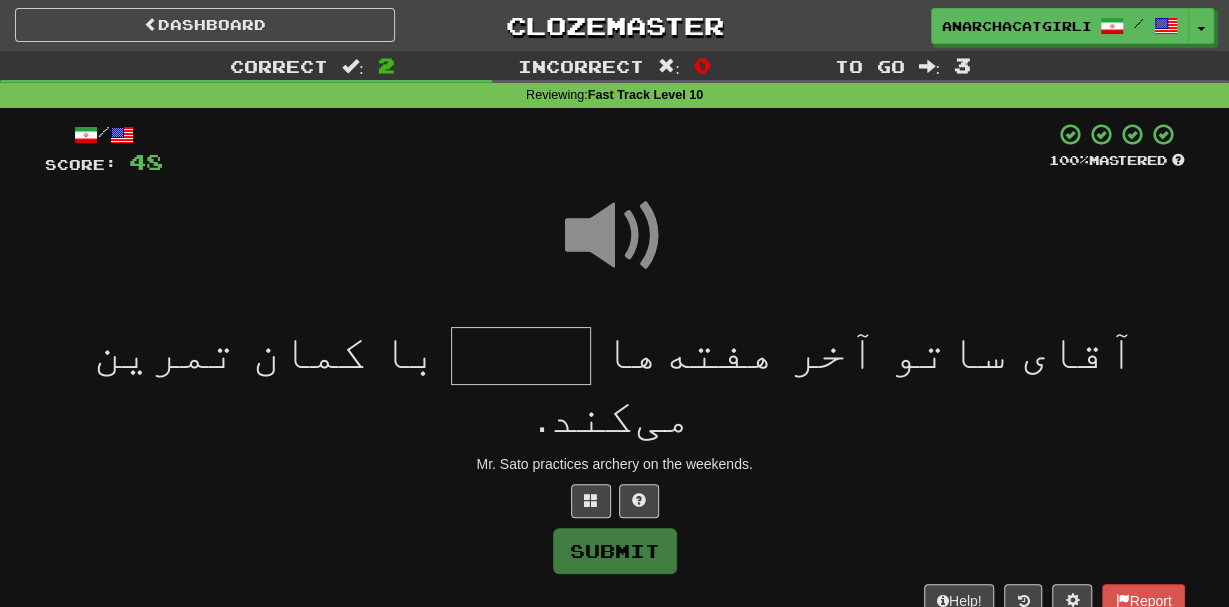 click at bounding box center (521, 356) 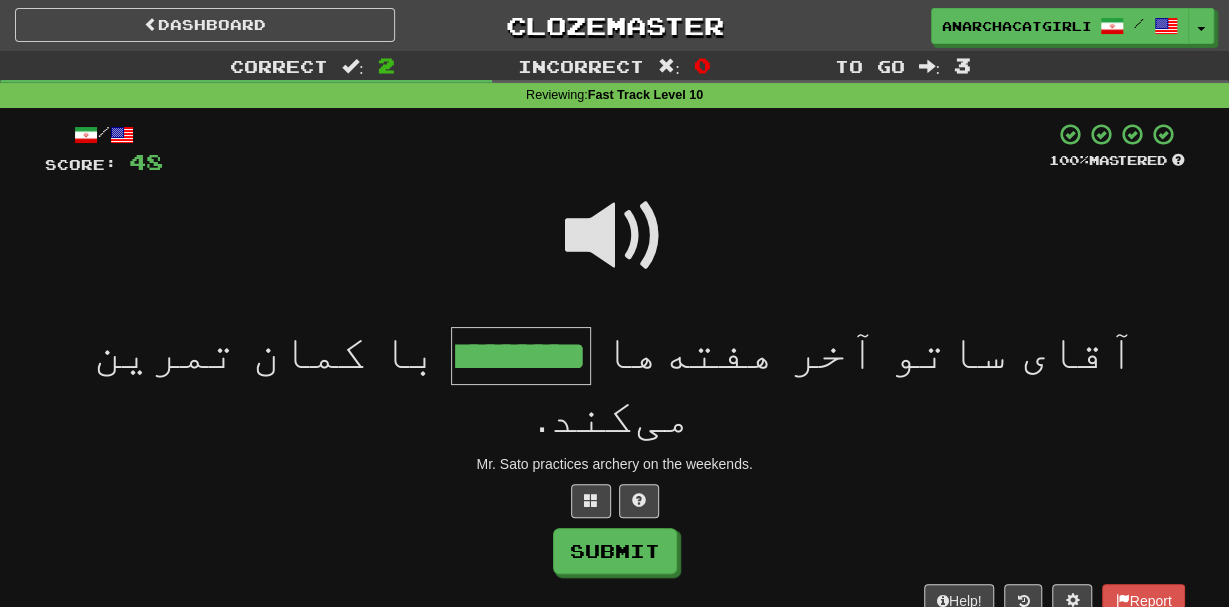 type on "*********" 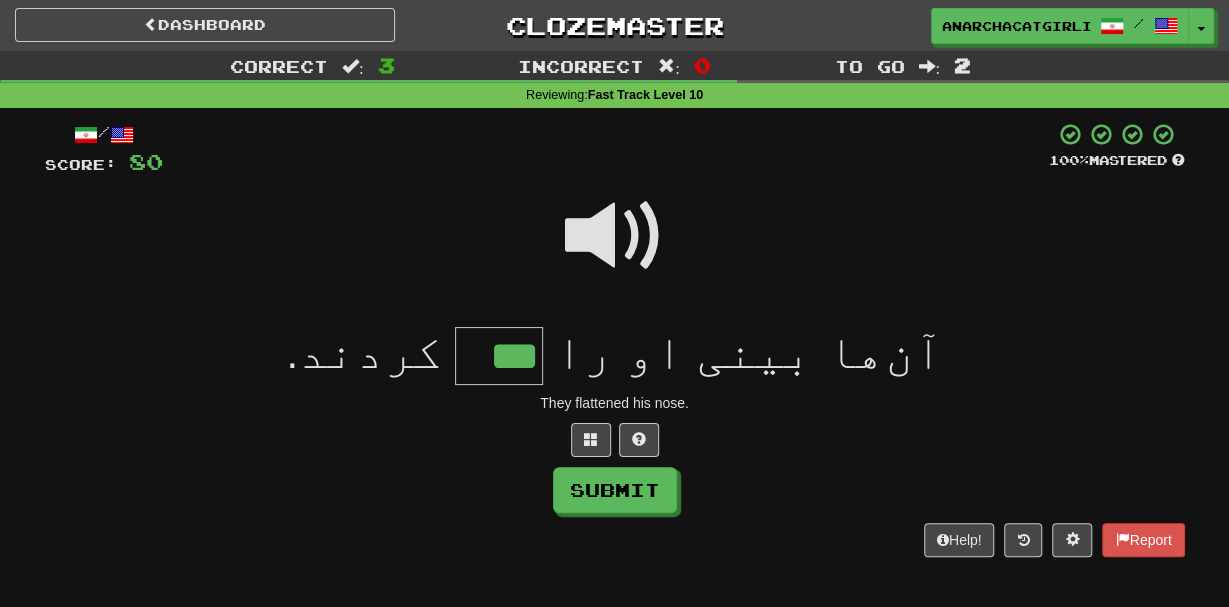 type on "***" 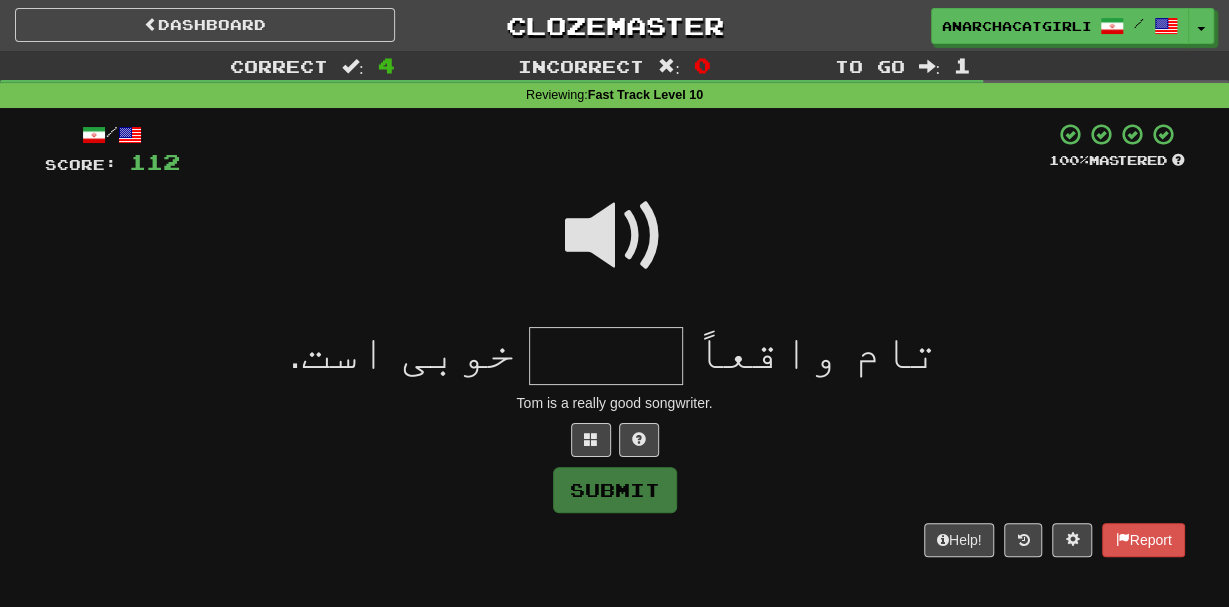 click at bounding box center (615, 249) 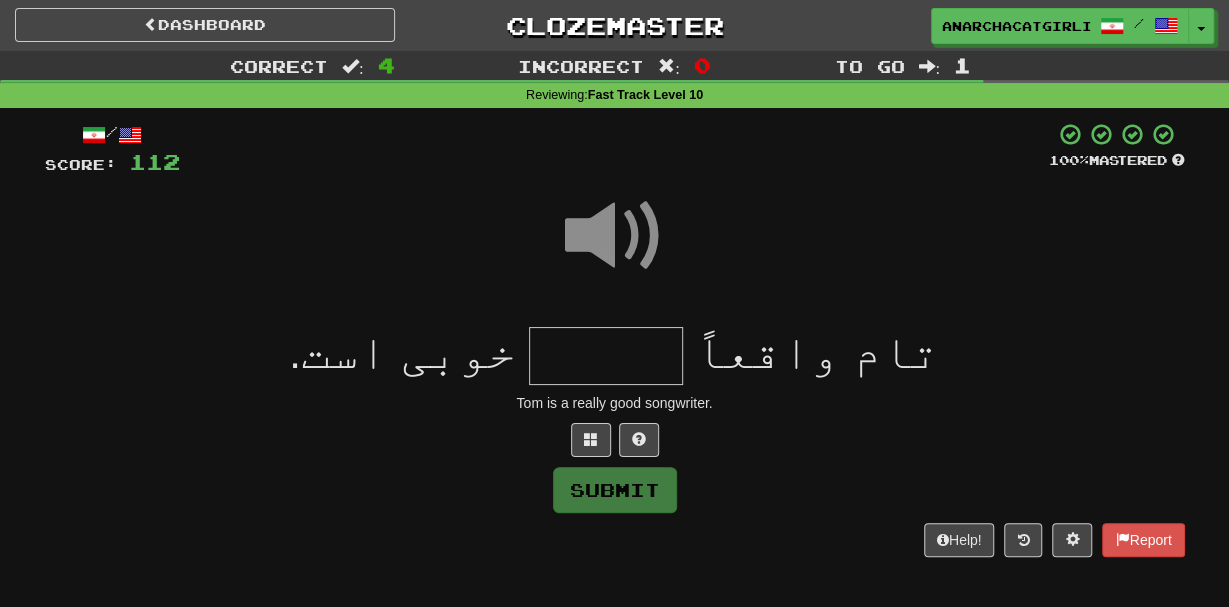 click at bounding box center [606, 356] 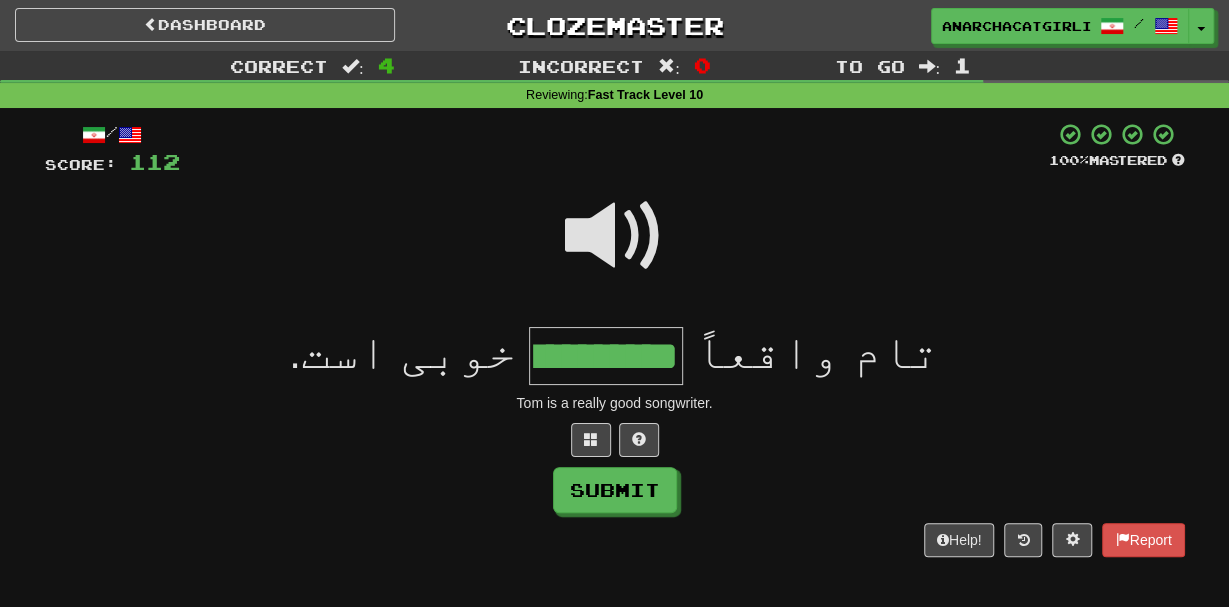 type on "**********" 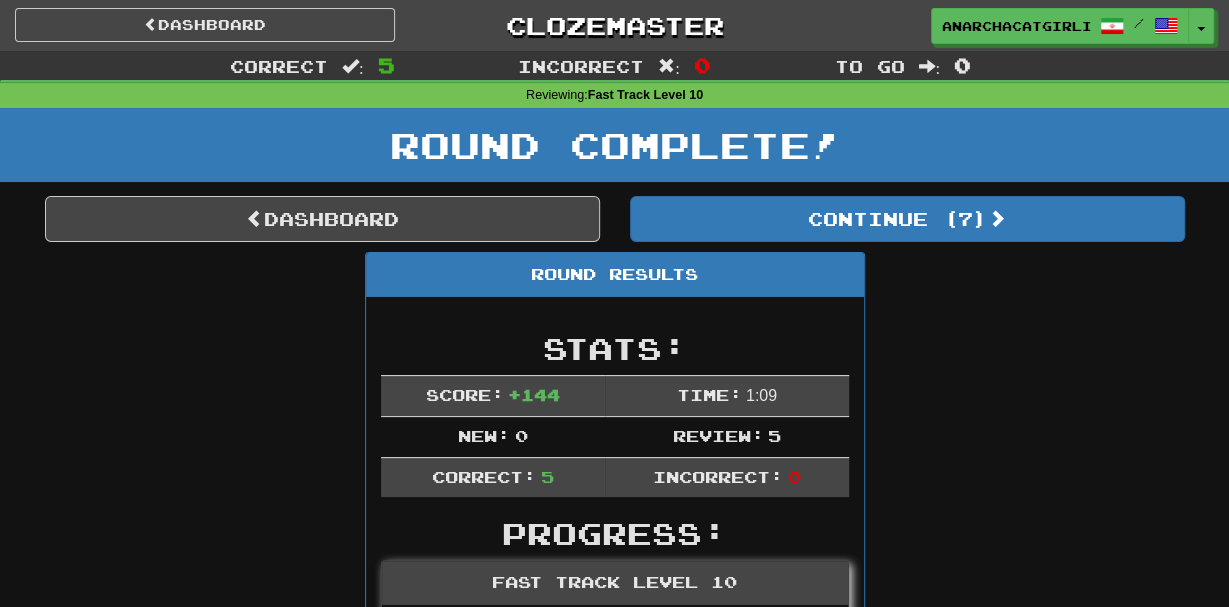 click on "anarchacatgirlism
/
Toggle Dropdown
Dashboard
Leaderboard
Activity Feed
Notifications
25
Profile
Discussions
한국어
/
English
Streak:
3
Review:
354
Points Today: 16
Français
/
English
Streak:
0
Review:
300
Points Today: 0
Türkçe
/
English
Streak:
4
Review:
421
Points Today: 36
العربية
/
English
Streak:
38
Review:
447
Points Today: 0
فارسی
/
English
Streak:
584
Review:
218
Points Today: 0
עברית
/
English
Streak:
50
Review:
13
Points Today: 0
Русский
/
English
Streak:
1
Review:
370
Points Today: 56
中文
/
English
Streak:
2" at bounding box center (1024, 26) 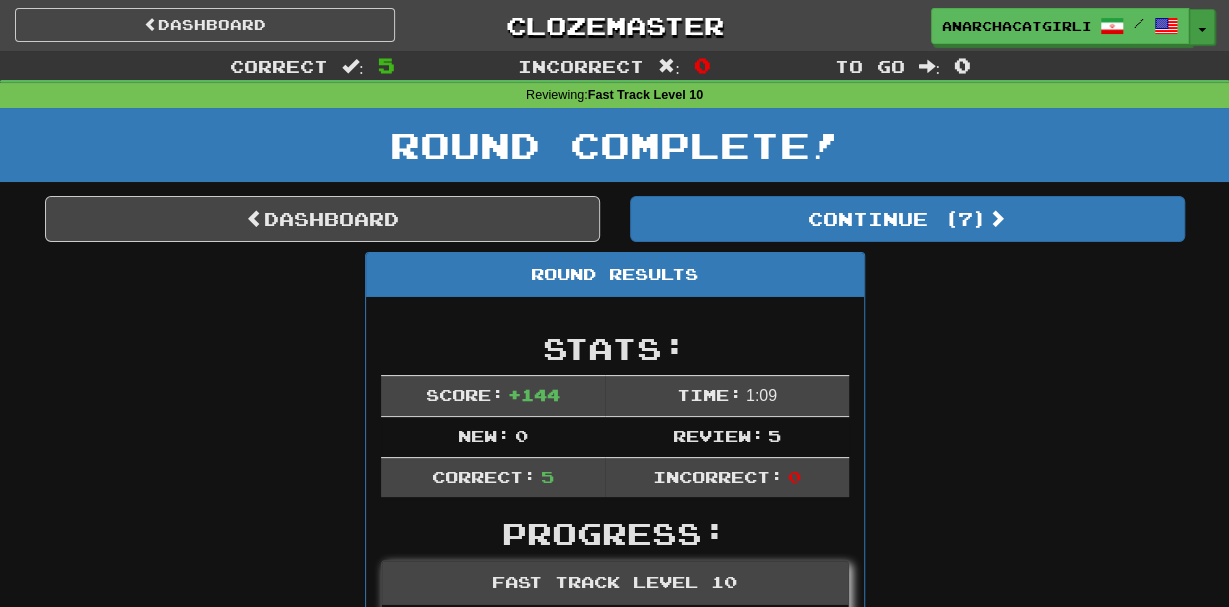 click on "Toggle Dropdown" at bounding box center [1202, 27] 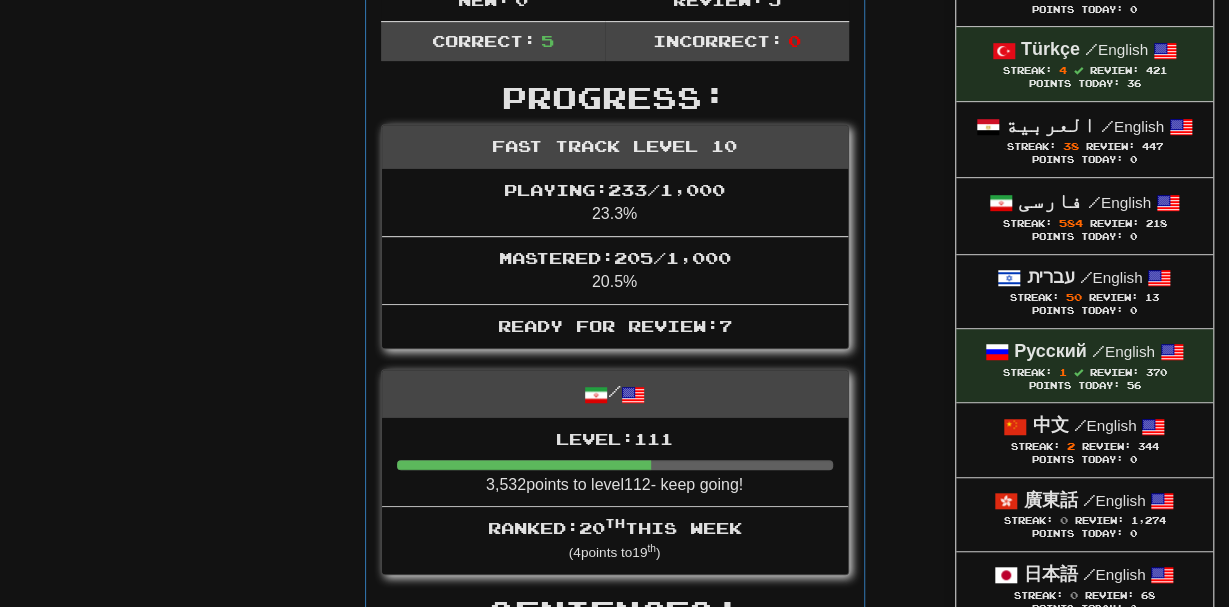 scroll, scrollTop: 438, scrollLeft: 0, axis: vertical 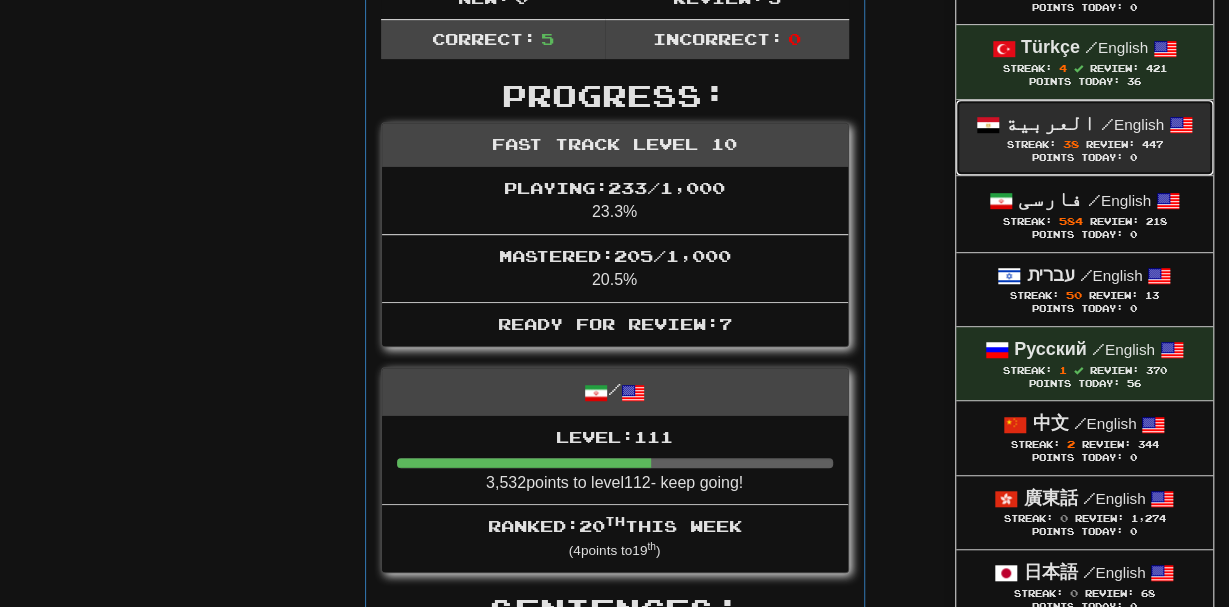 click on "Review:" at bounding box center (1109, 144) 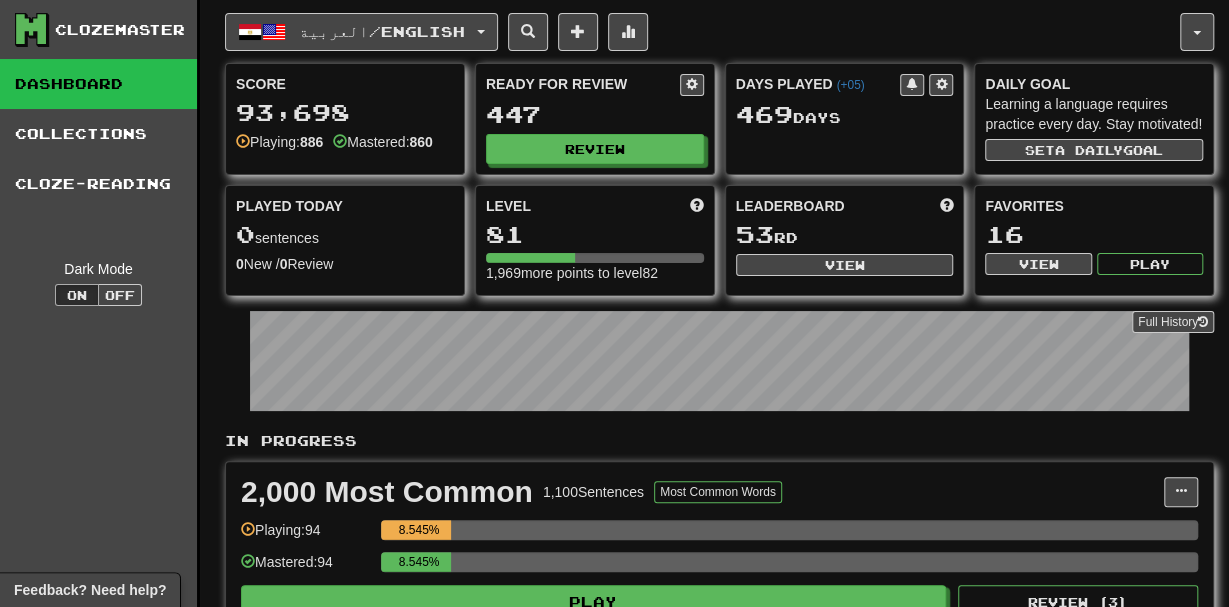 scroll, scrollTop: 38, scrollLeft: 0, axis: vertical 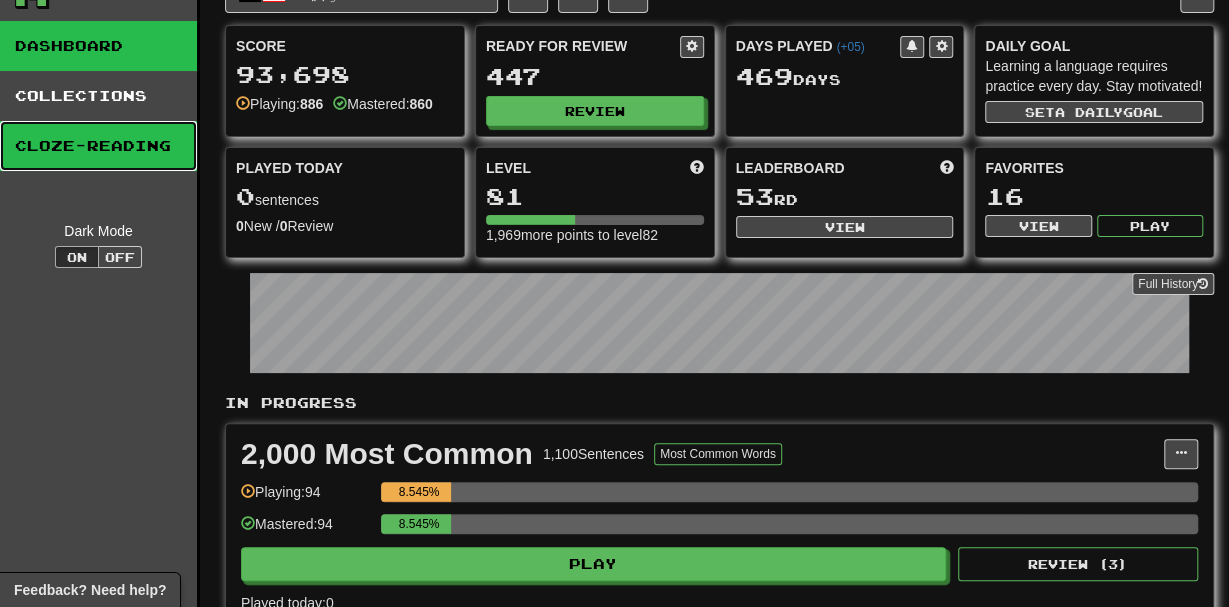 click on "Cloze-Reading" at bounding box center (98, 146) 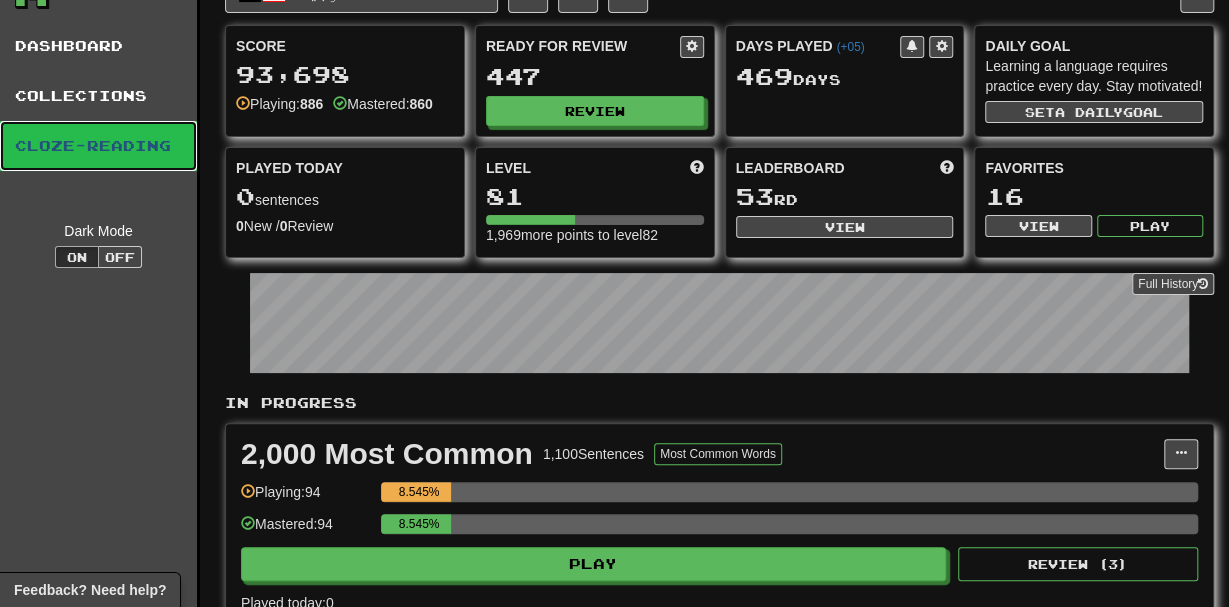 scroll, scrollTop: 0, scrollLeft: 0, axis: both 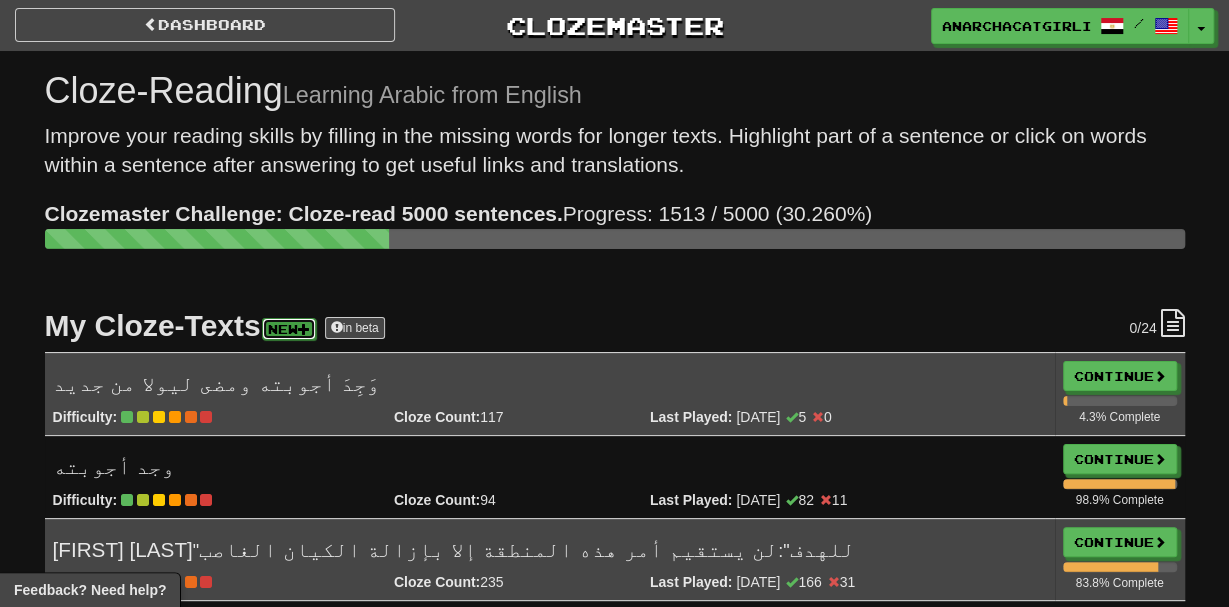click on "New" at bounding box center (289, 329) 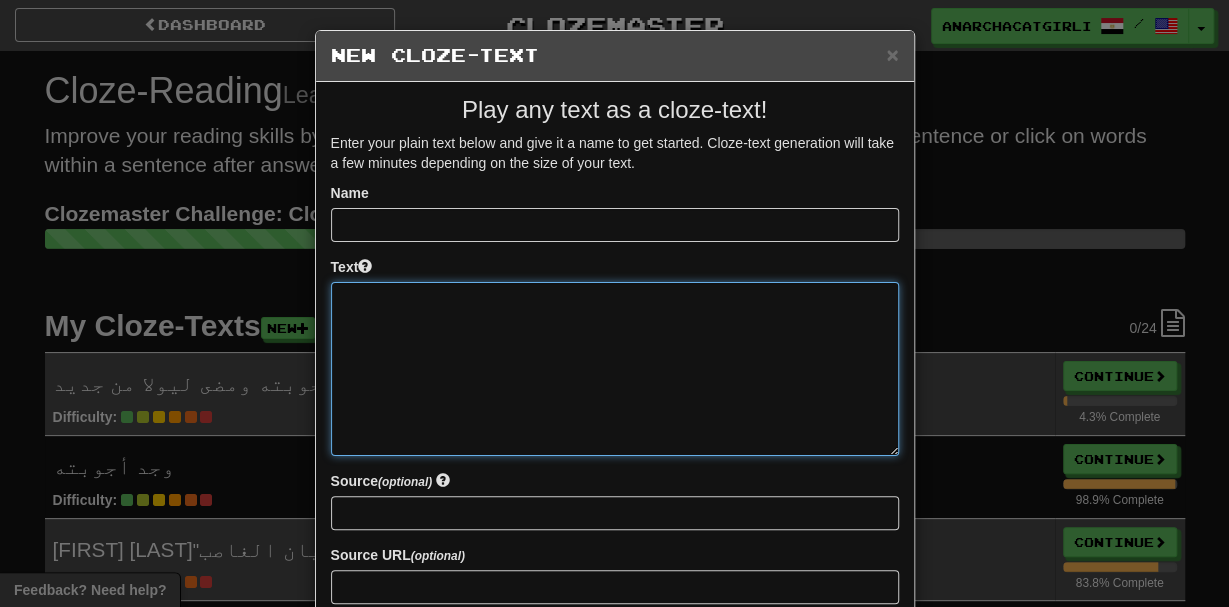 paste on "**********" 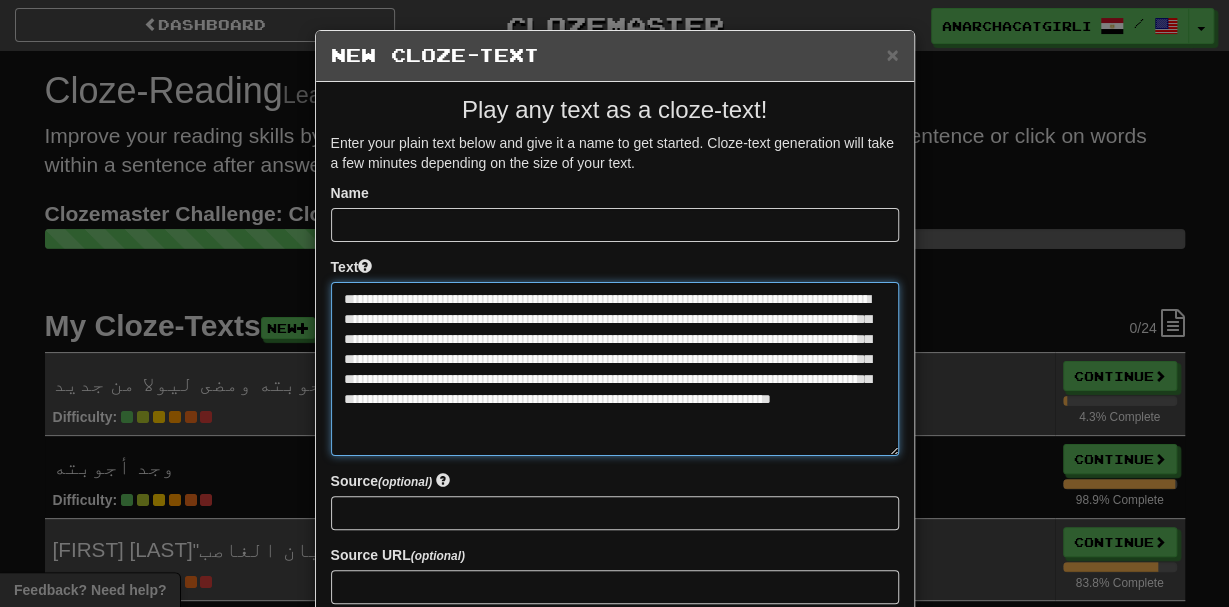 type on "**********" 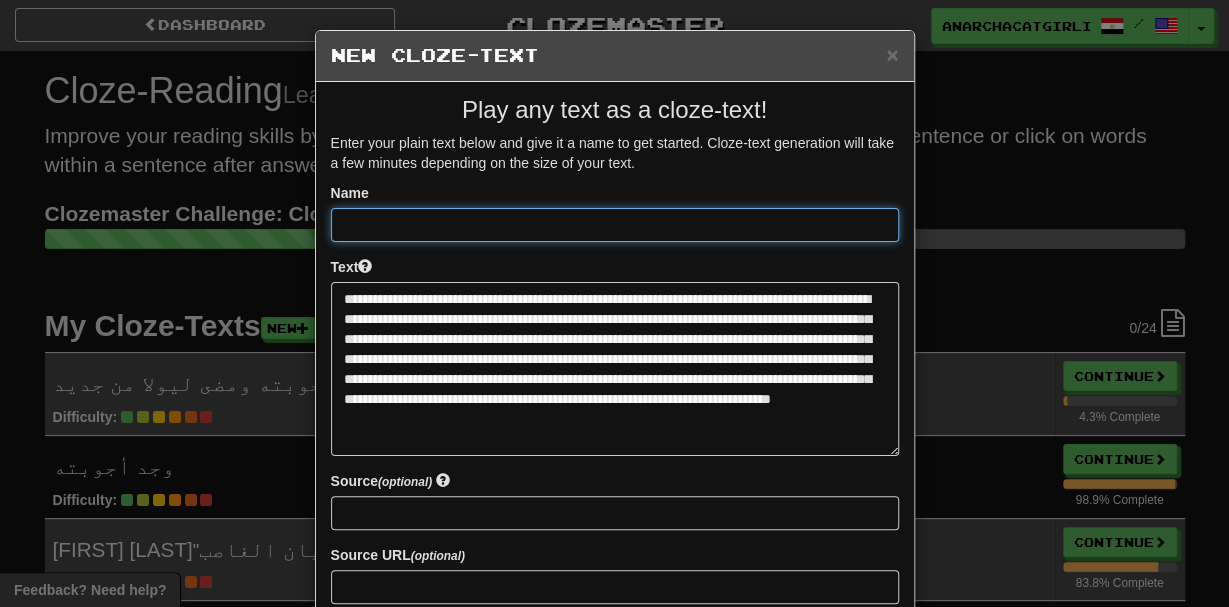 click at bounding box center [615, 225] 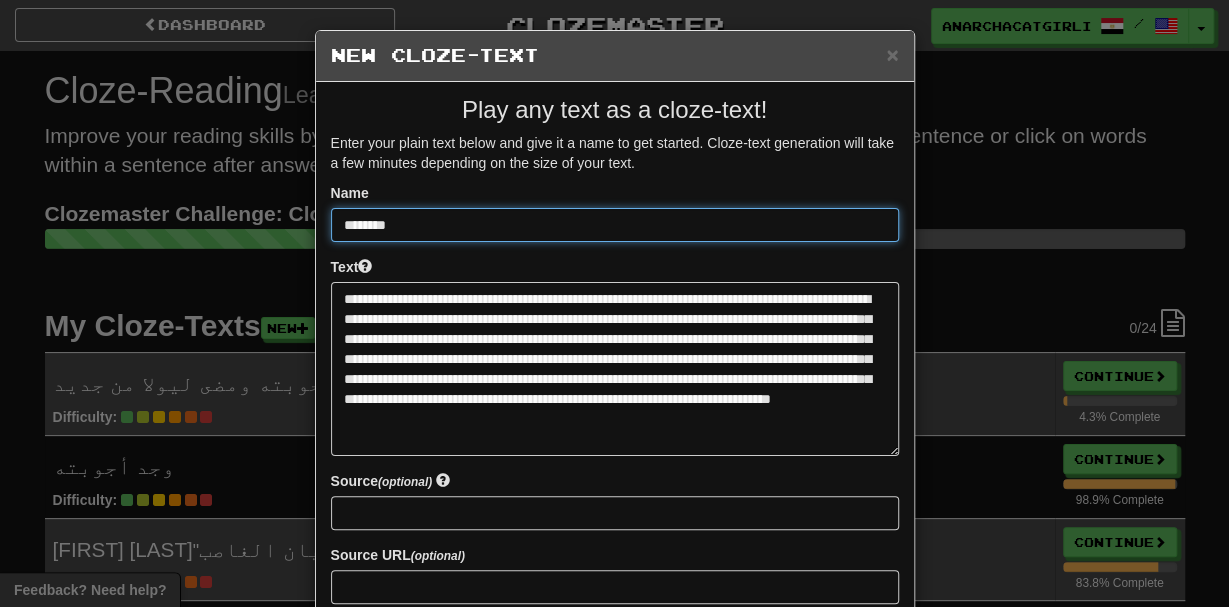 scroll, scrollTop: 195, scrollLeft: 0, axis: vertical 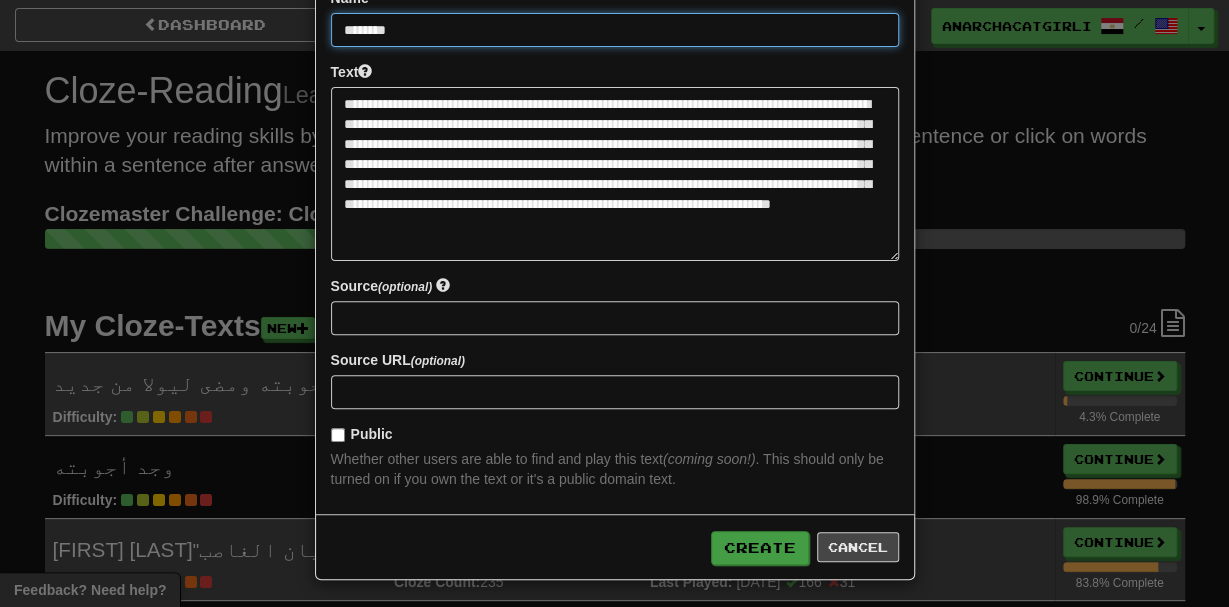 type on "********" 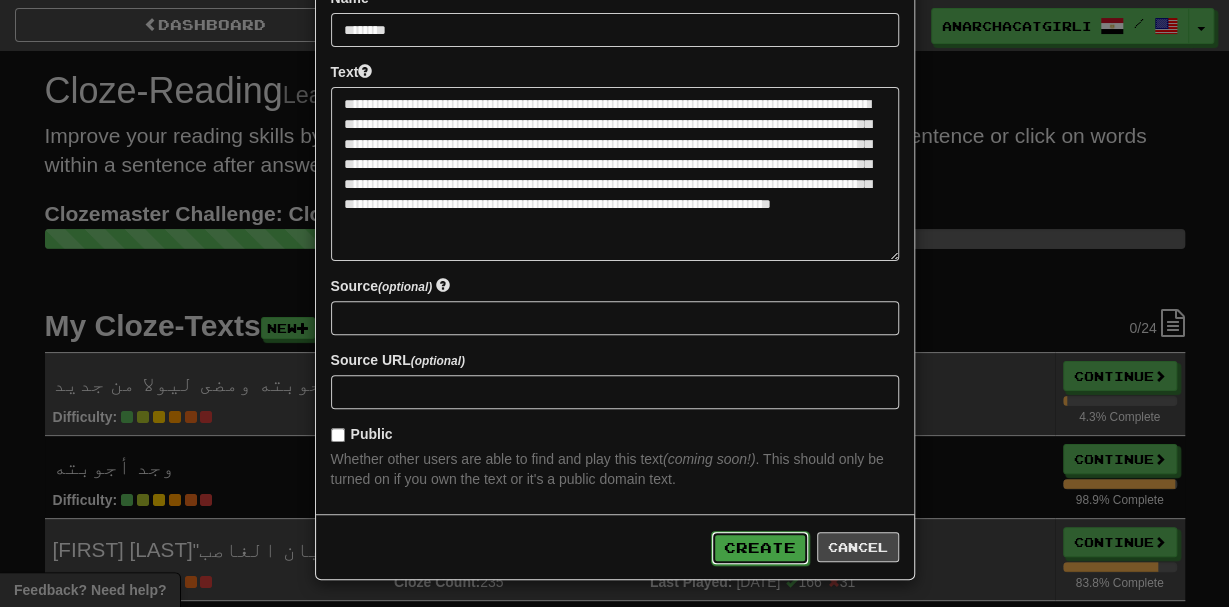 click on "Create" at bounding box center [760, 548] 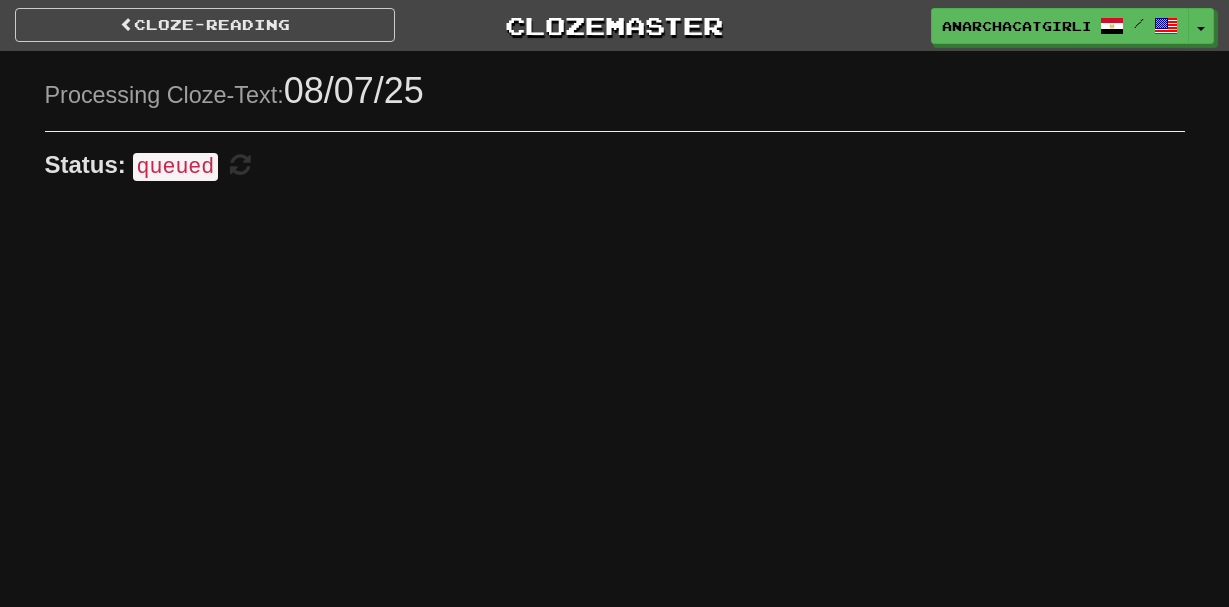 scroll, scrollTop: 0, scrollLeft: 0, axis: both 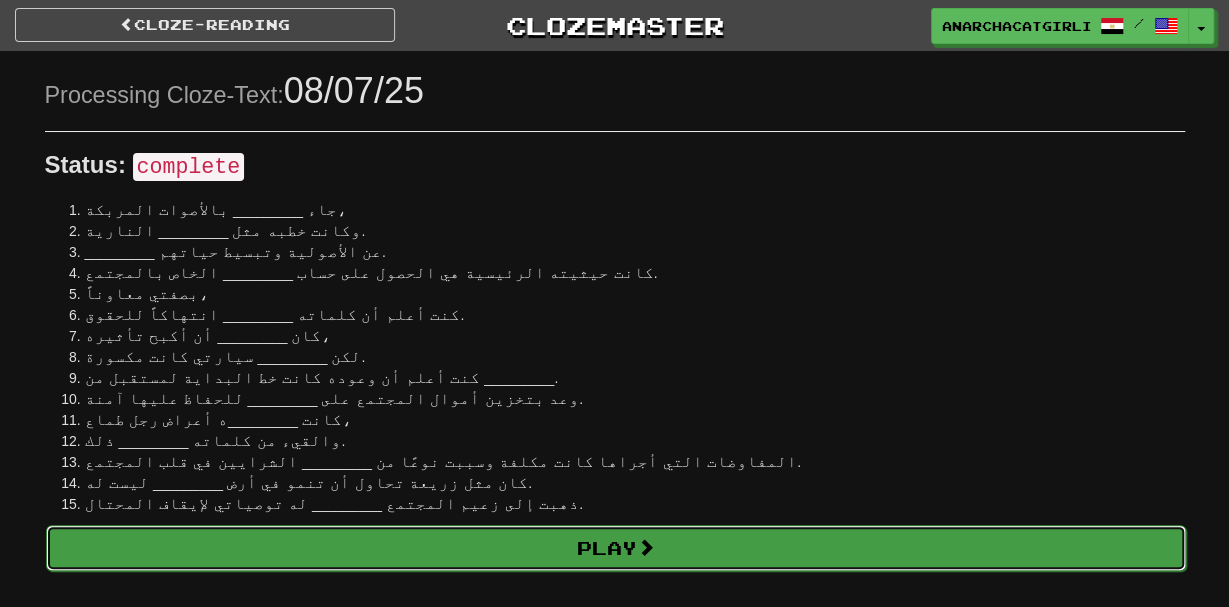 click on "Play" at bounding box center (616, 548) 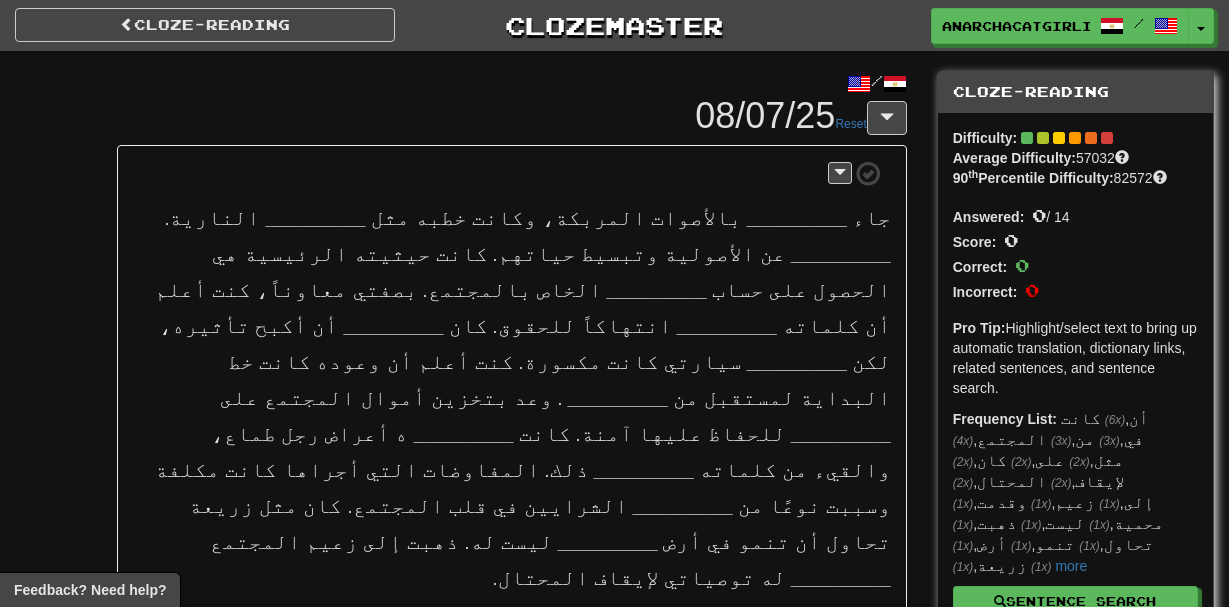 scroll, scrollTop: 0, scrollLeft: 0, axis: both 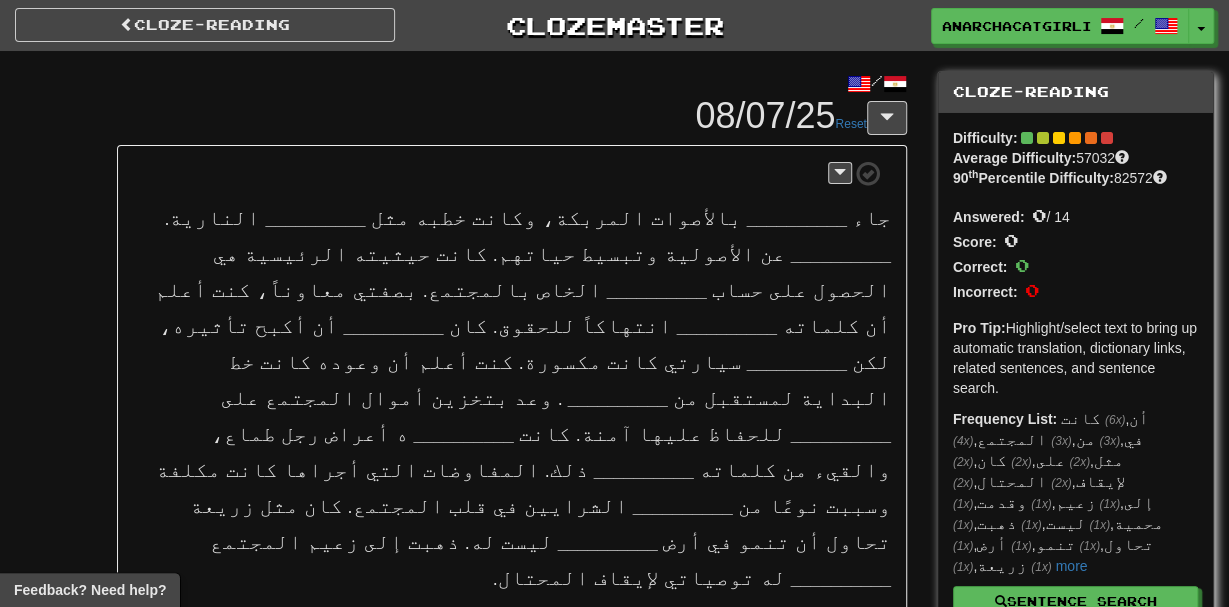 click at bounding box center (511, 173) 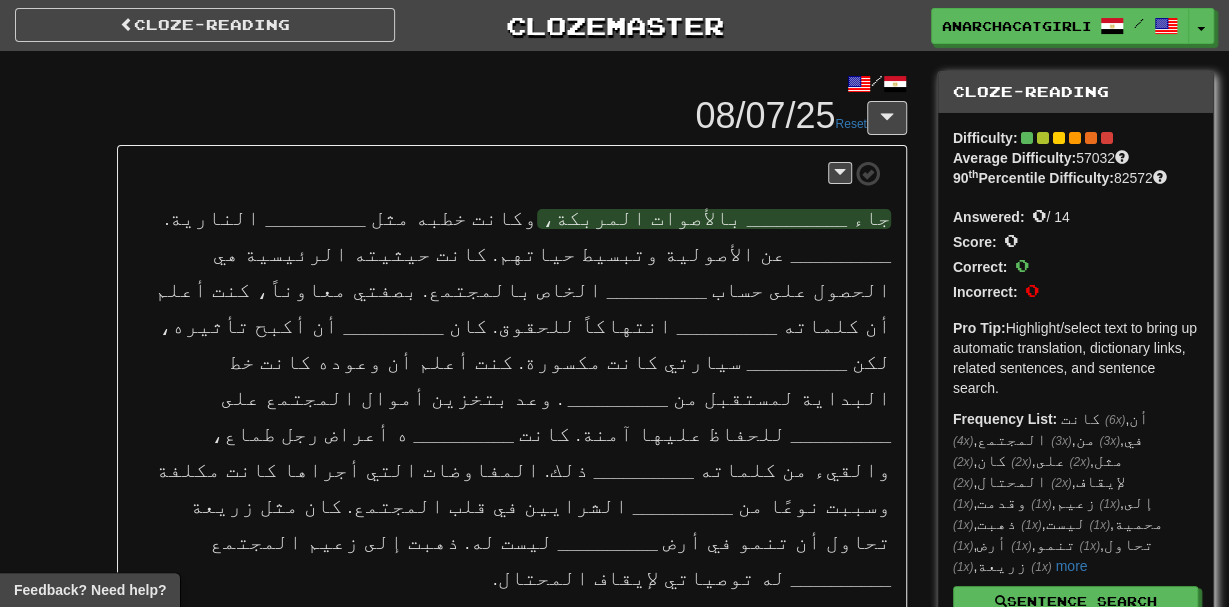 click on "__________" at bounding box center [797, 219] 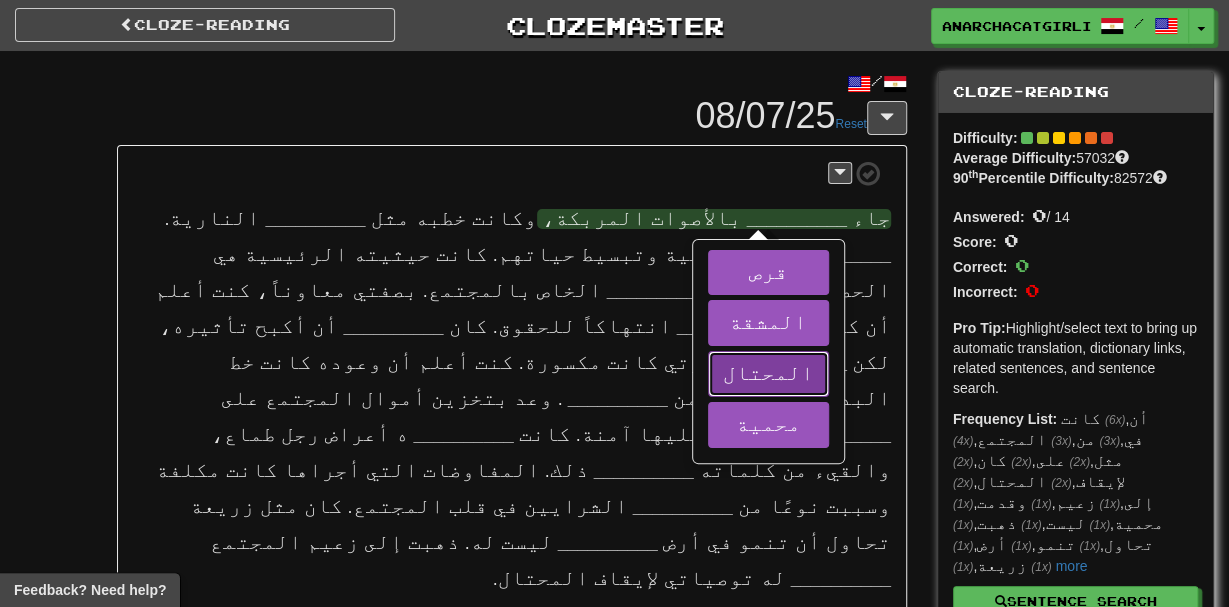click on "المحتال" at bounding box center (768, 374) 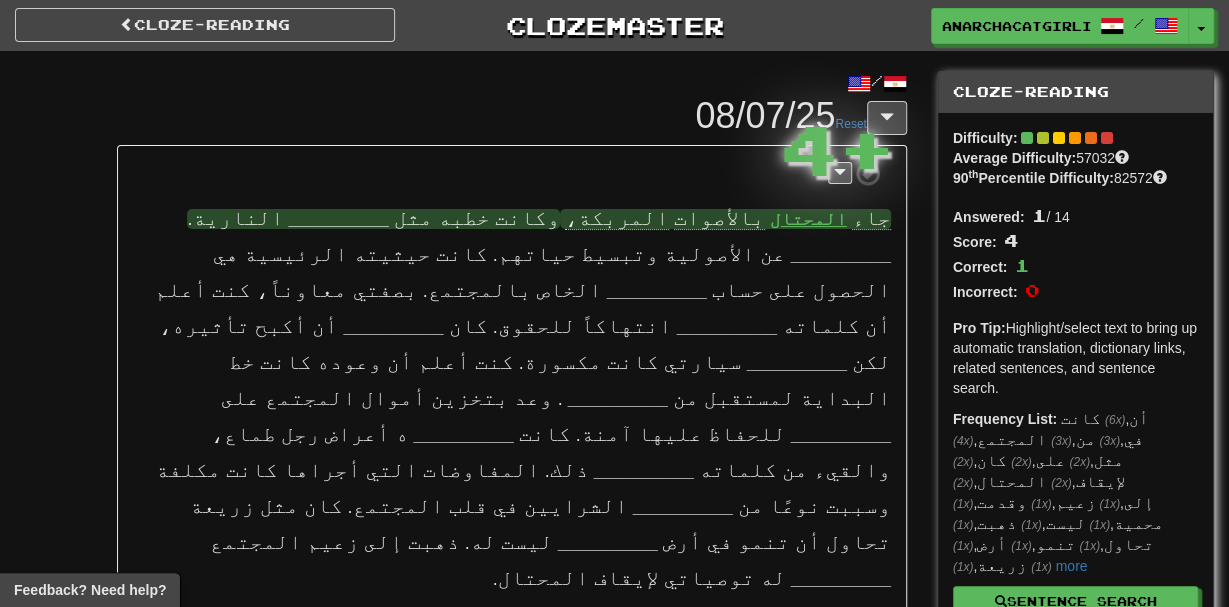 click on "__________" at bounding box center [339, 219] 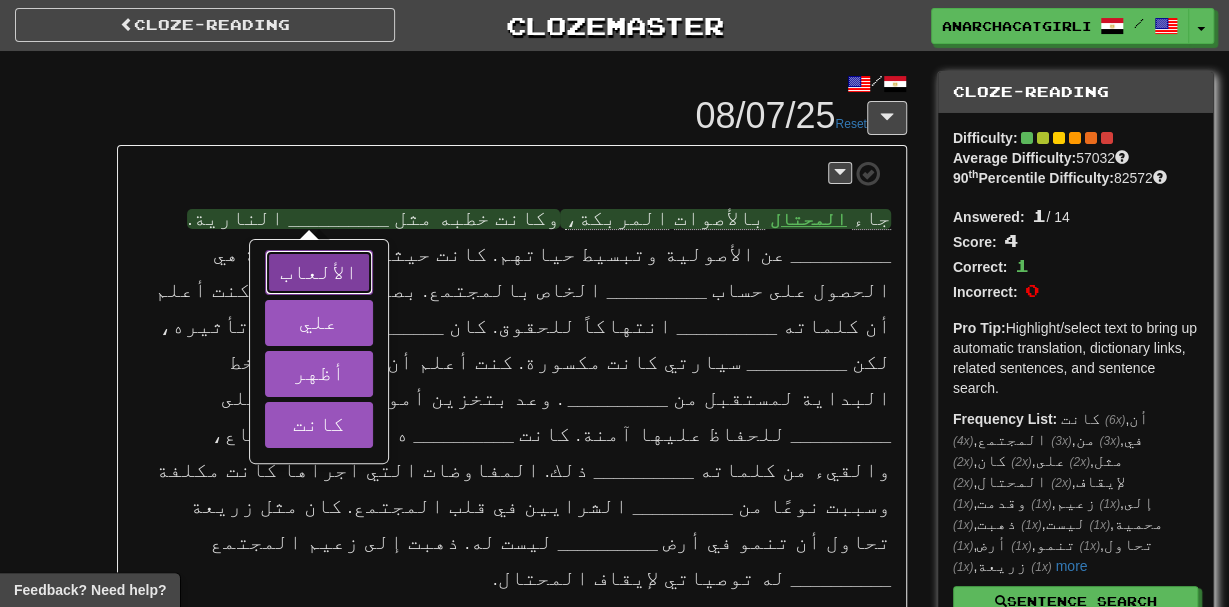 click on "الألعاب" at bounding box center [319, 271] 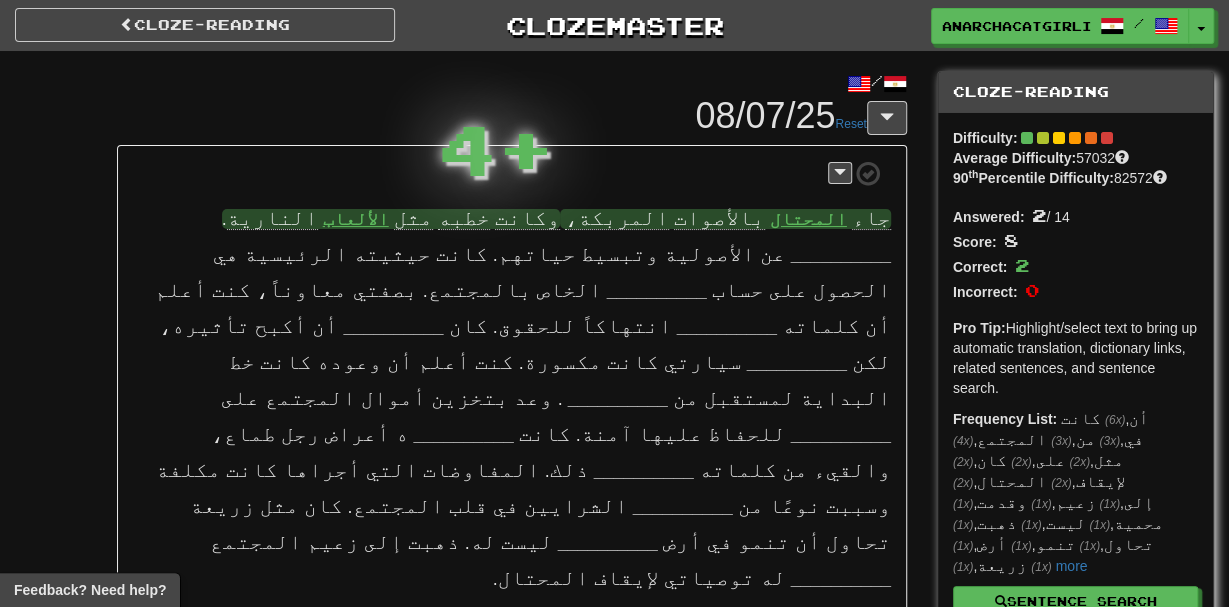 click on "خطبه" at bounding box center (464, 217) 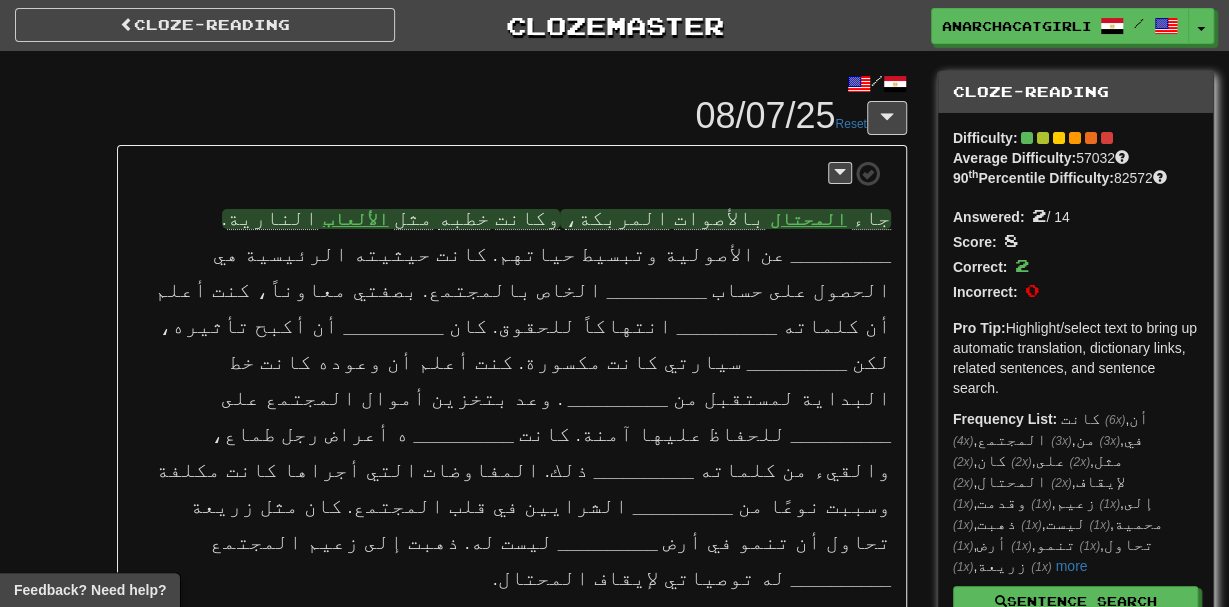 click on "خطبه" at bounding box center [464, 217] 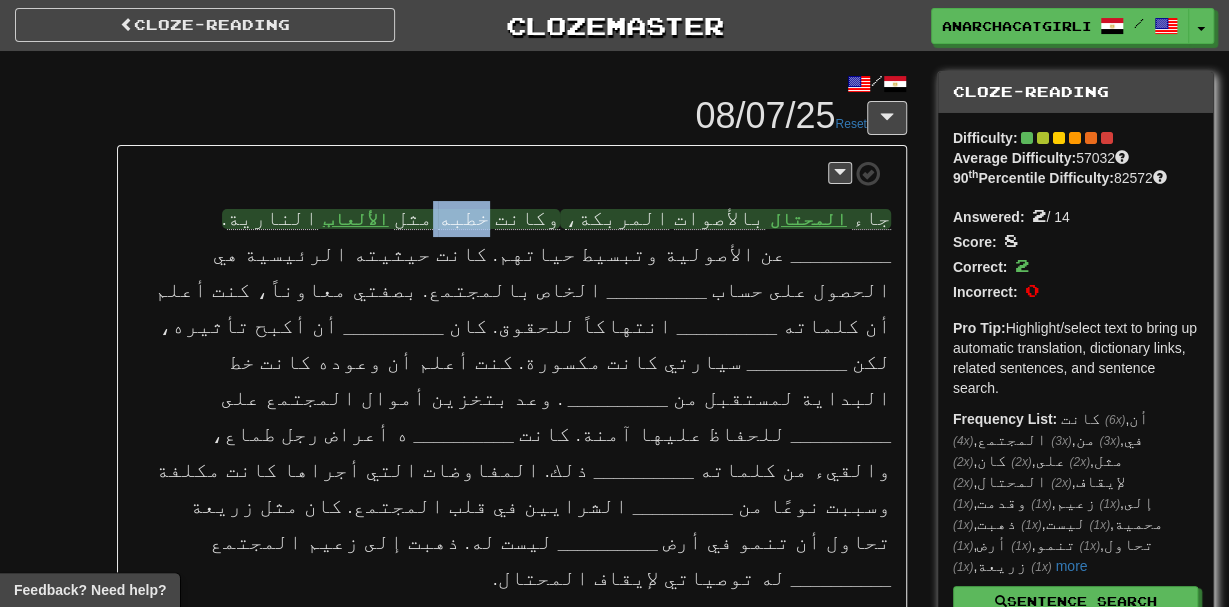 click on "خطبه" at bounding box center [464, 217] 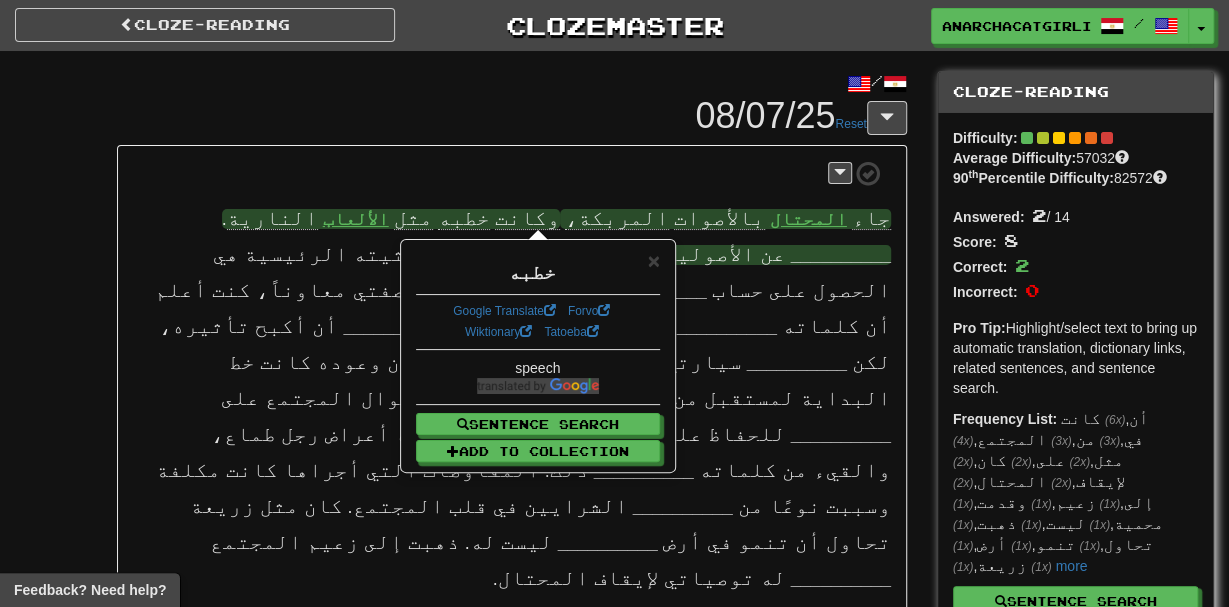 click on "__________" at bounding box center [841, 255] 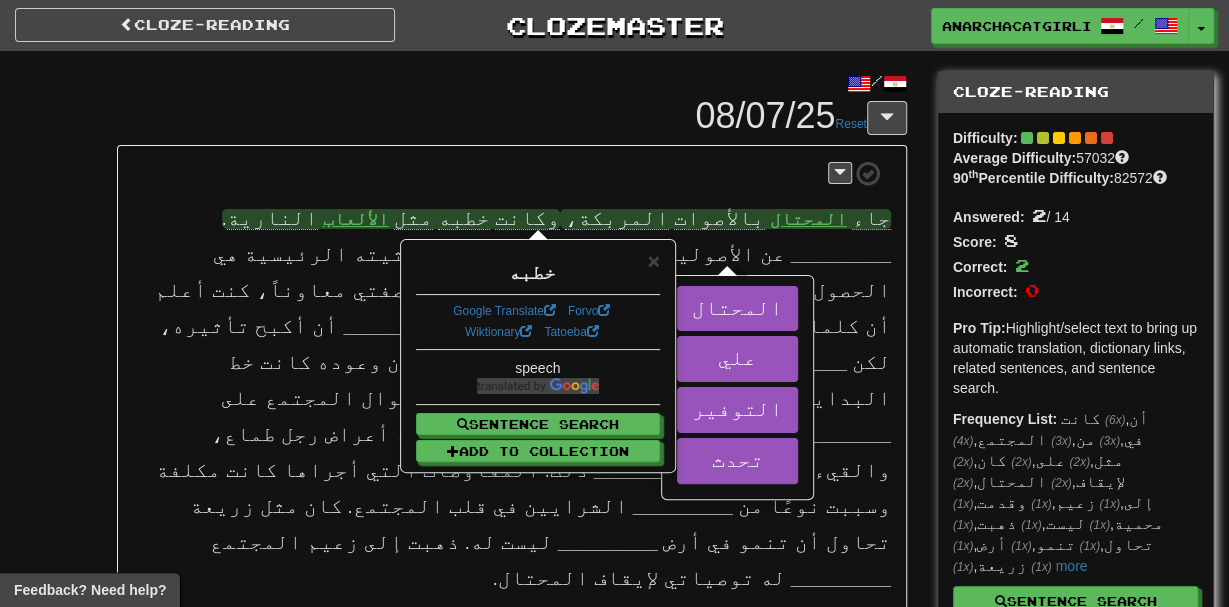click on "× خطبه   Google Translate  Forvo  Wiktionary  Tatoeba
speech
Sentence Search  Add to Collection" at bounding box center (538, 356) 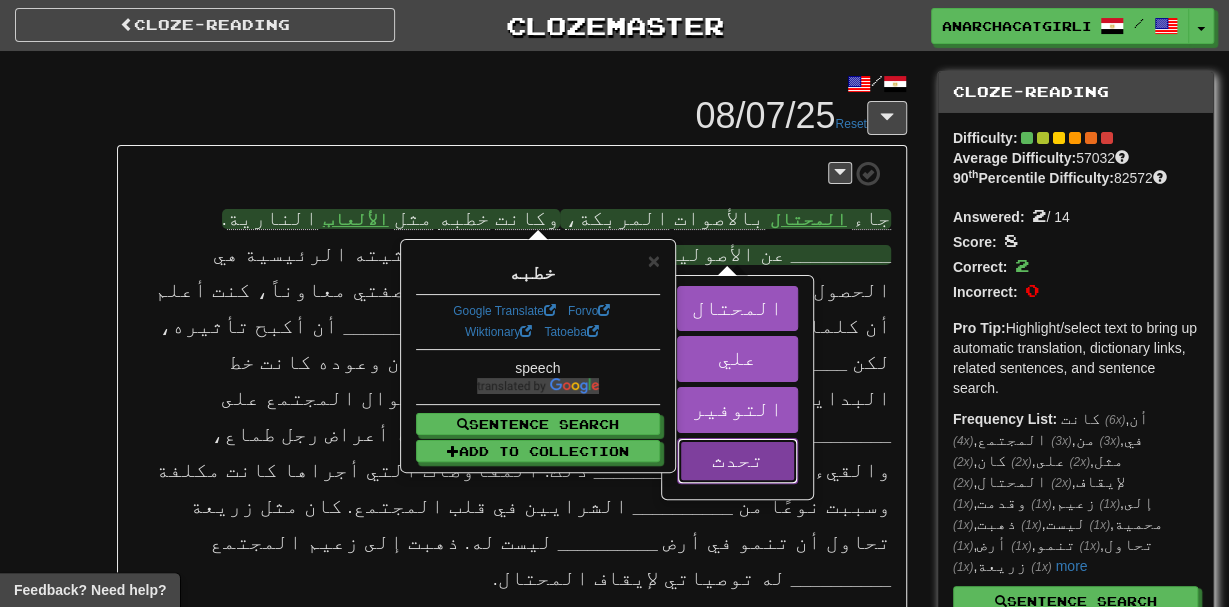 click on "تحدث" at bounding box center (737, 459) 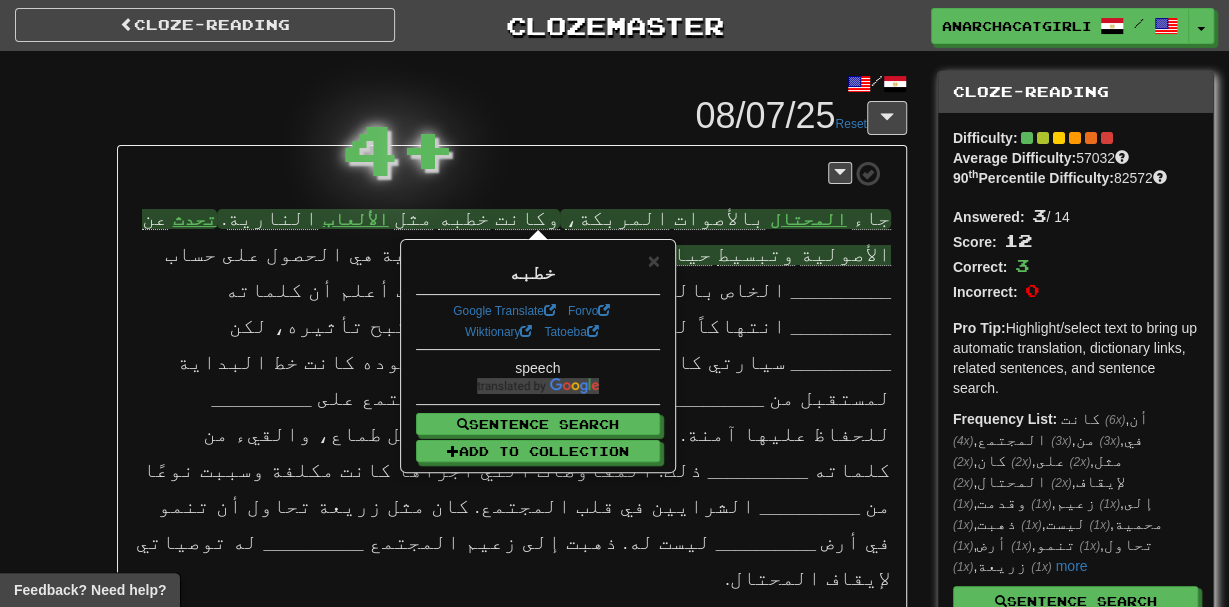 click on "× خطبه   Google Translate  Forvo  Wiktionary  Tatoeba
speech
Sentence Search  Add to Collection" at bounding box center [538, 356] 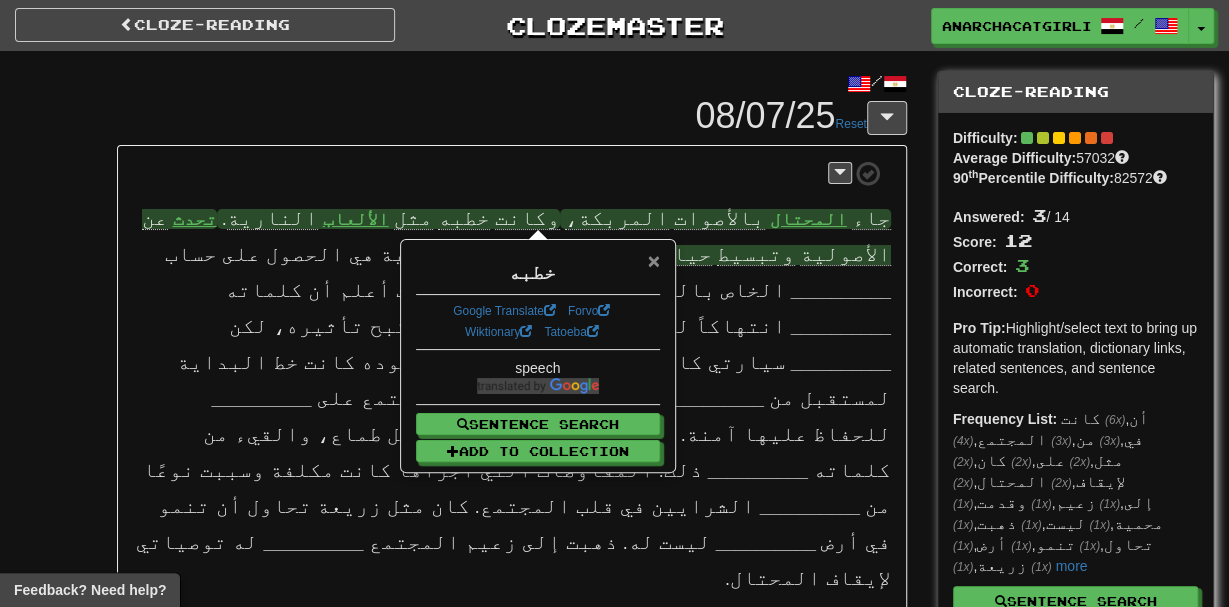 click on "×" at bounding box center (653, 260) 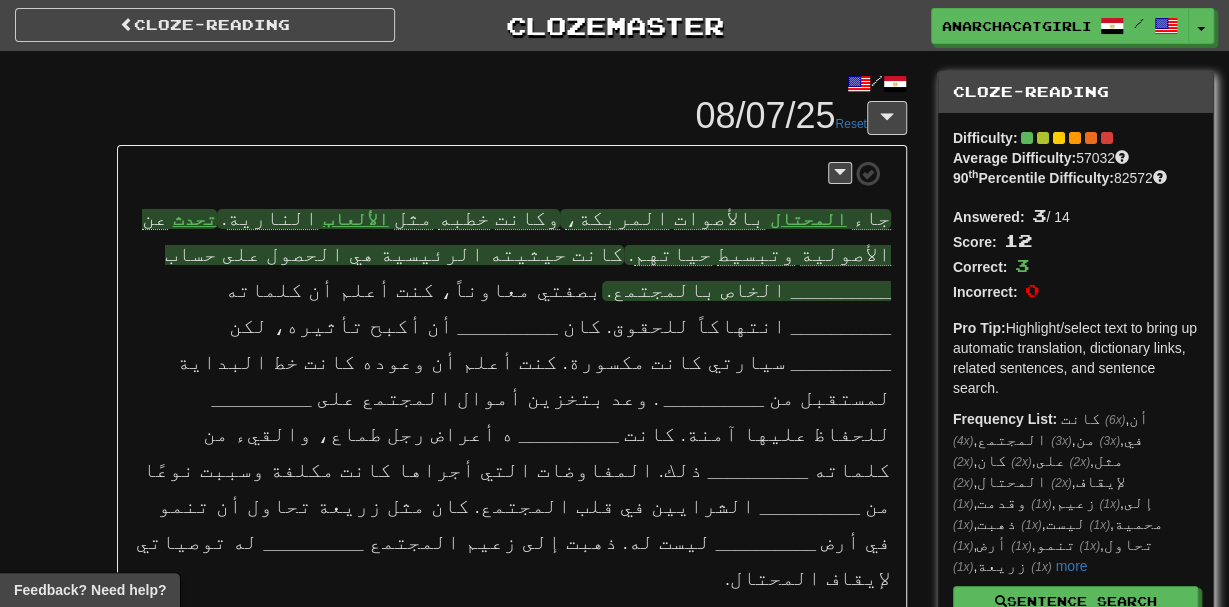 click on "__________" at bounding box center (841, 291) 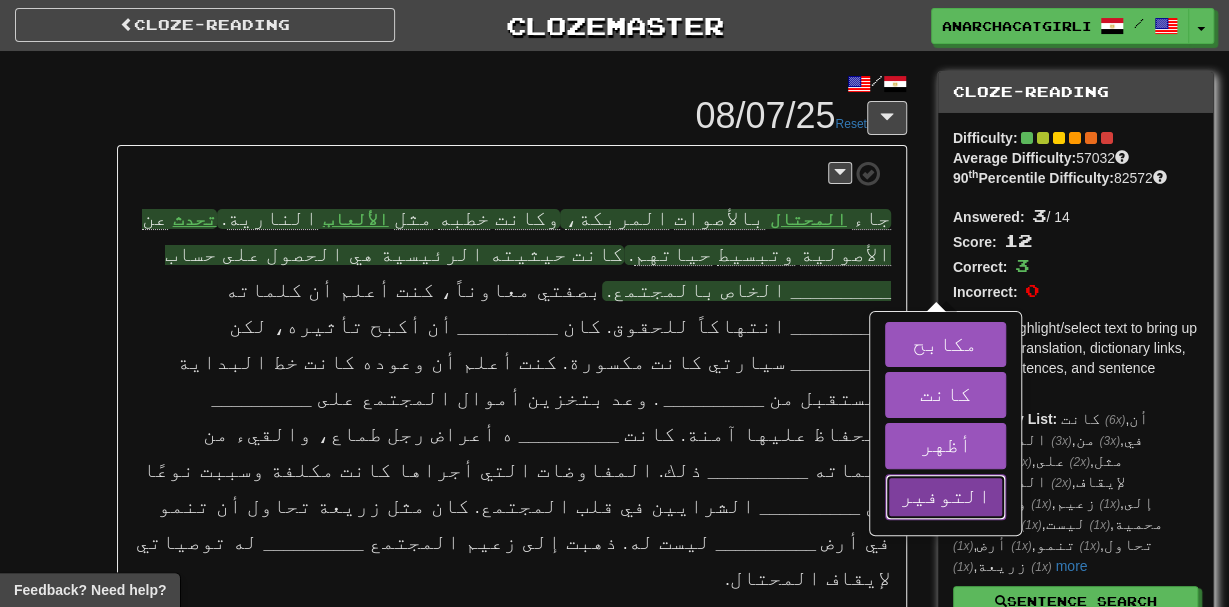 click on "التوفير" at bounding box center (945, 495) 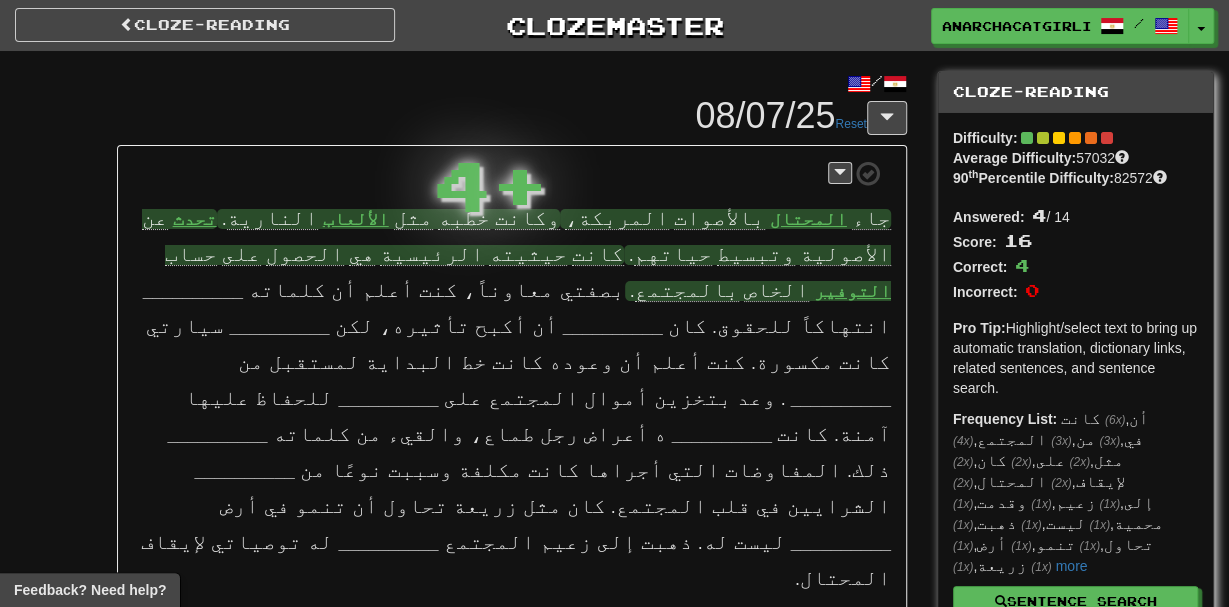 click on "التوفير" at bounding box center (852, 291) 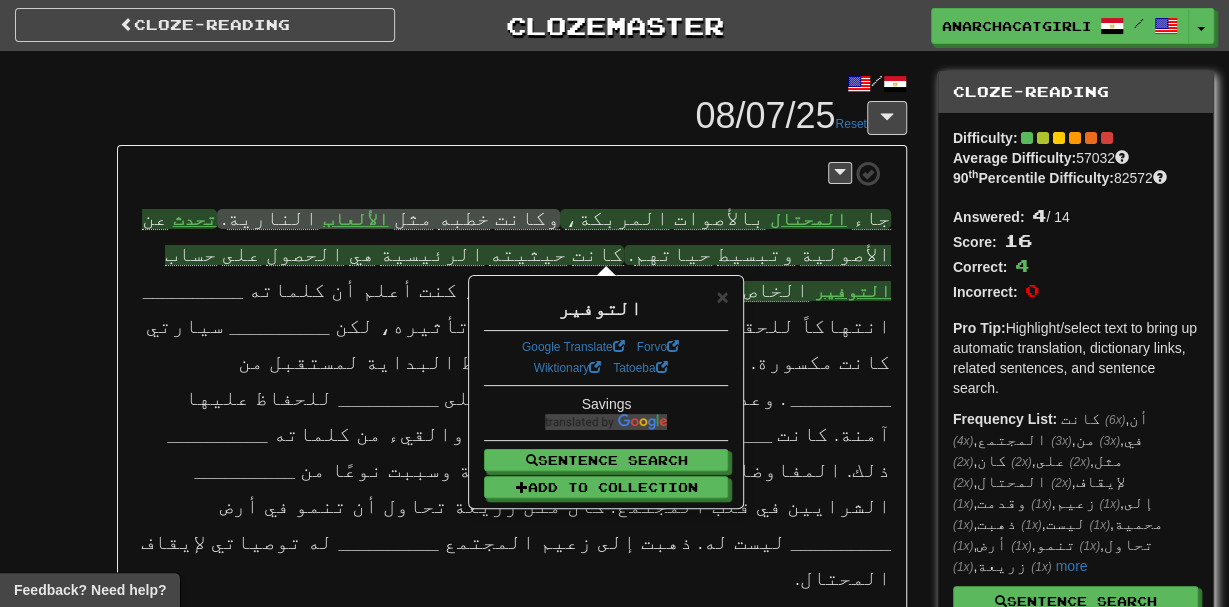 click on "جاء
المحتال
بالأصوات   المربكة،
وكانت   خطبه   مثل
الألعاب
النارية .
تحدث
عن   الأصولية   وتبسيط   حياتهم .
كانت   حيثيته   الرئيسية   هي   الحصول   على   حساب
التوفير
الخاص   بالمجتمع .
بصفتي معاوناً،
كنت   أعلم   أن   كلماته
__________
انتهاكاً   للحقوق .
كان
__________
أن   أكبح   تأثيره،
لكن
__________
سيارتي   كانت   مكسورة .
كنت   أعلم   أن   وعوده   كانت   خط   البداية   لمستقبل   من
__________
." at bounding box center [511, 379] 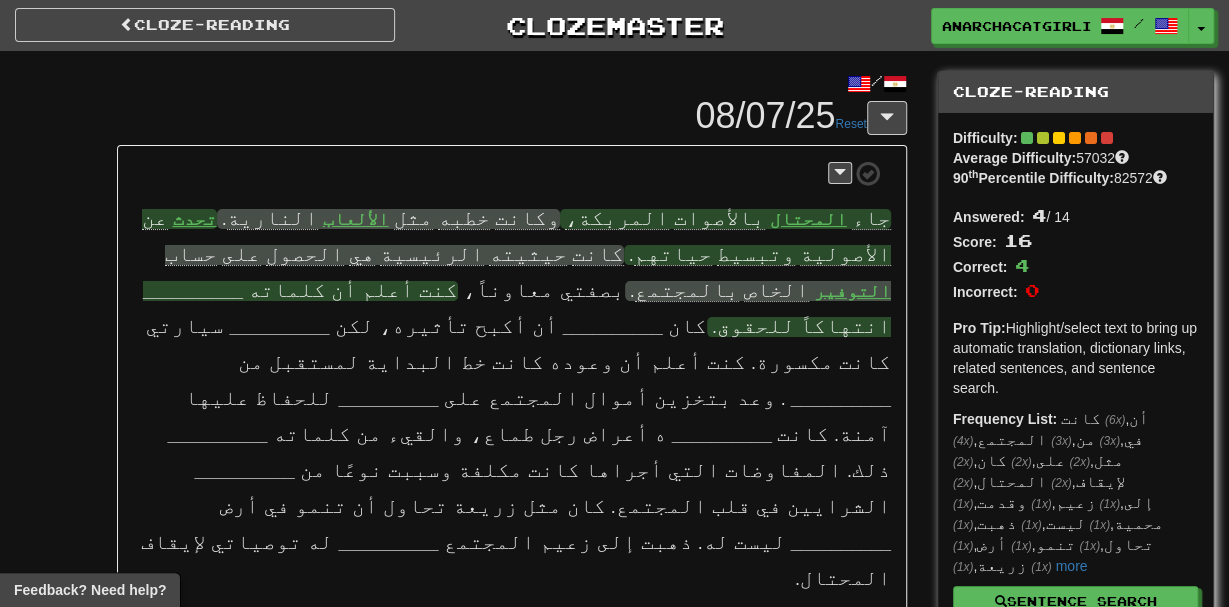 click on "__________" at bounding box center (193, 291) 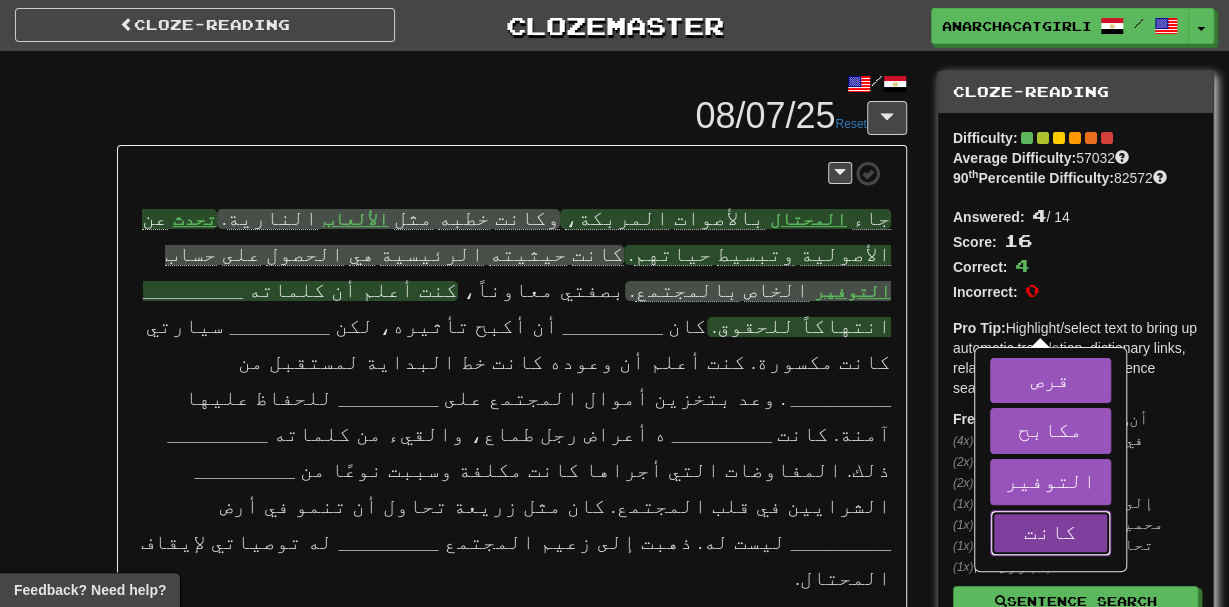 click on "كانت" at bounding box center (1050, 531) 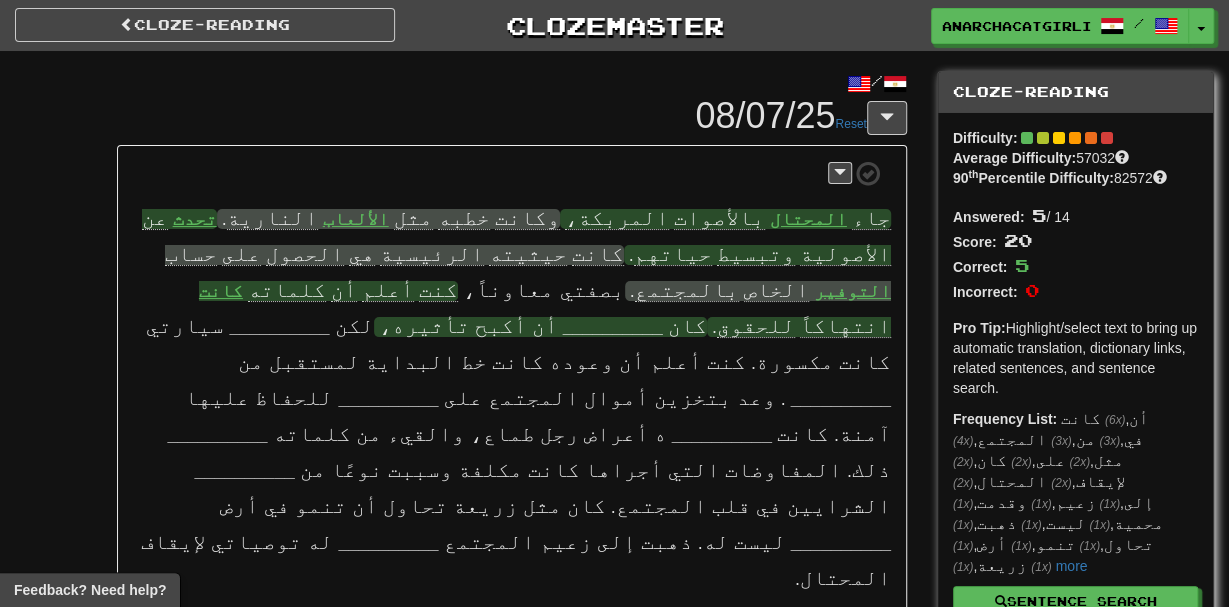 click on "__________" at bounding box center [613, 327] 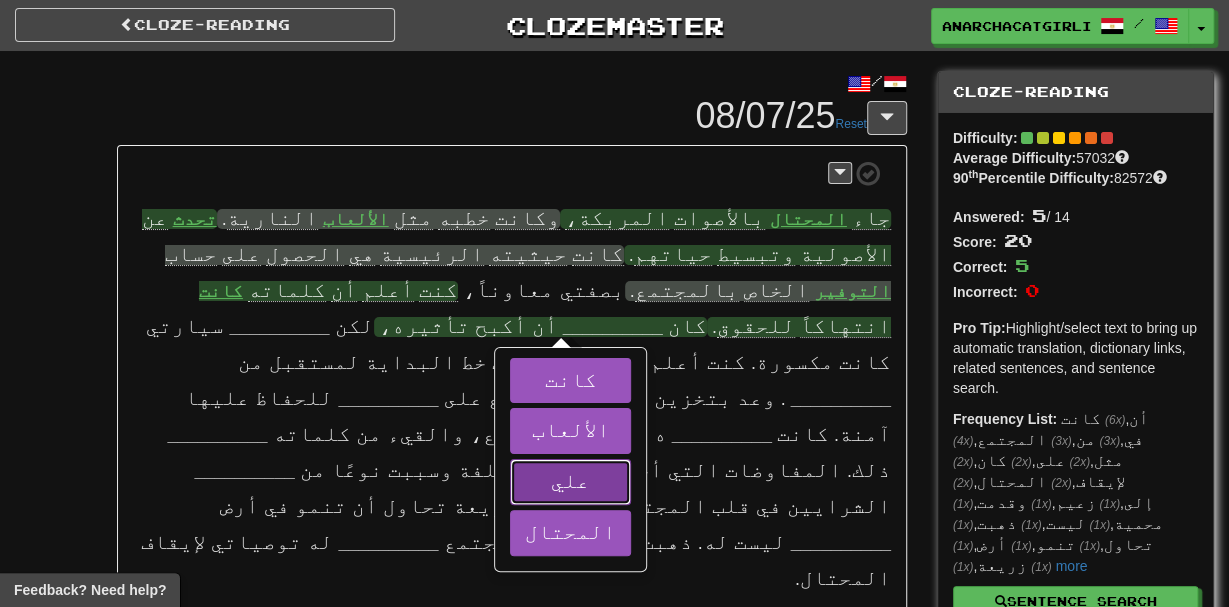 click on "علي" at bounding box center [570, 480] 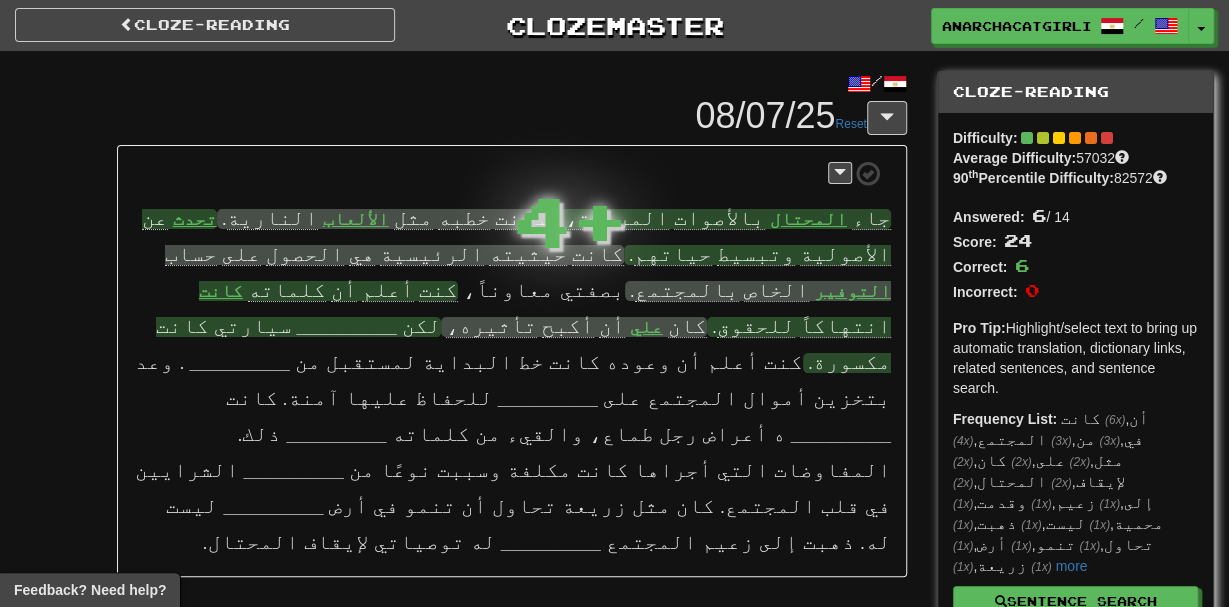 click on "__________" at bounding box center (346, 327) 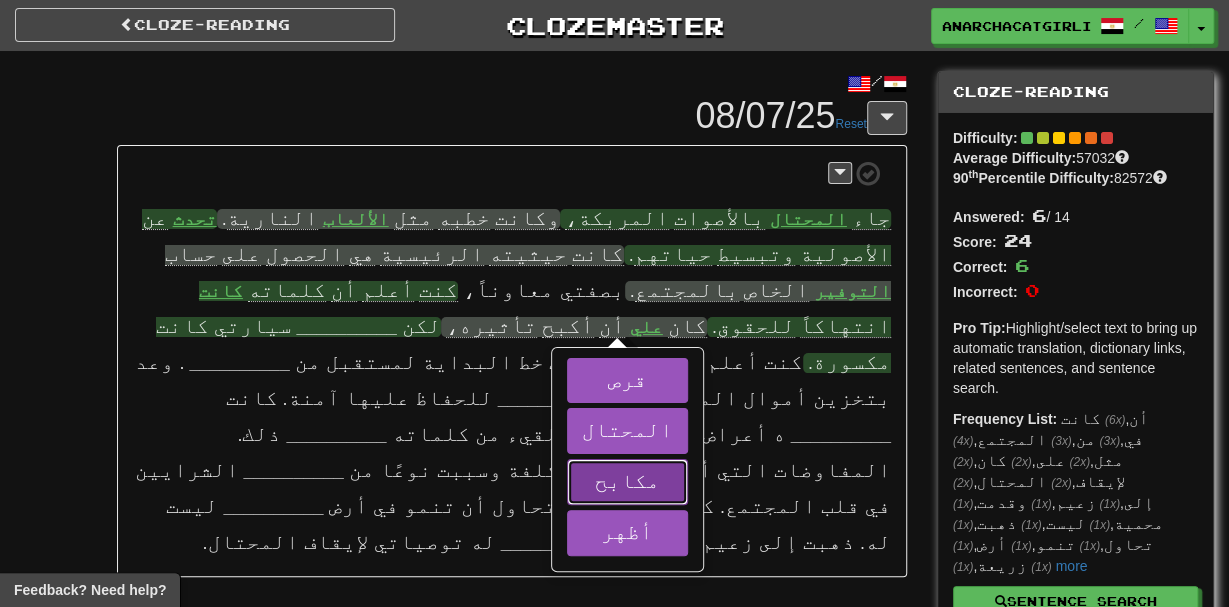 click on "مكابح" at bounding box center (627, 482) 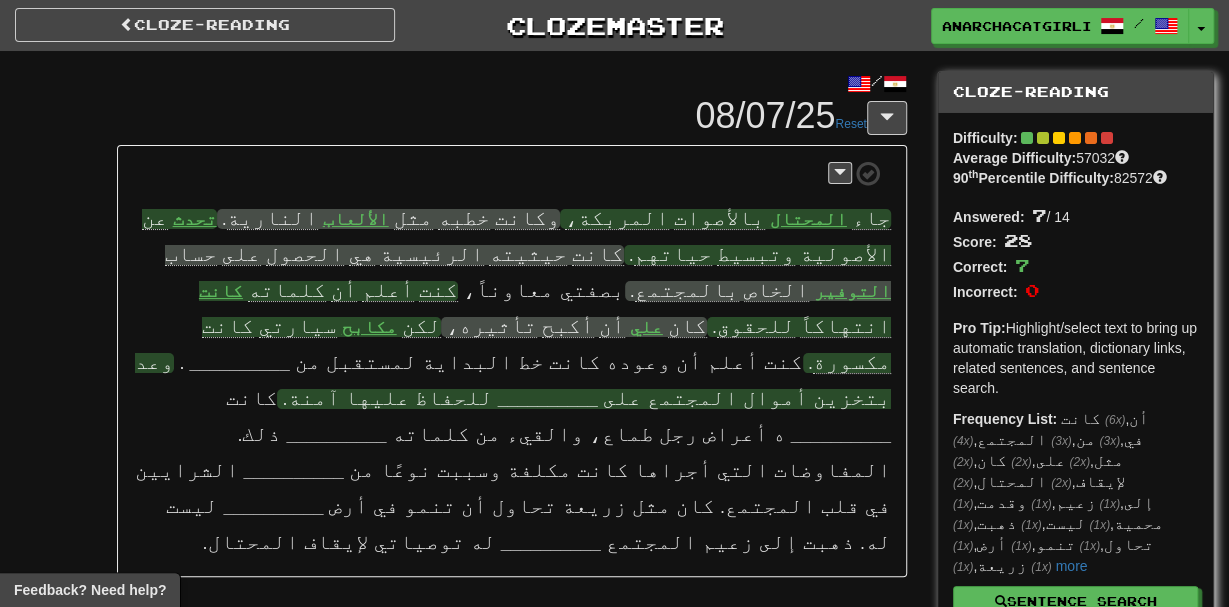 click on "__________" at bounding box center [548, 399] 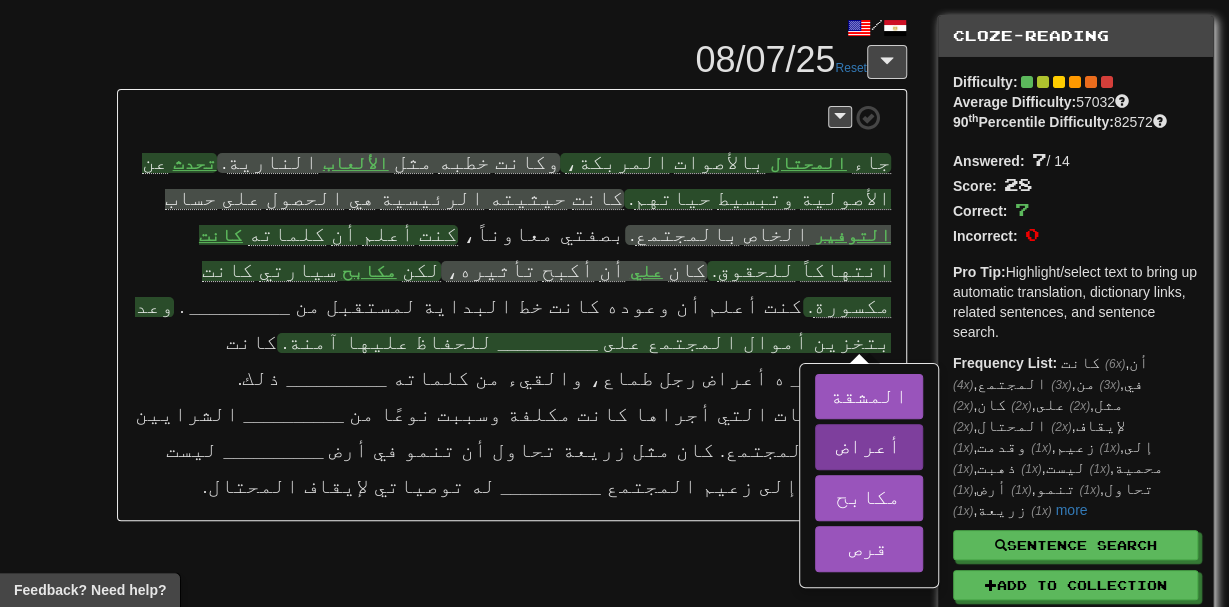 scroll, scrollTop: 57, scrollLeft: 0, axis: vertical 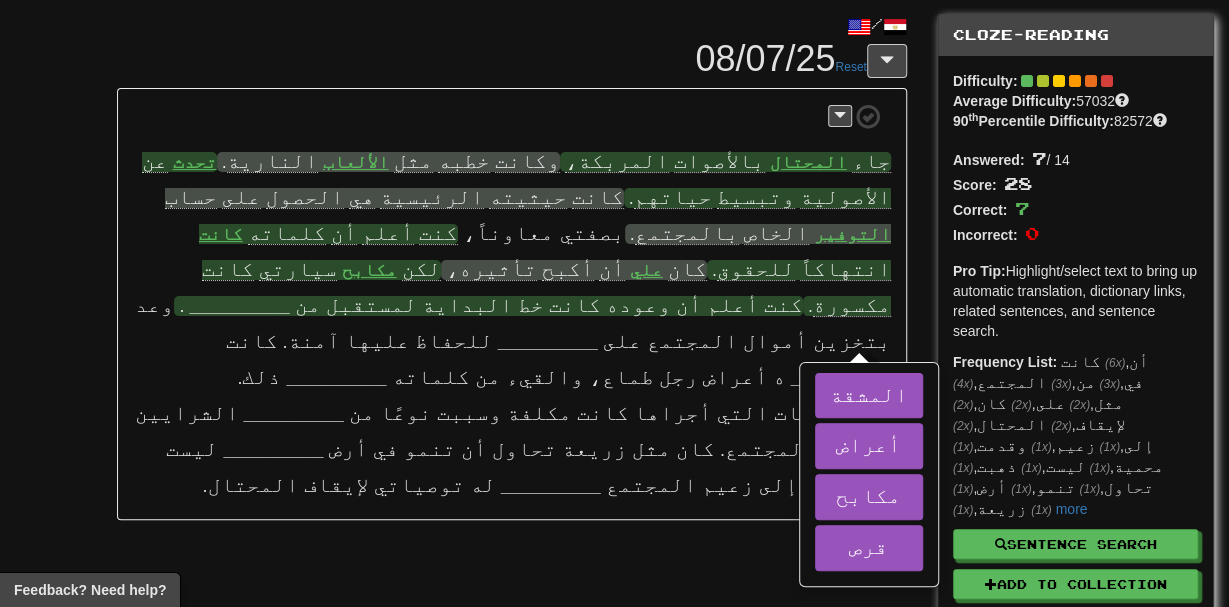 click on "__________" at bounding box center [239, 306] 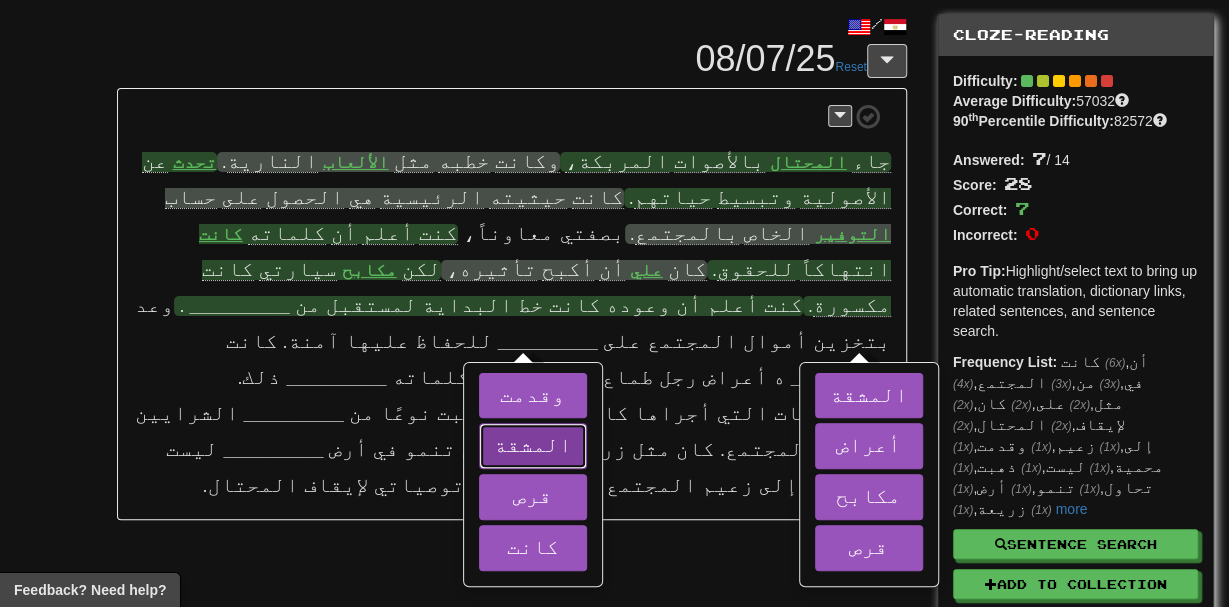 click on "المشقة" at bounding box center (533, 444) 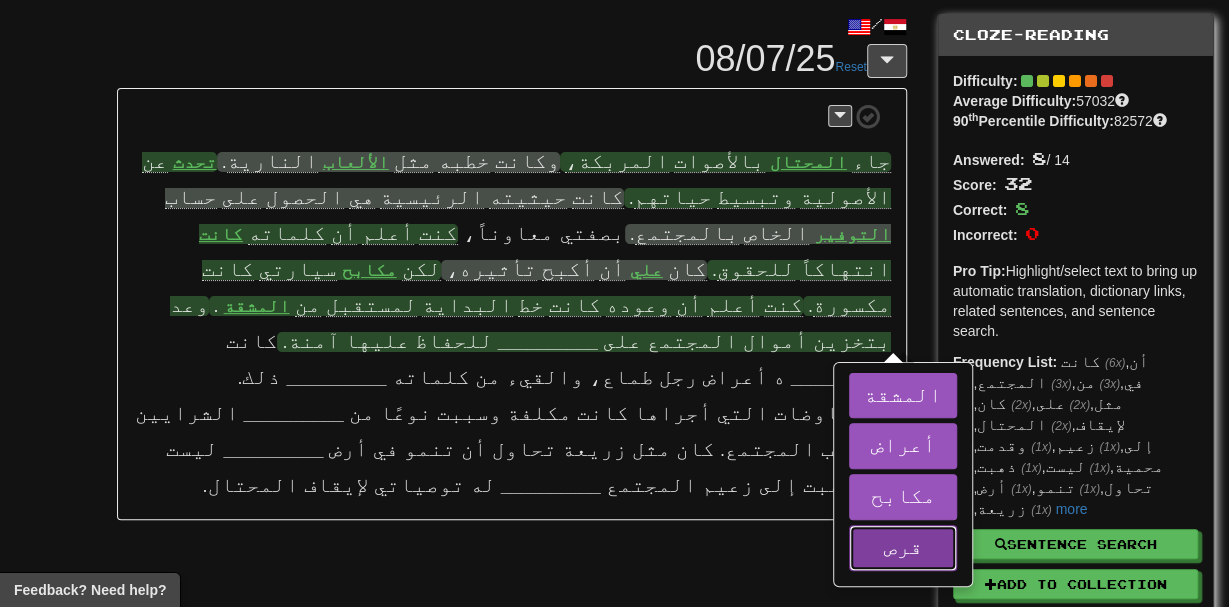 click on "قرص" at bounding box center (903, 548) 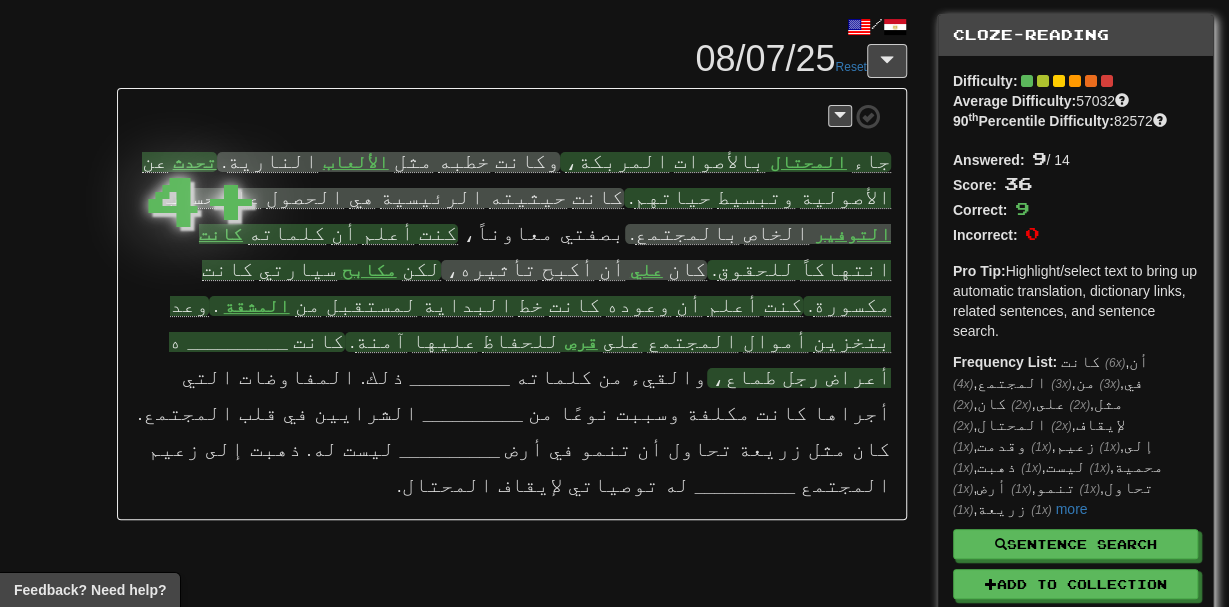 click on "__________" at bounding box center [237, 342] 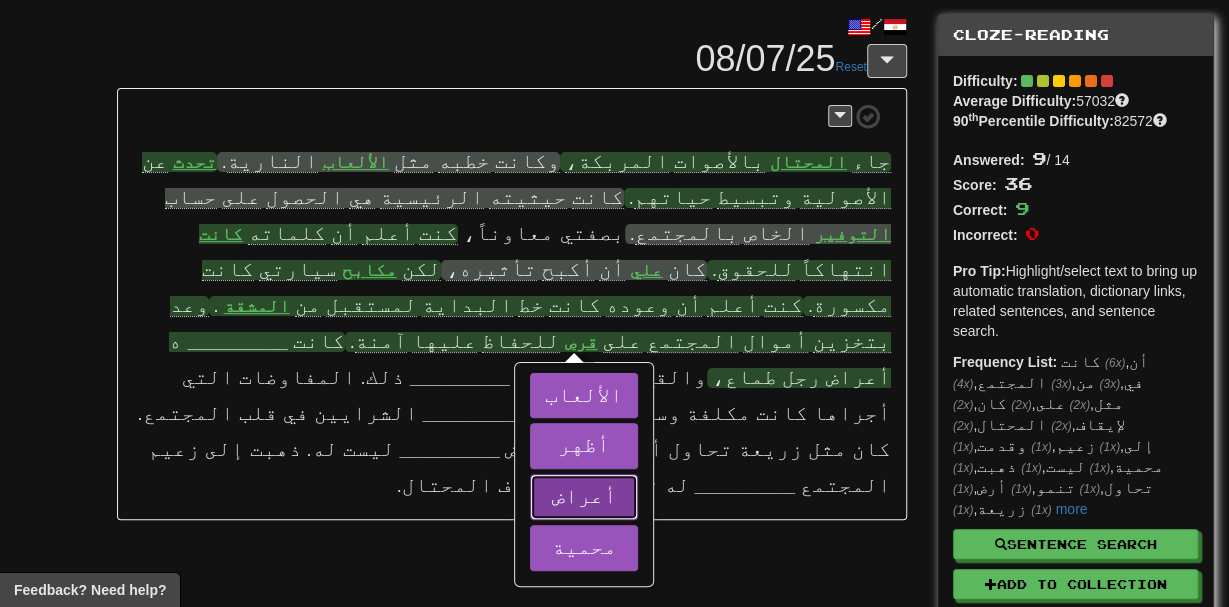 click on "أعراض" at bounding box center (584, 495) 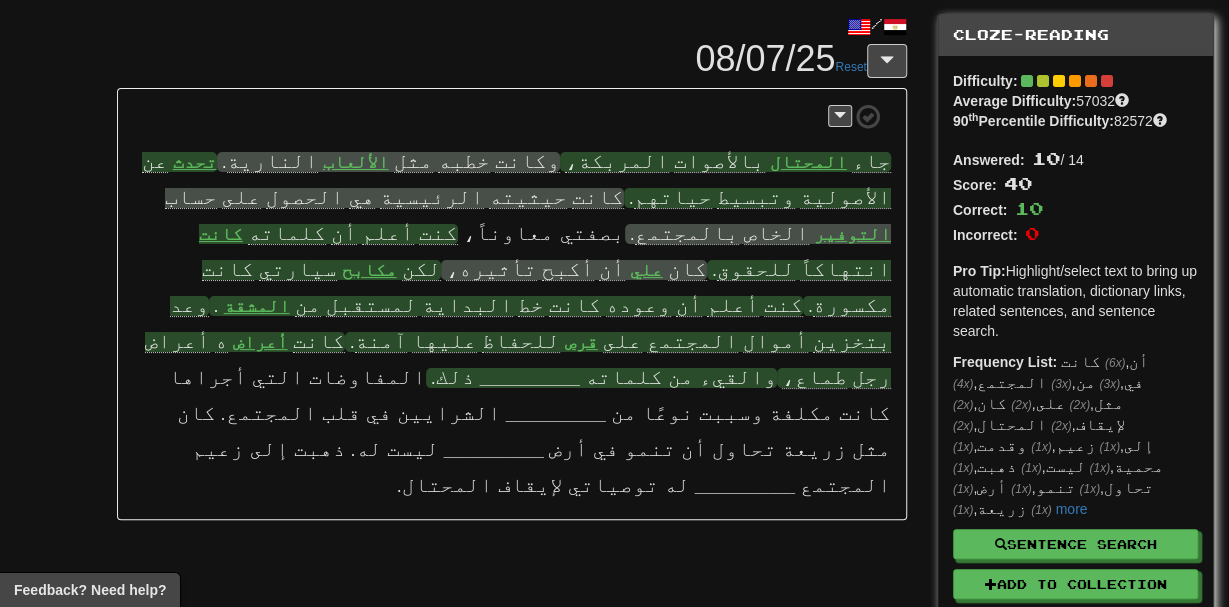 click on "__________" at bounding box center [530, 378] 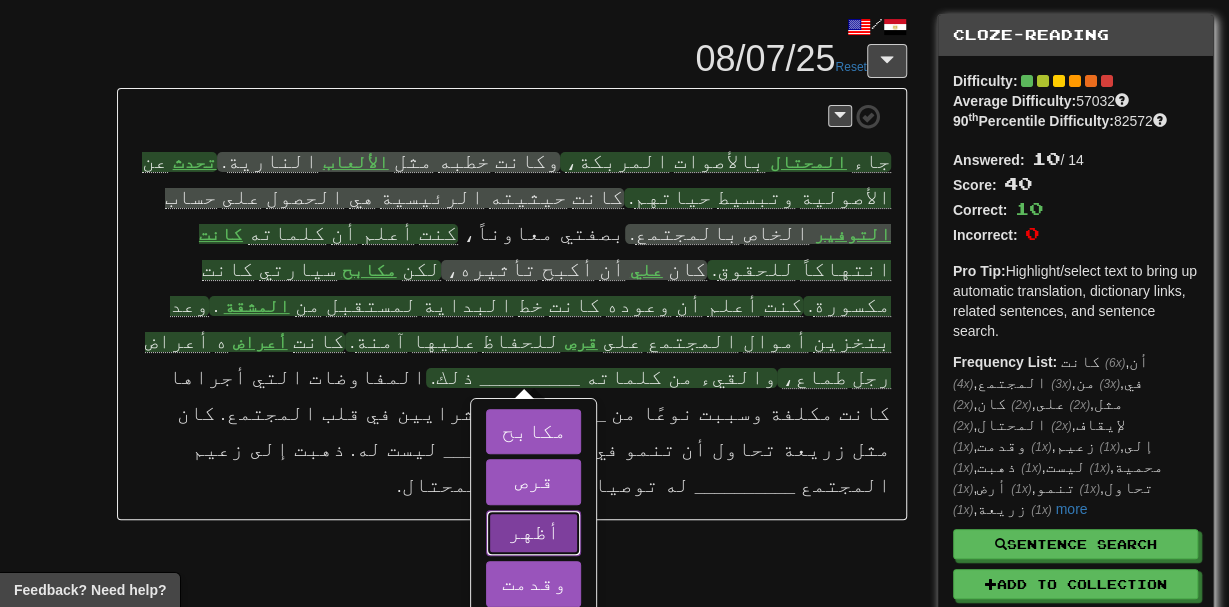 click on "أظهر" at bounding box center (533, 533) 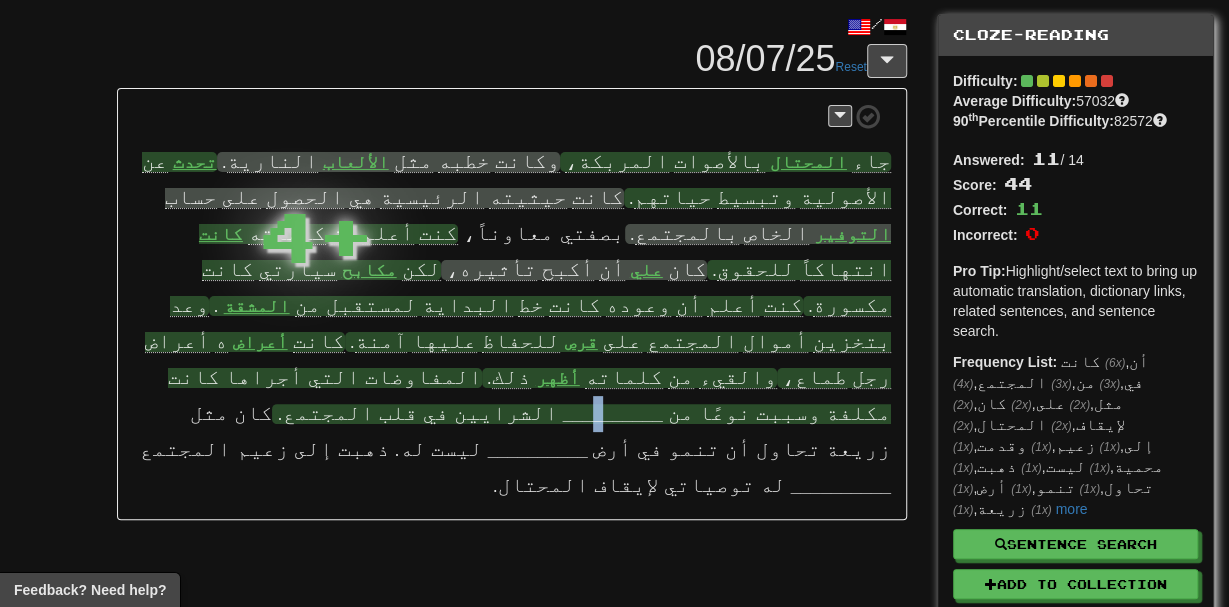 drag, startPoint x: 499, startPoint y: 353, endPoint x: 507, endPoint y: 335, distance: 19.697716 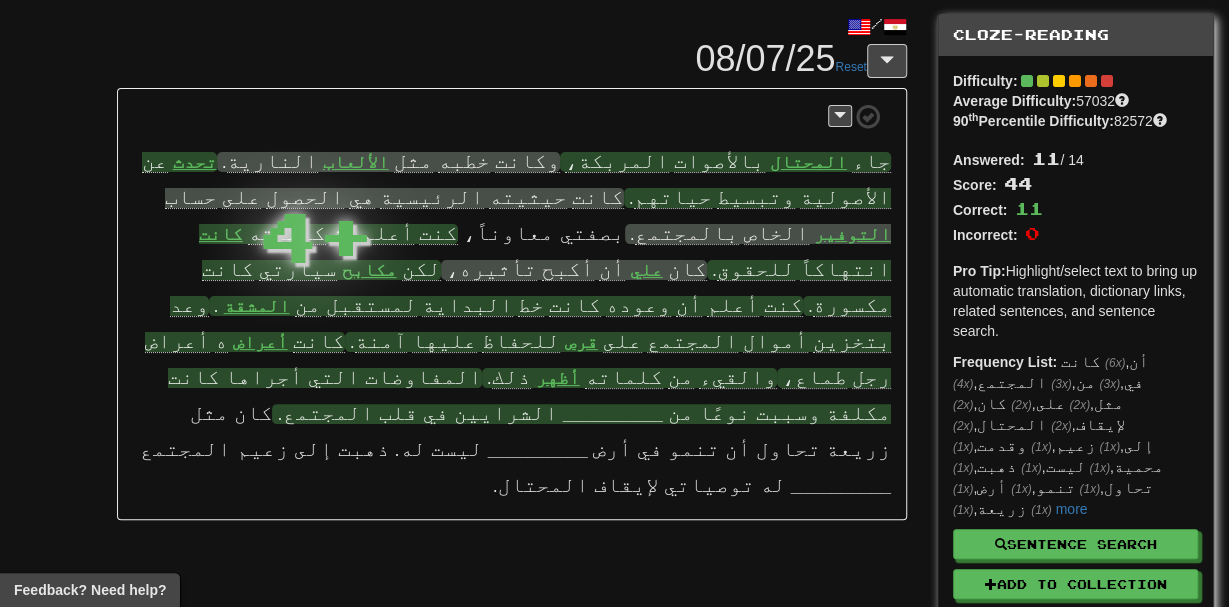 click on "__________" at bounding box center [613, 414] 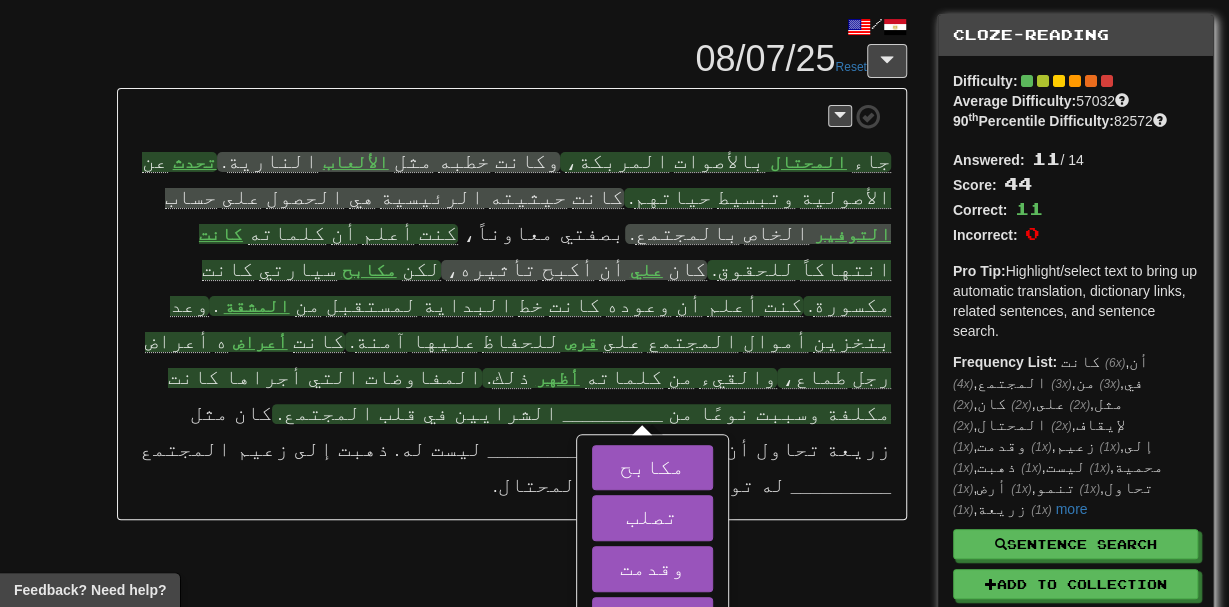 click on "المفاوضات" at bounding box center (423, 376) 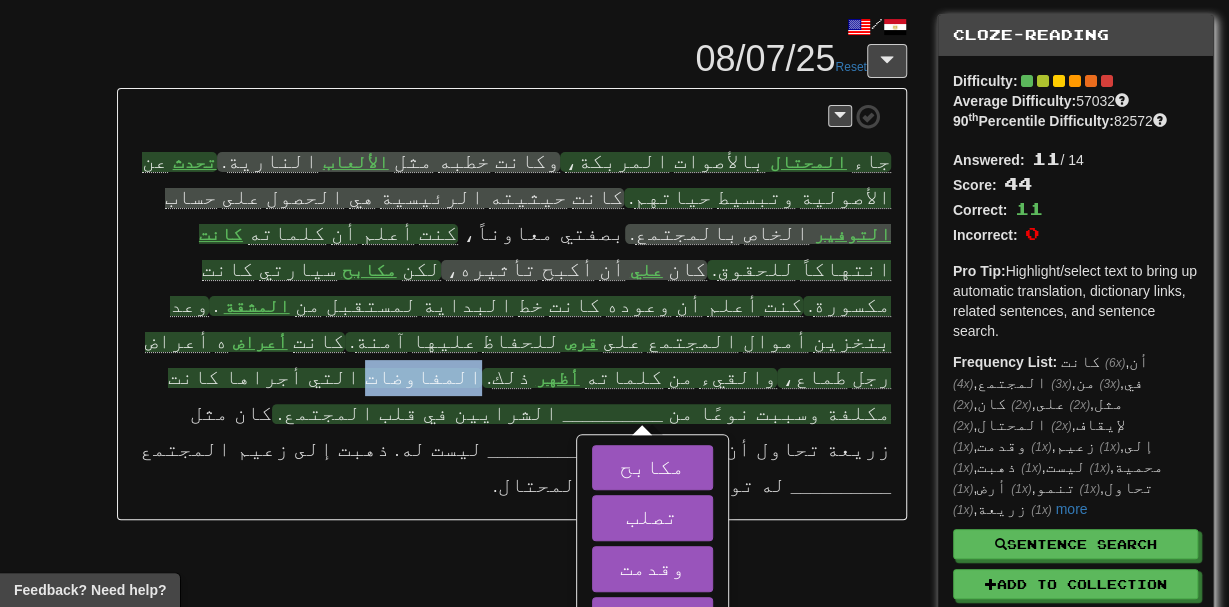 click on "المفاوضات" at bounding box center [423, 376] 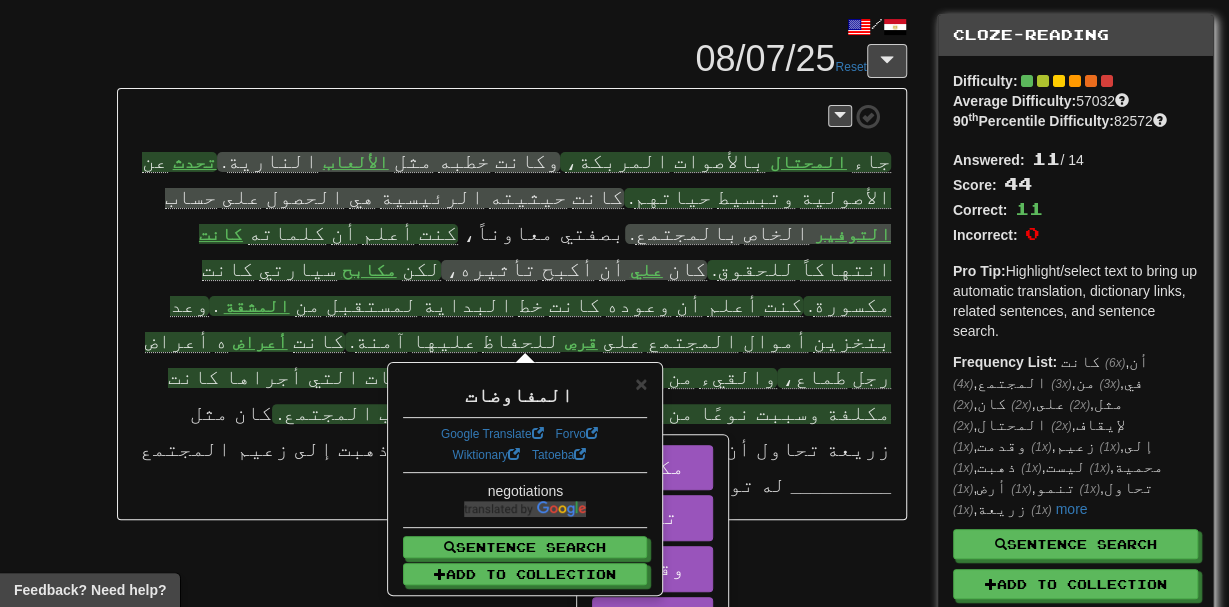 click on "جاء
المحتال
بالأصوات   المربكة،
وكانت   خطبه   مثل
الألعاب
النارية .
تحدث
عن   الأصولية   وتبسيط   حياتهم .
كانت   حيثيته   الرئيسية   هي   الحصول   على   حساب
التوفير
الخاص   بالمجتمع .
بصفتي معاوناً،
كنت   أعلم   أن   كلماته
كانت
انتهاكاً   للحقوق .
كان
علي
أن   أكبح   تأثيره،
لكن
مكابح
سيارتي   كانت   مكسورة .
كنت   أعلم   أن   وعوده   كانت   خط   البداية   لمستقبل   من
المشقة
." at bounding box center (511, 304) 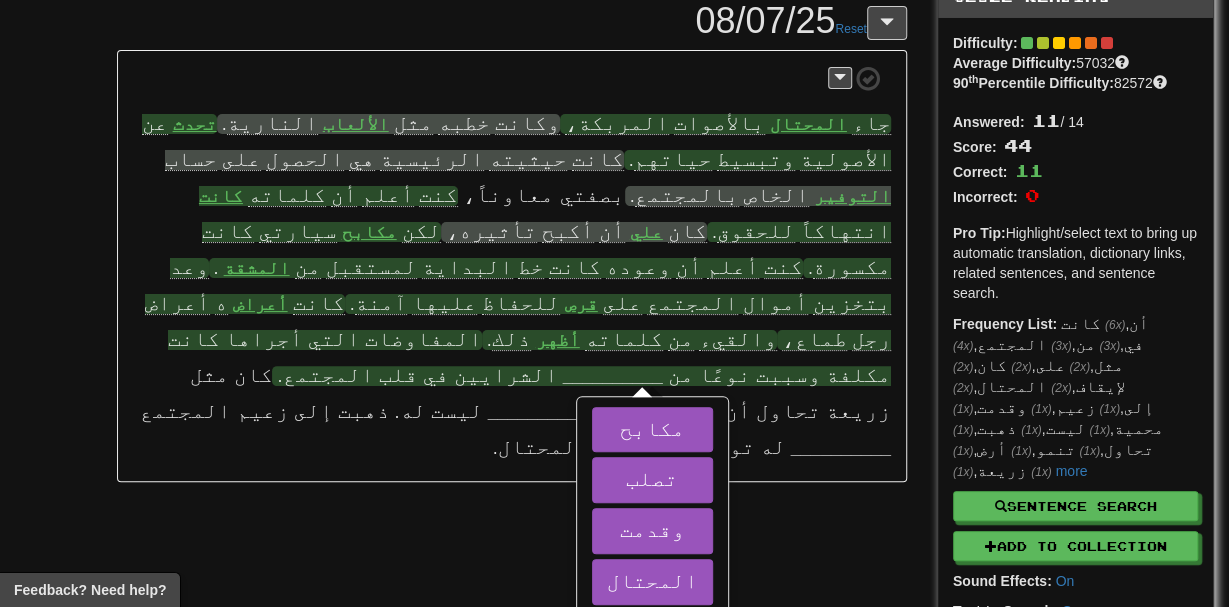 scroll, scrollTop: 104, scrollLeft: 0, axis: vertical 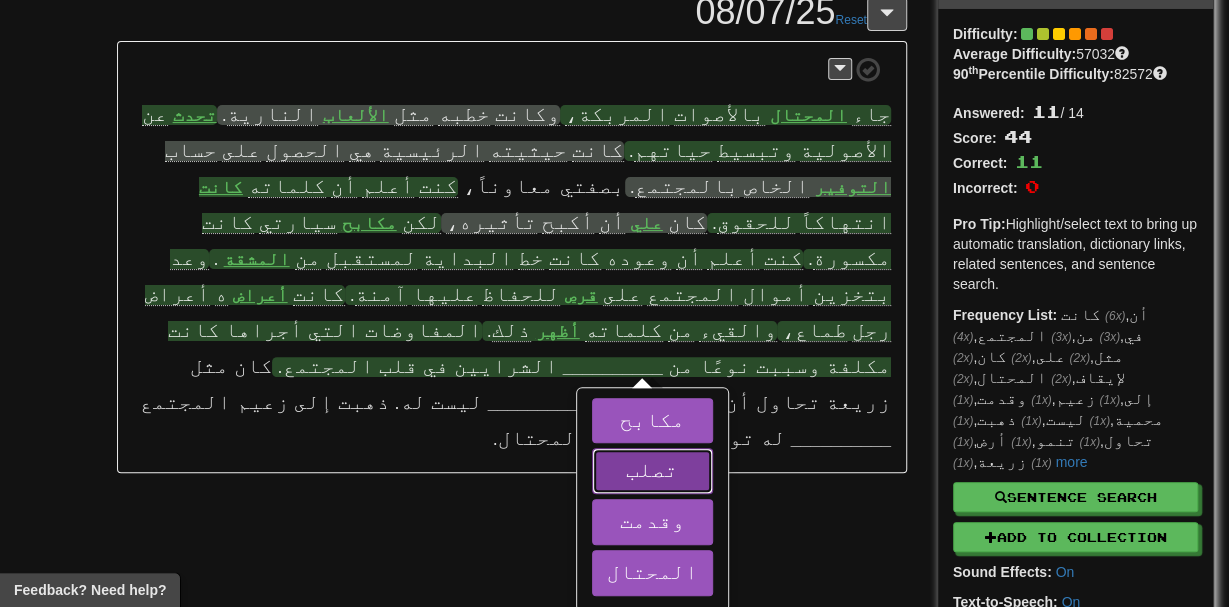 click on "تصلب" at bounding box center [652, 469] 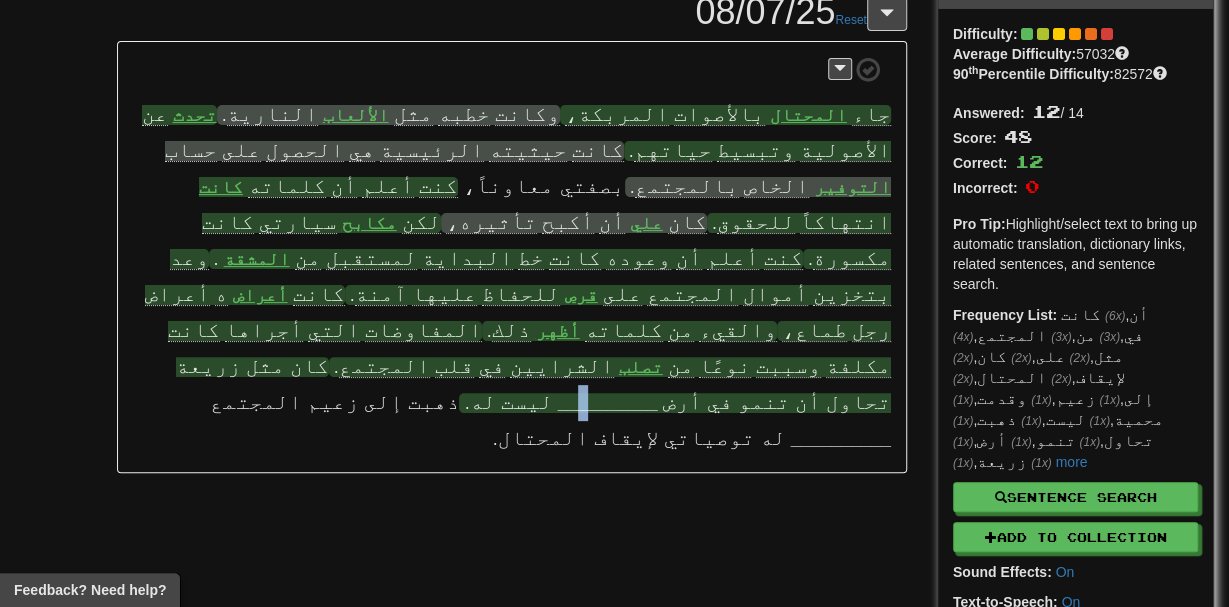 drag, startPoint x: 618, startPoint y: 316, endPoint x: 630, endPoint y: 328, distance: 16.970562 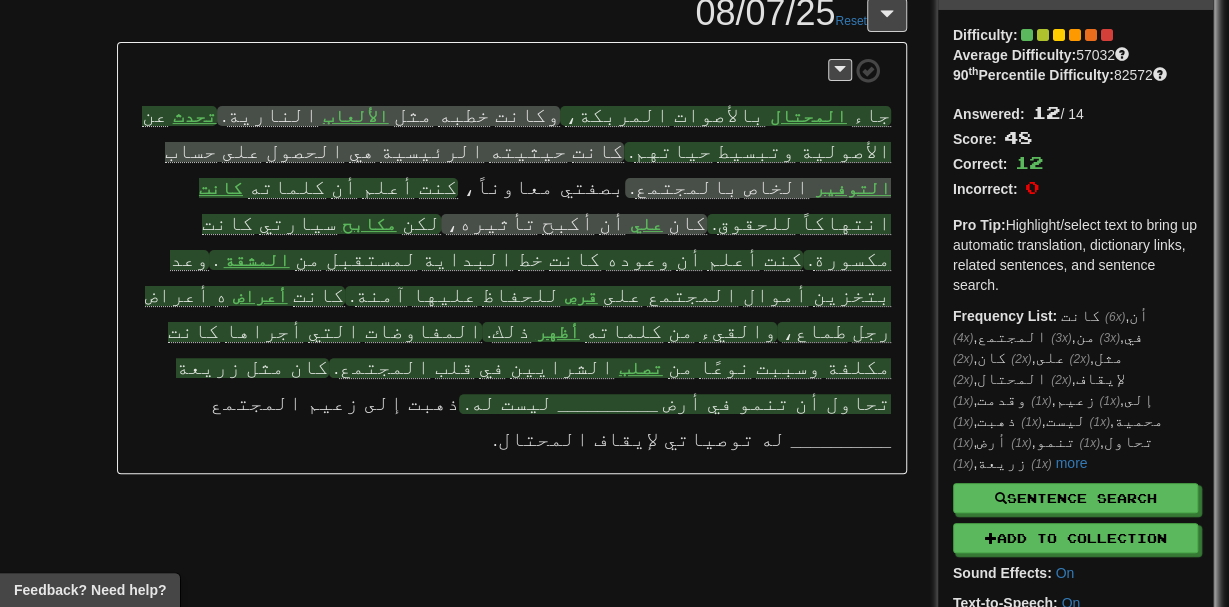 click on "__________" at bounding box center (608, 404) 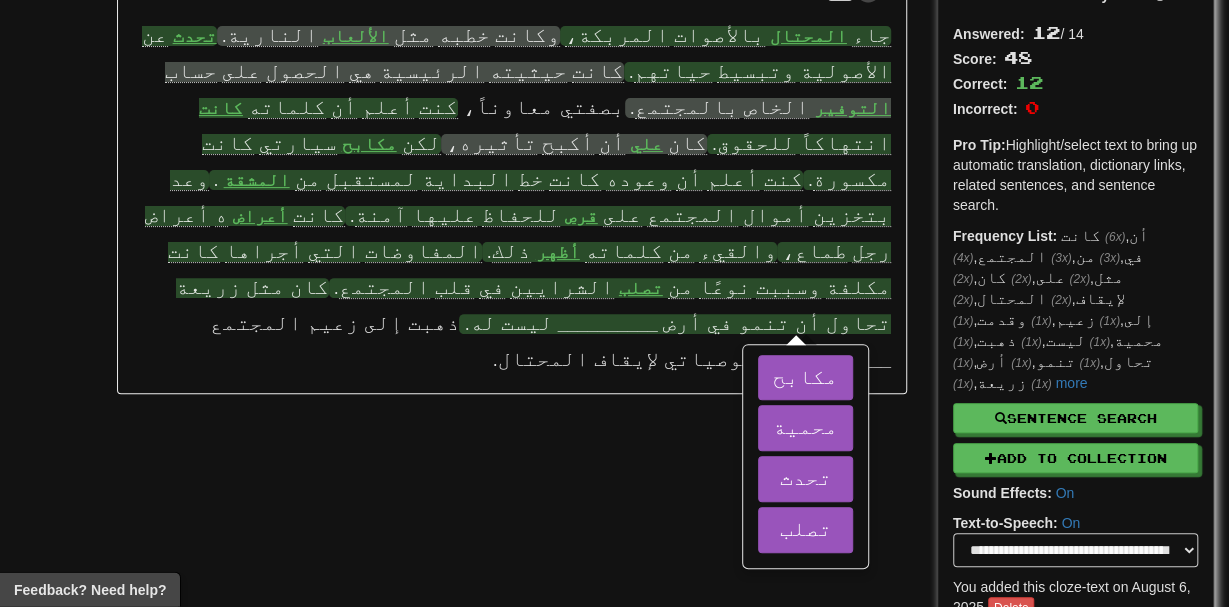 scroll, scrollTop: 185, scrollLeft: 0, axis: vertical 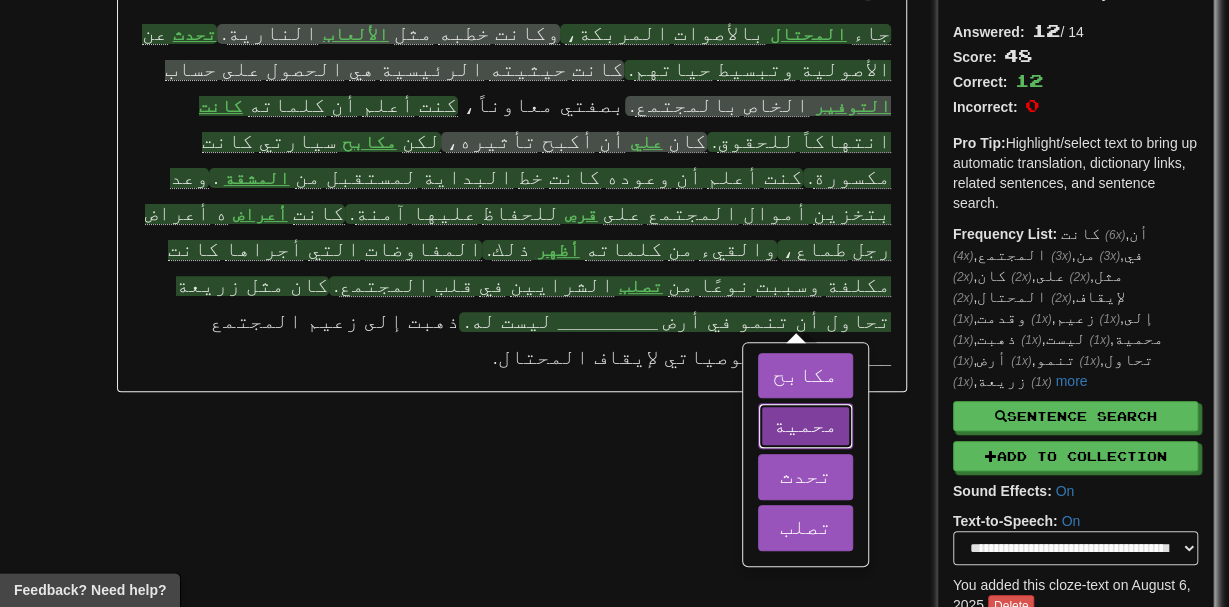 click on "محمية" at bounding box center (805, 424) 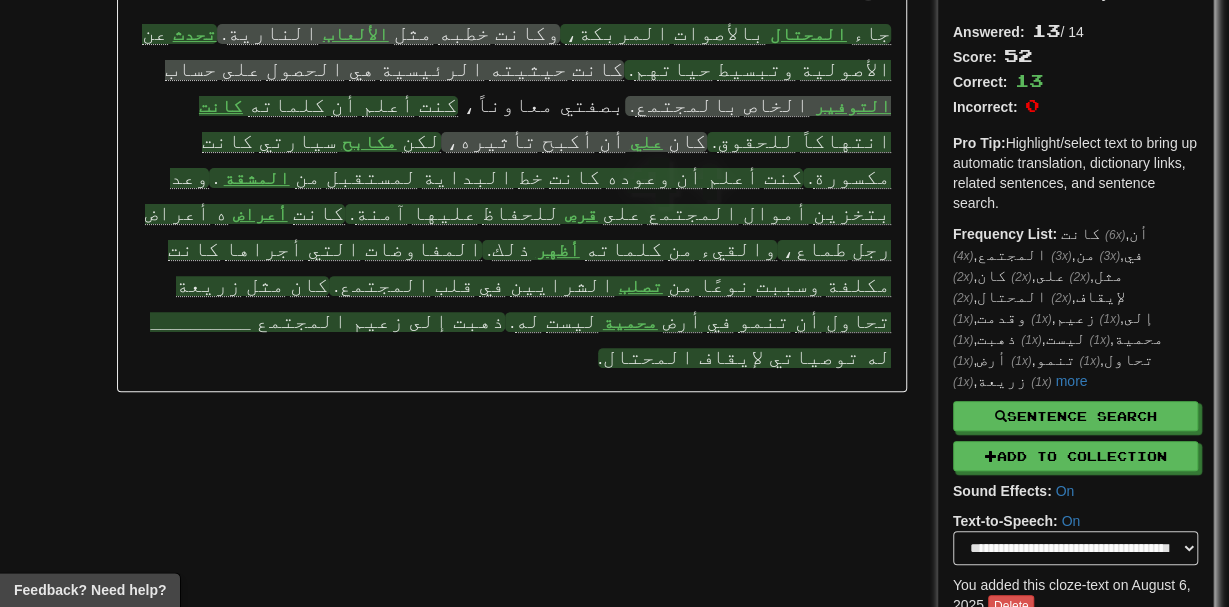 click on "__________" at bounding box center [200, 322] 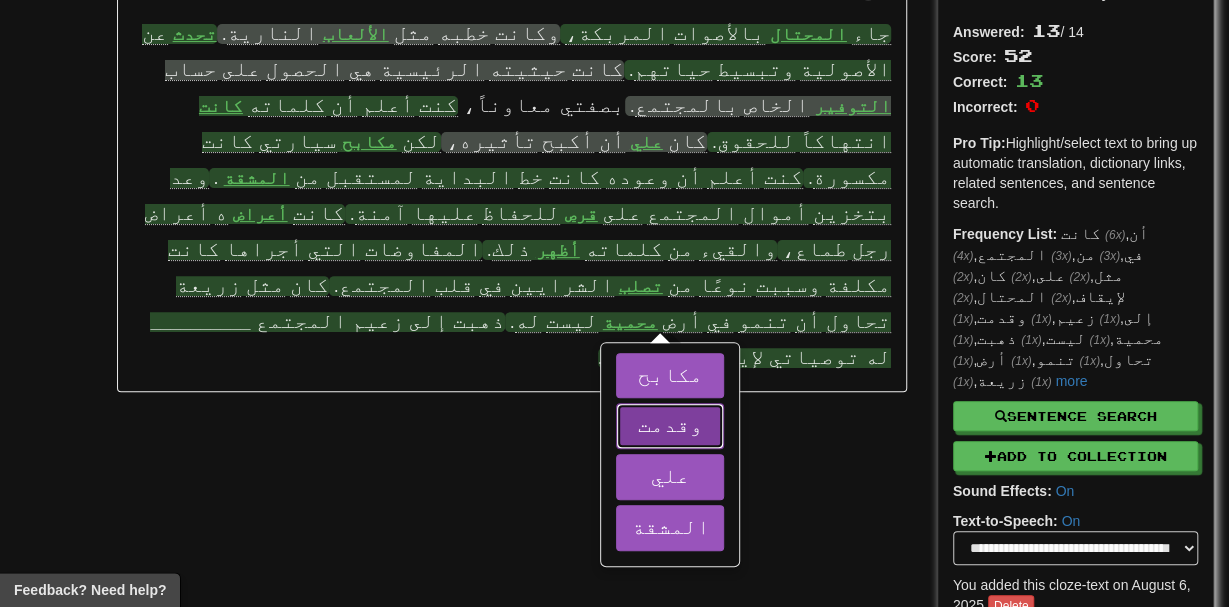 click on "وقدمت" at bounding box center (670, 424) 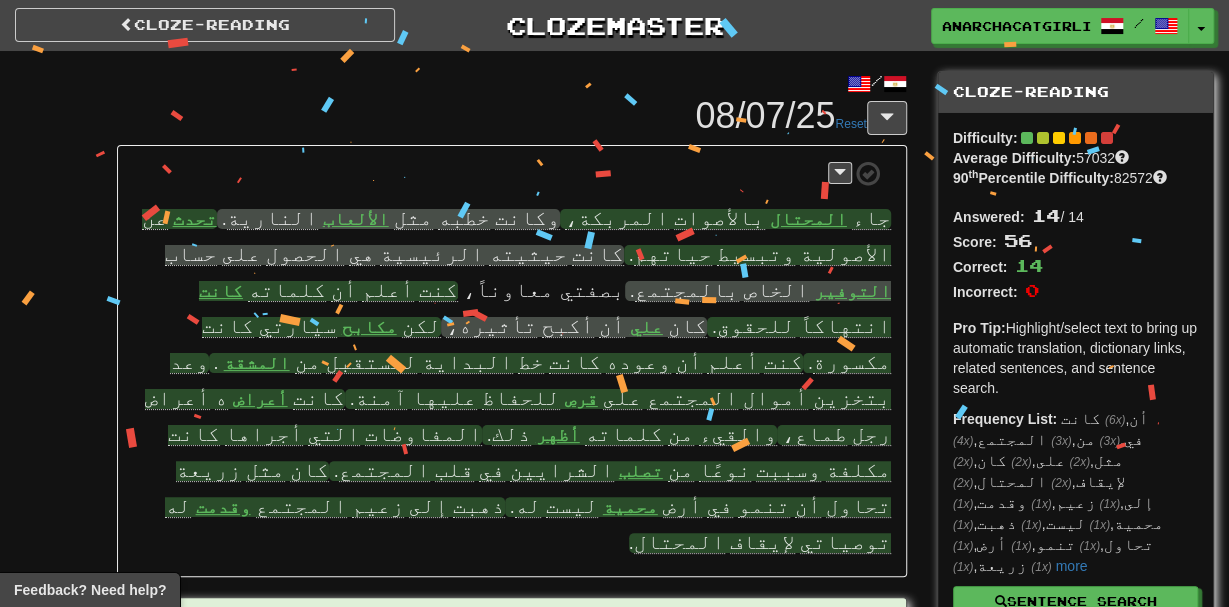 scroll, scrollTop: 0, scrollLeft: 0, axis: both 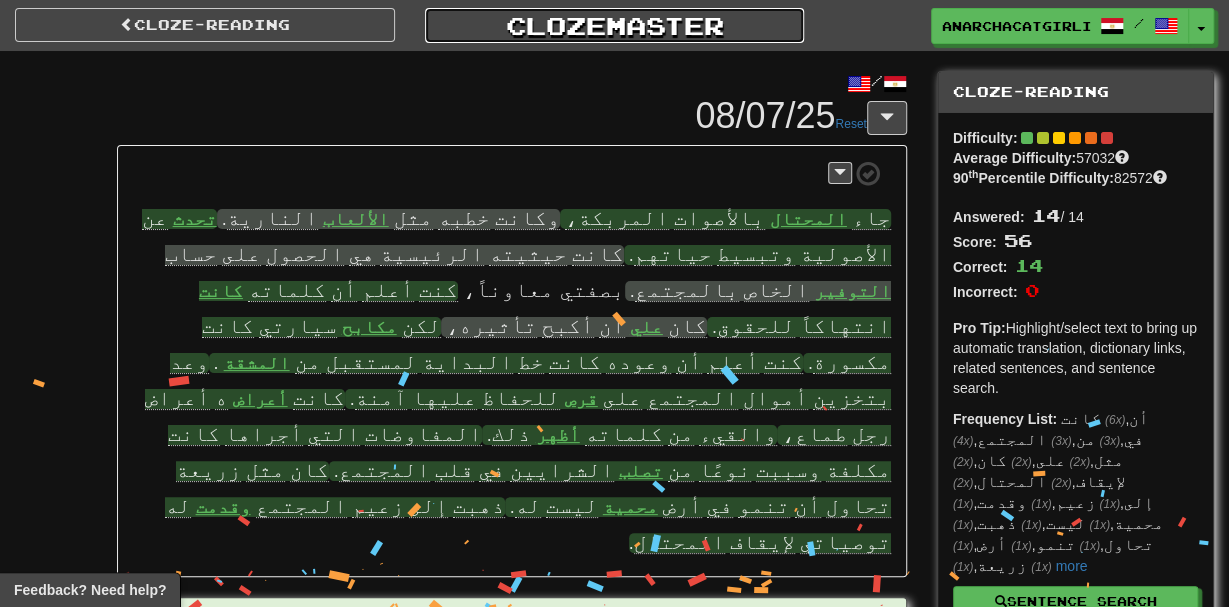 click on "Clozemaster" at bounding box center [615, 25] 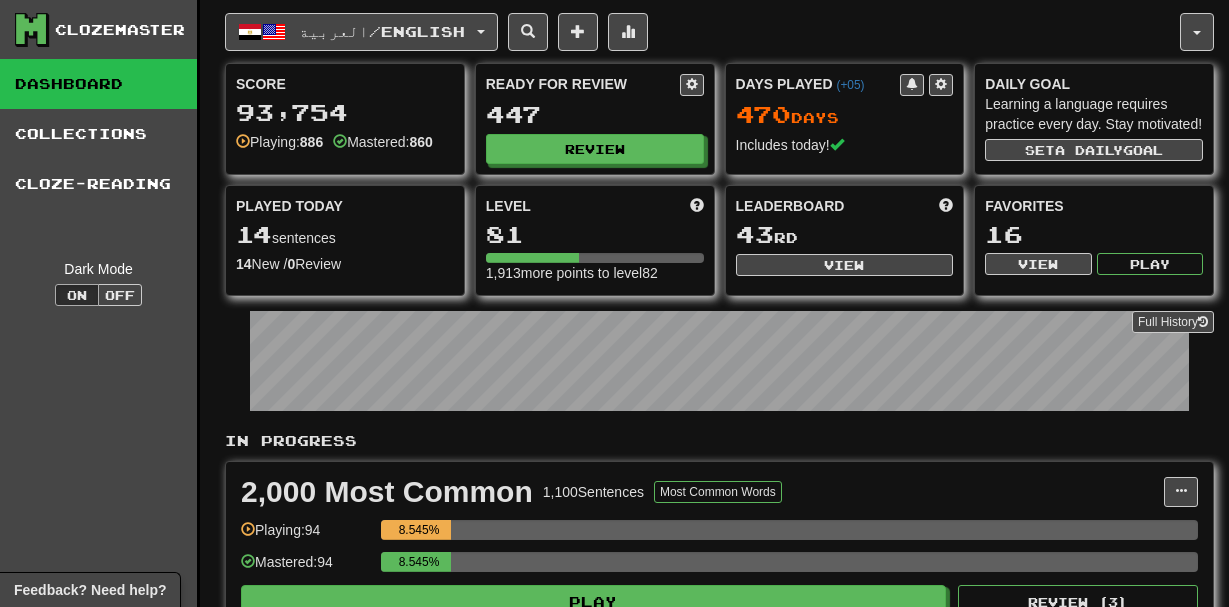 scroll, scrollTop: 0, scrollLeft: 0, axis: both 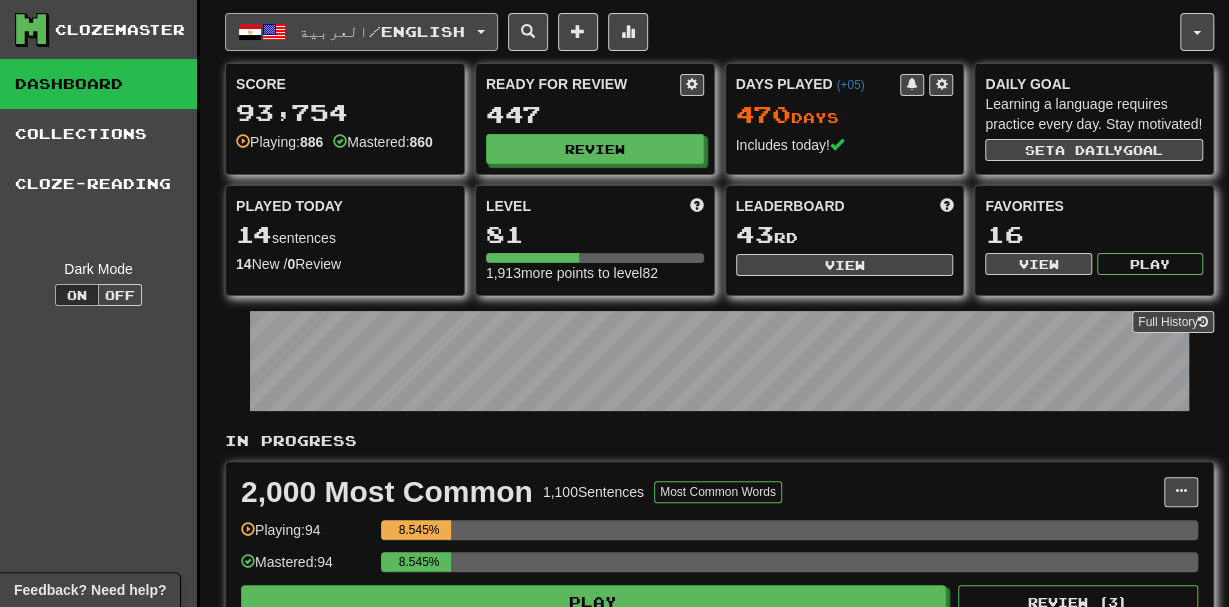 click on "العربية  /  English" at bounding box center (382, 31) 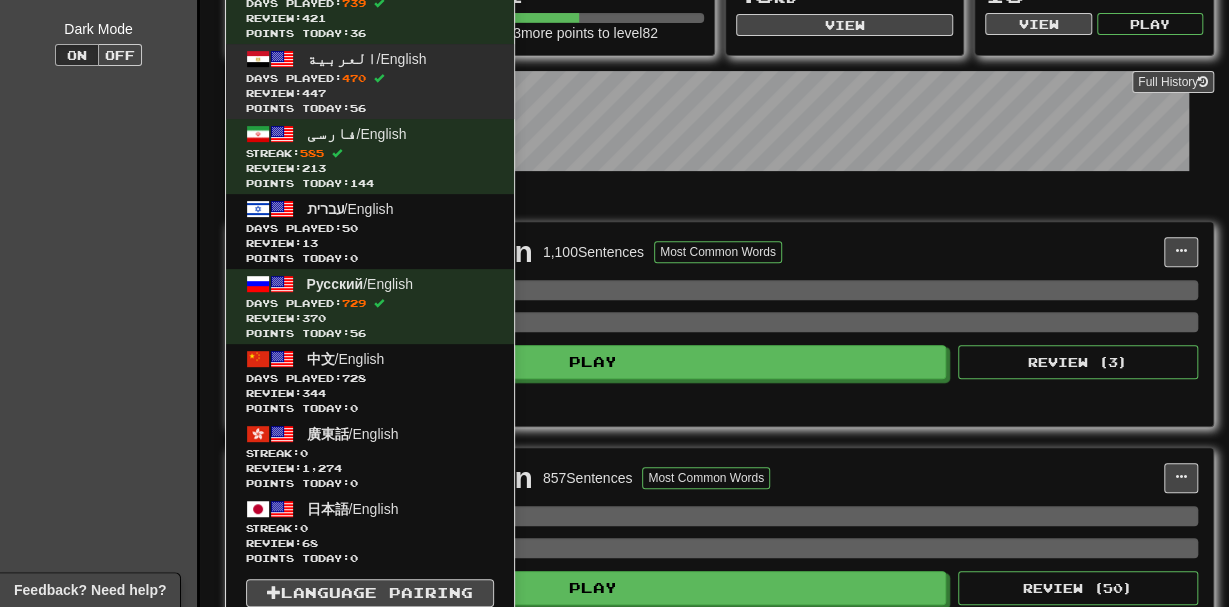 scroll, scrollTop: 251, scrollLeft: 0, axis: vertical 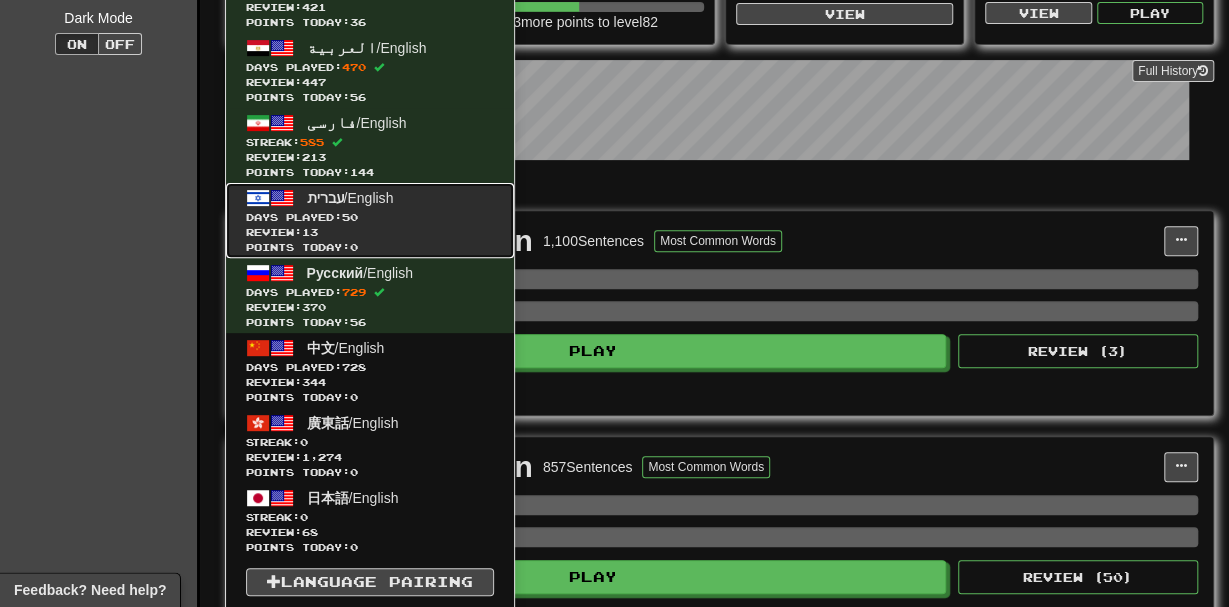 click on "Days Played:  50" at bounding box center [370, 217] 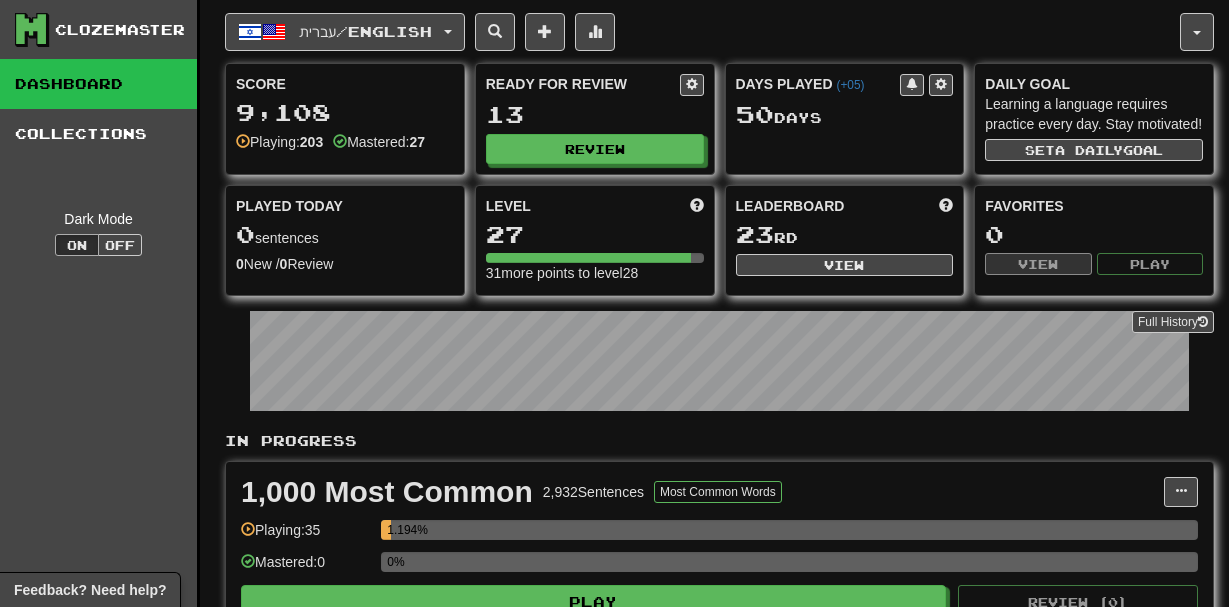 scroll, scrollTop: 0, scrollLeft: 0, axis: both 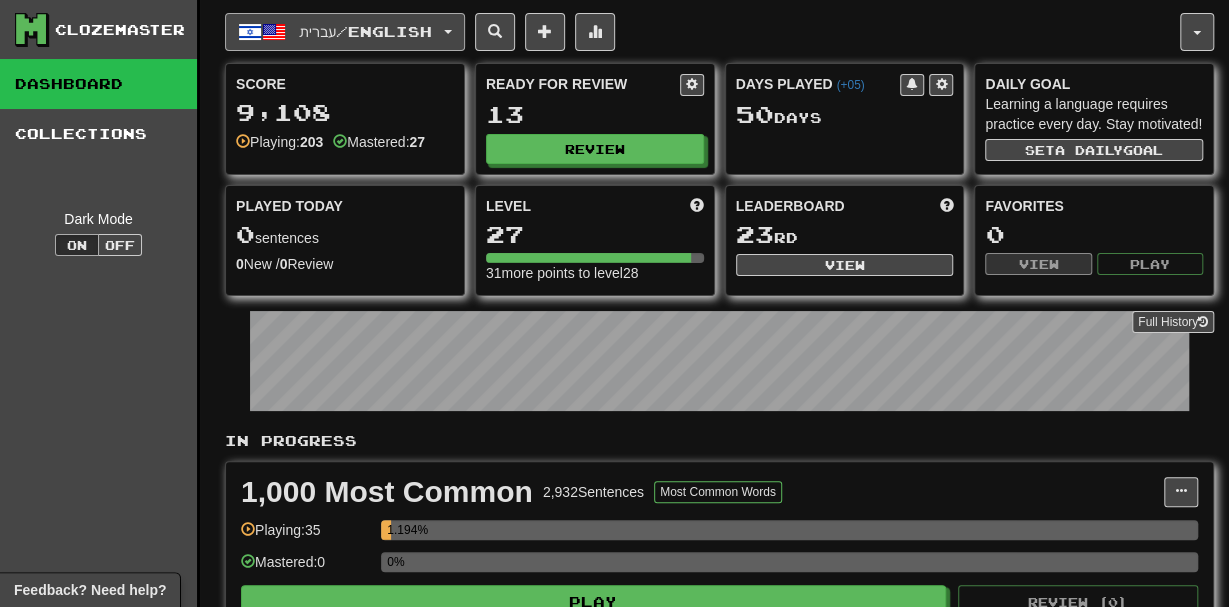 click on "עברית  /  English" at bounding box center (365, 31) 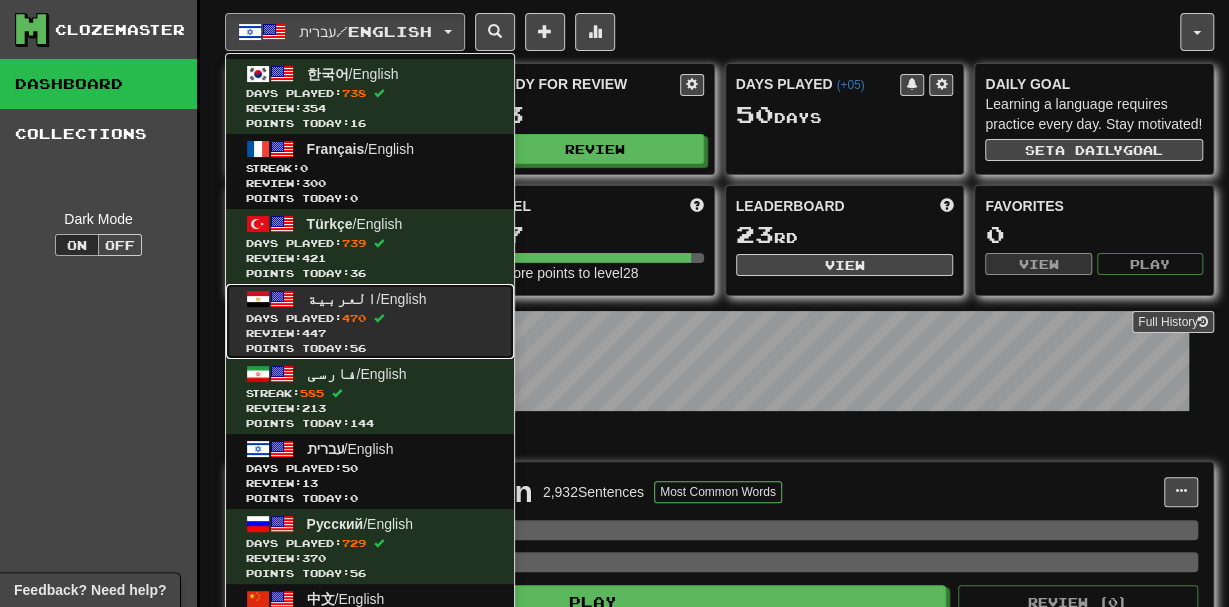 click on "Points today:  56" at bounding box center [370, 348] 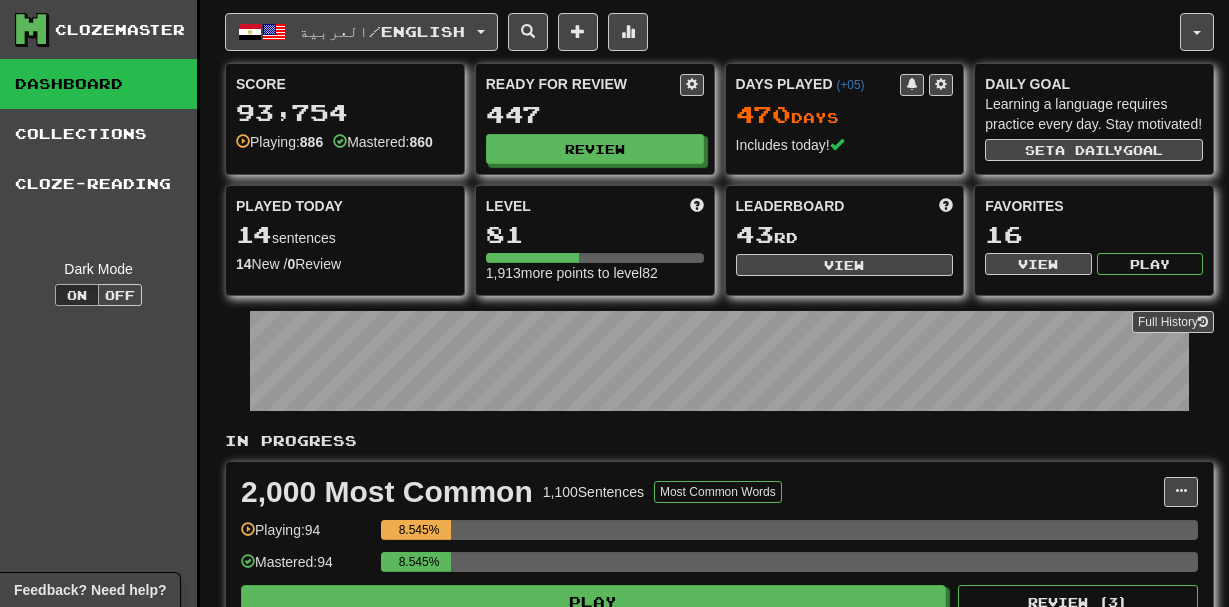 scroll, scrollTop: 40, scrollLeft: 0, axis: vertical 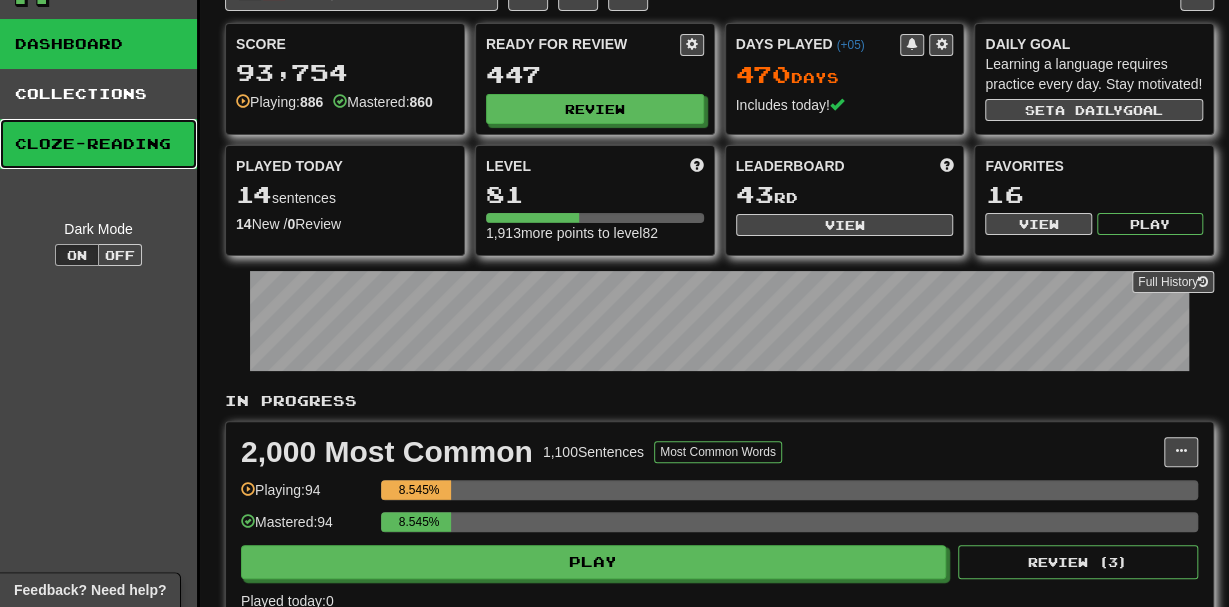 click on "Cloze-Reading" at bounding box center [98, 144] 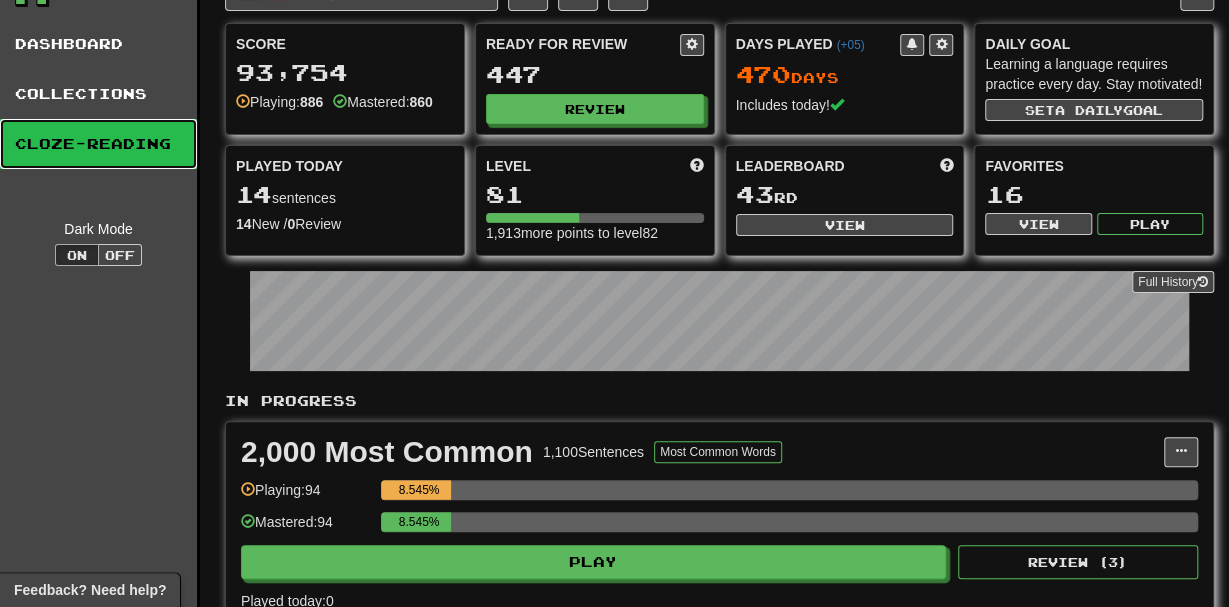 scroll, scrollTop: 0, scrollLeft: 0, axis: both 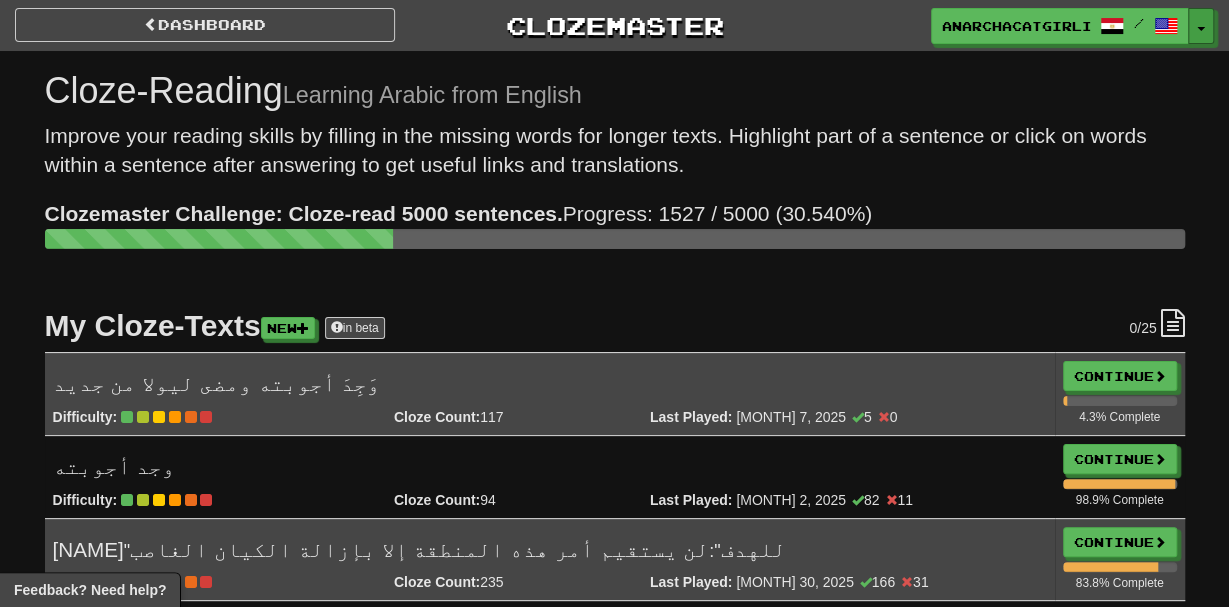 drag, startPoint x: 1201, startPoint y: 26, endPoint x: 1189, endPoint y: 363, distance: 337.2136 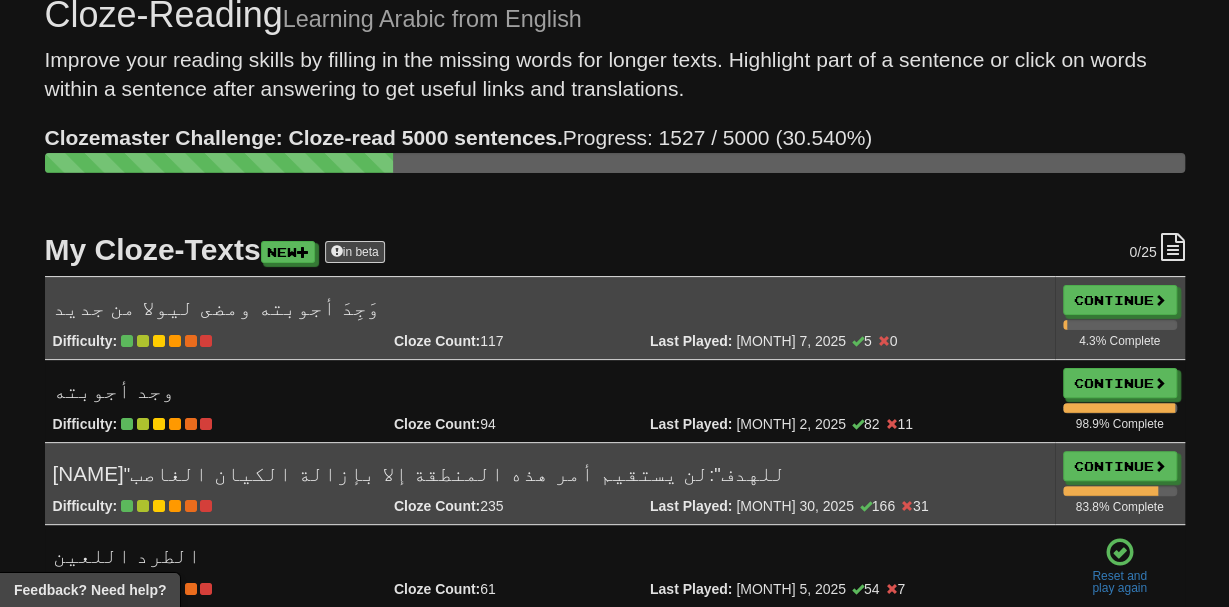 scroll, scrollTop: 0, scrollLeft: 0, axis: both 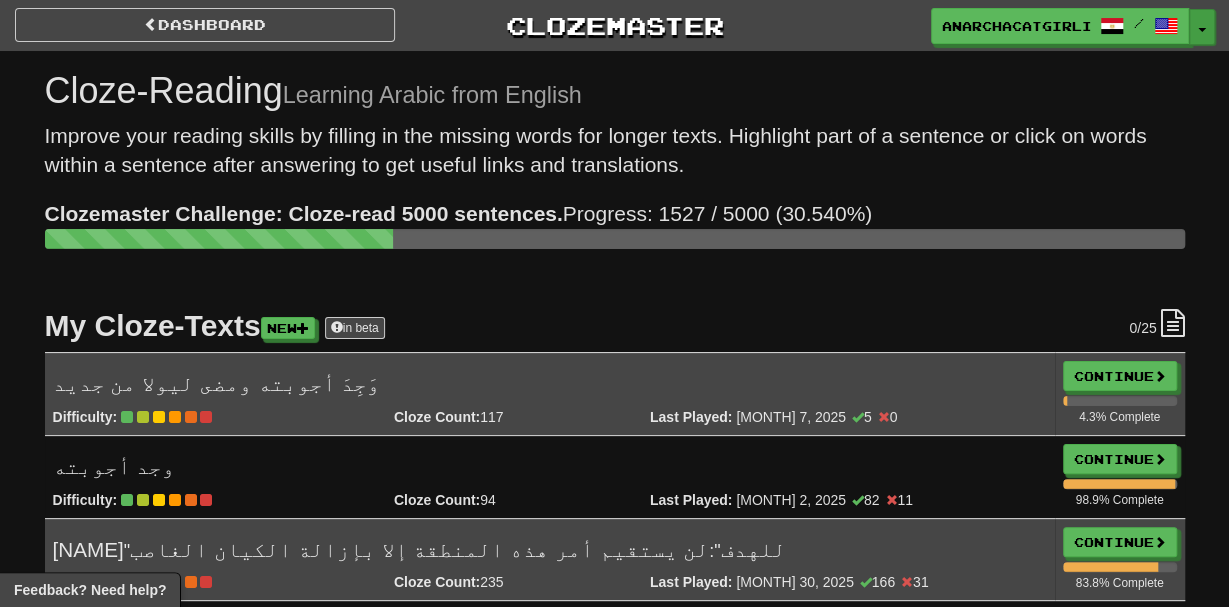 click at bounding box center [1202, 30] 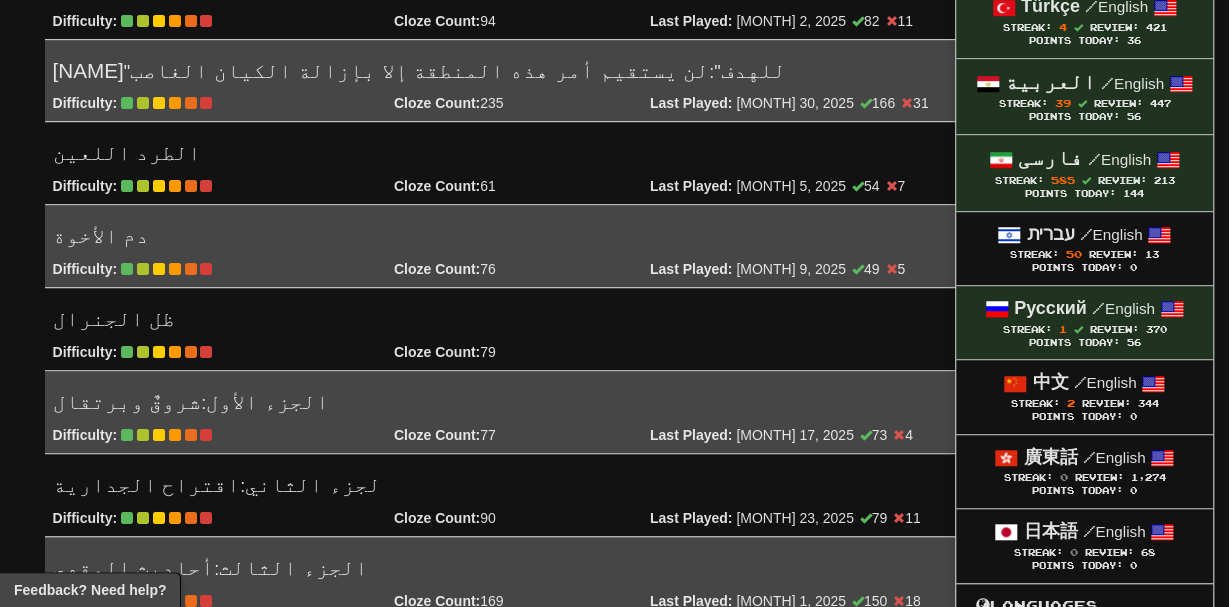 scroll, scrollTop: 480, scrollLeft: 0, axis: vertical 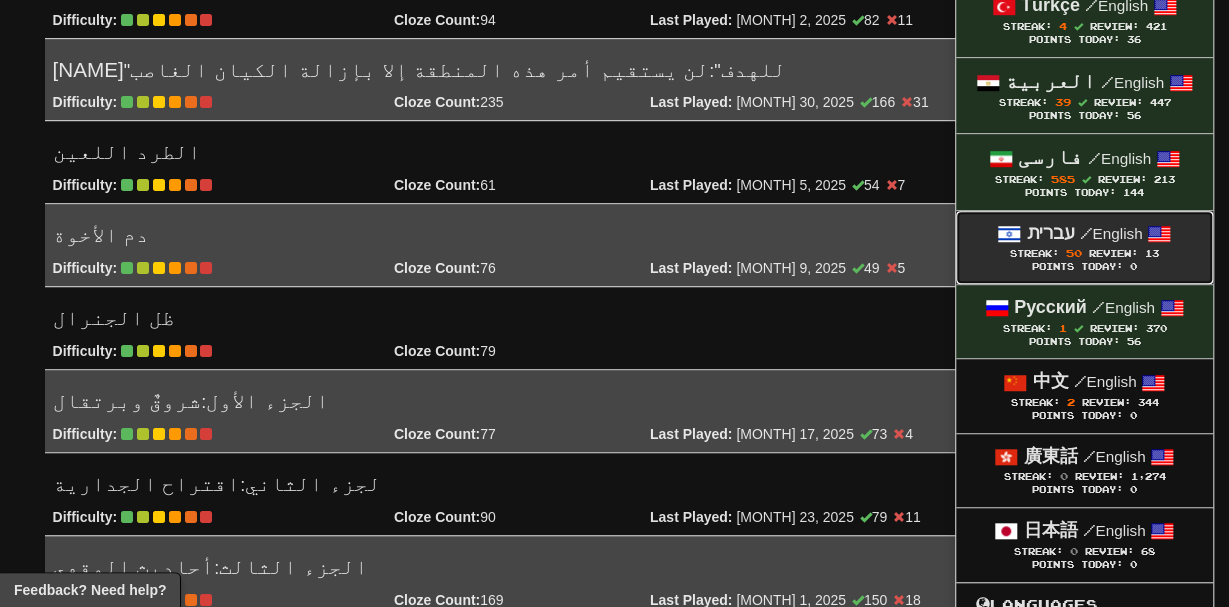 click on "Review:" at bounding box center [1113, 253] 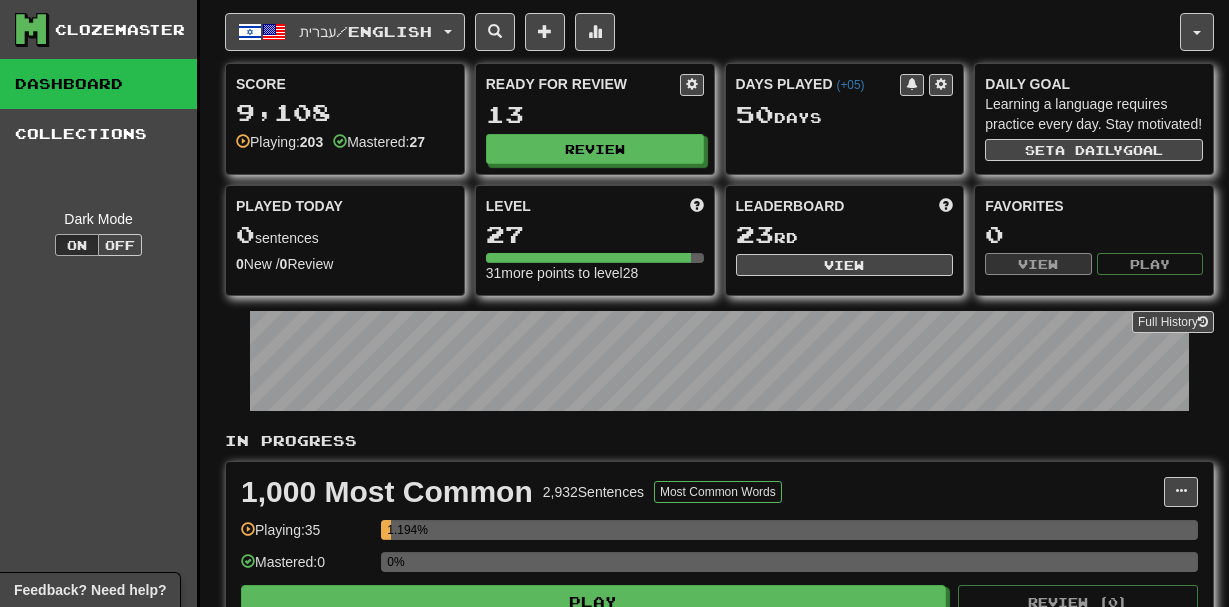 scroll, scrollTop: 0, scrollLeft: 0, axis: both 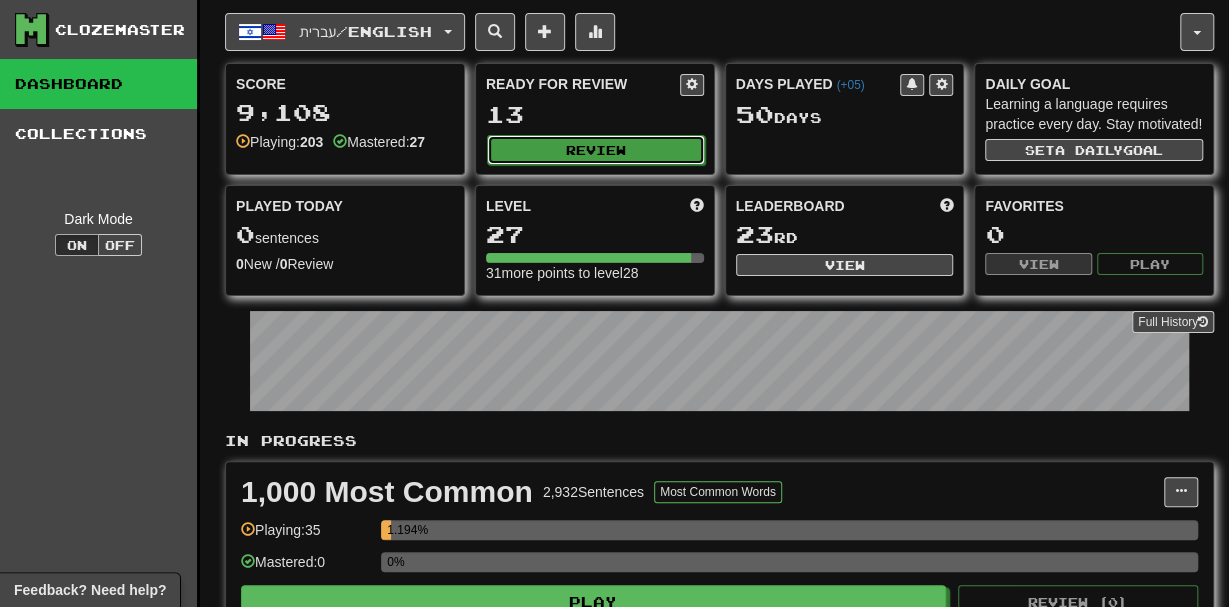 click on "Review" at bounding box center (596, 150) 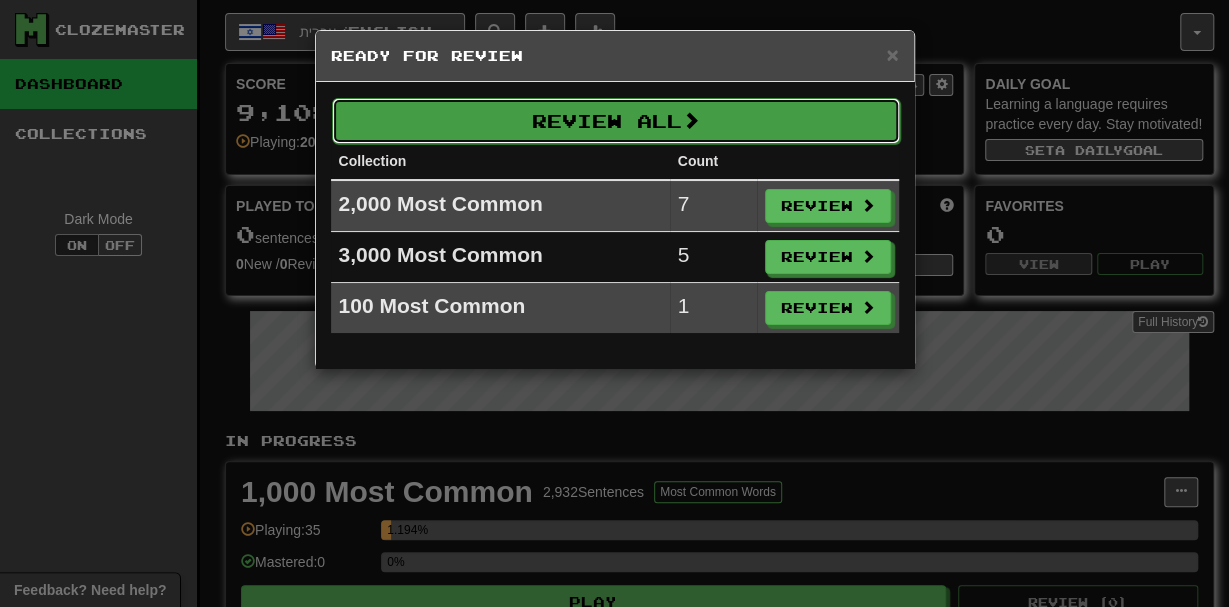 click on "Review All" at bounding box center (616, 121) 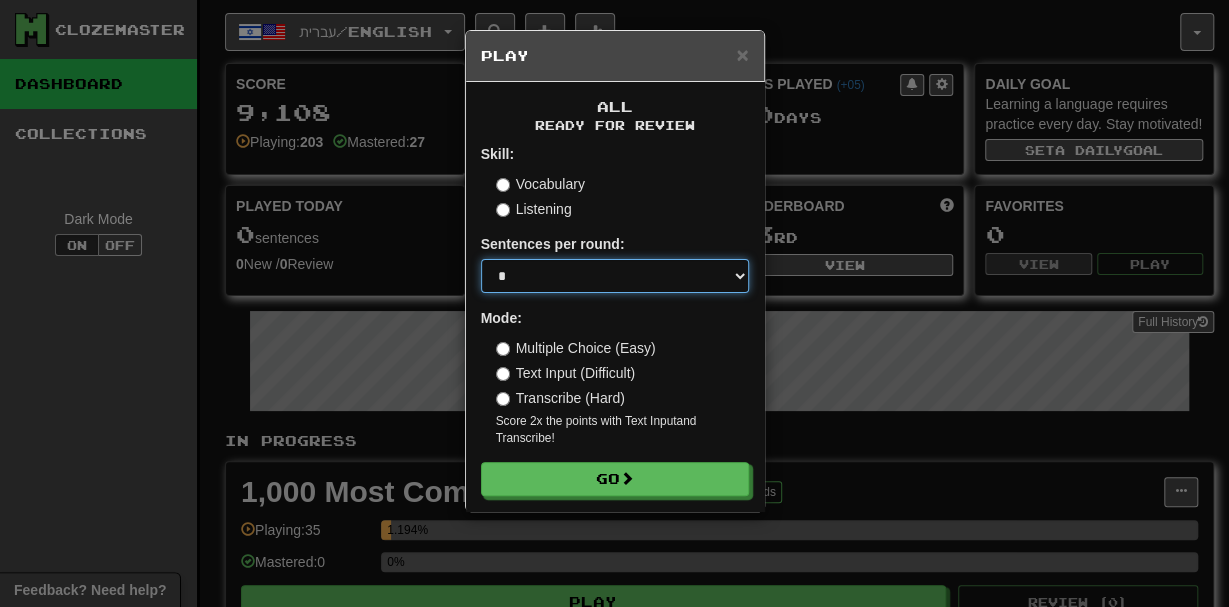 click on "* ** ** ** ** ** *** ********" at bounding box center [615, 276] 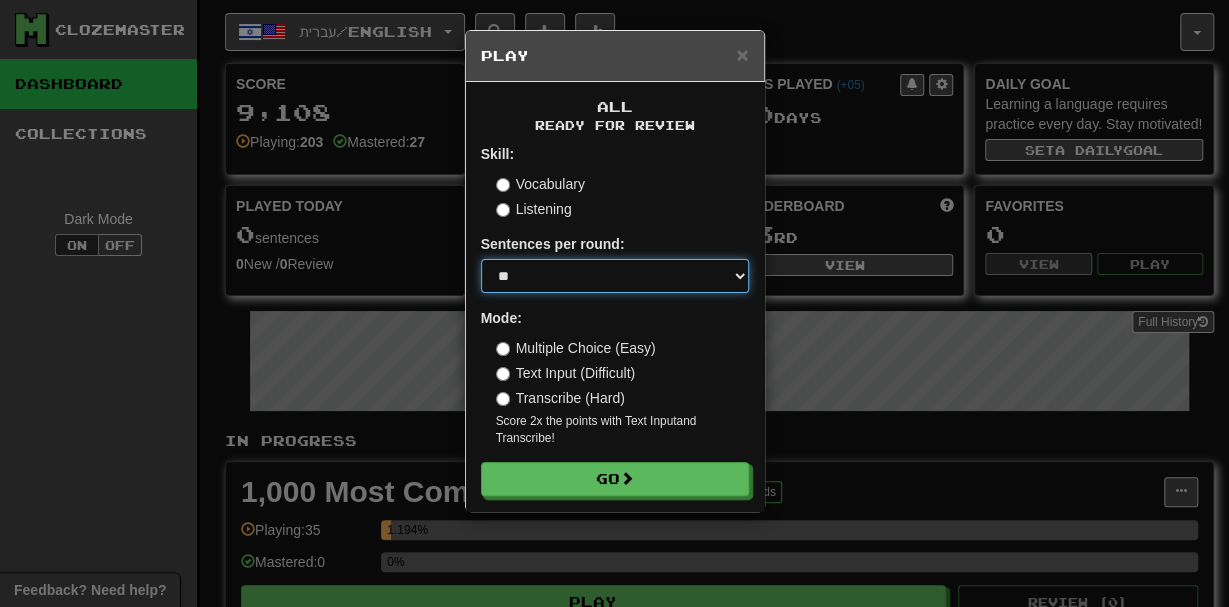 click on "**" at bounding box center (0, 0) 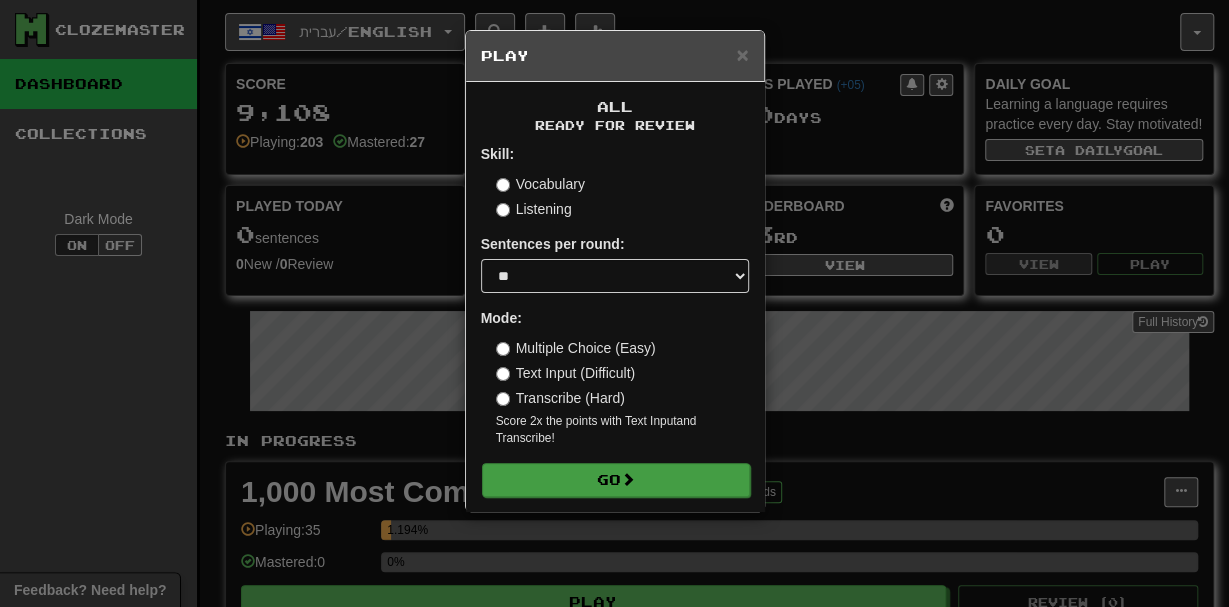 drag, startPoint x: 657, startPoint y: 513, endPoint x: 673, endPoint y: 485, distance: 32.24903 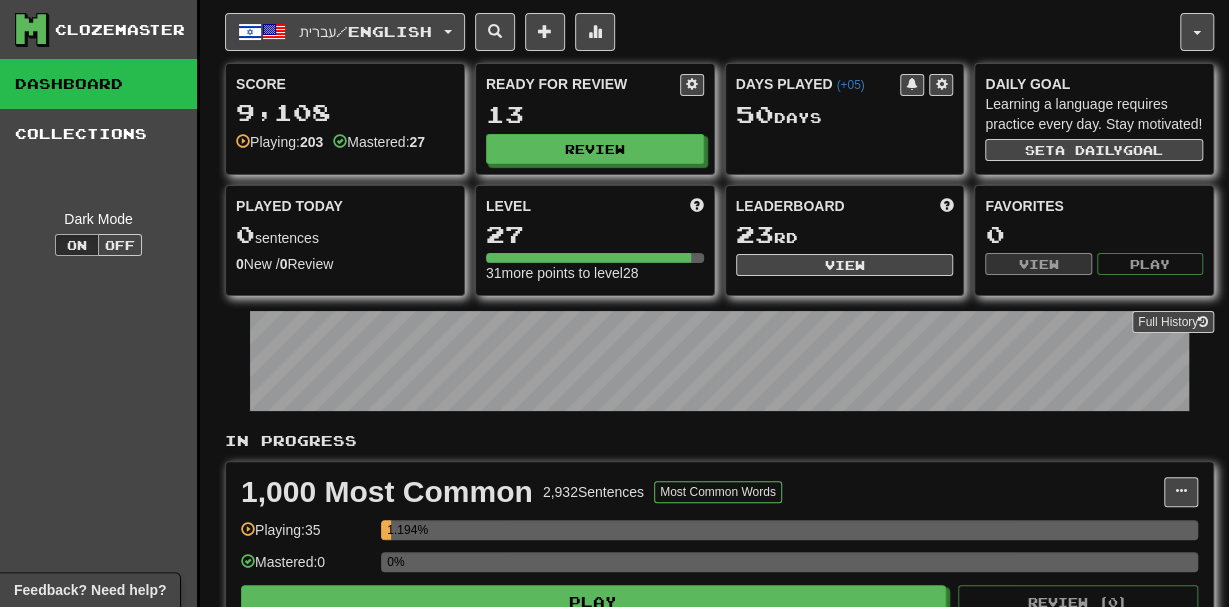 click on "Ready for Review 13   Review" at bounding box center (595, 119) 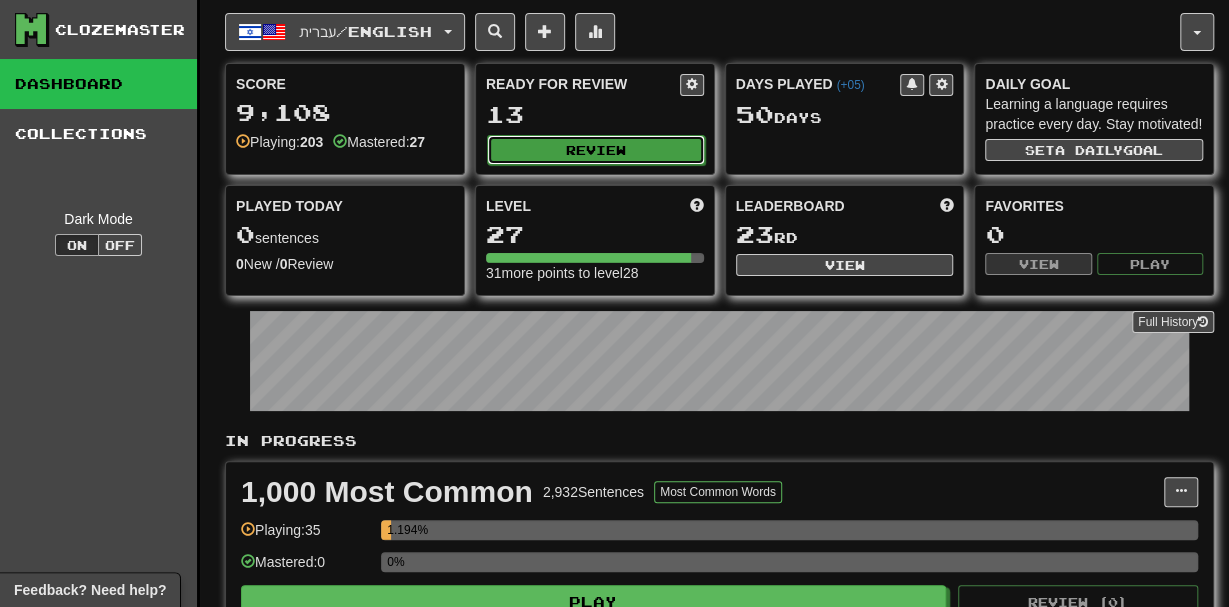 click on "Review" at bounding box center [596, 150] 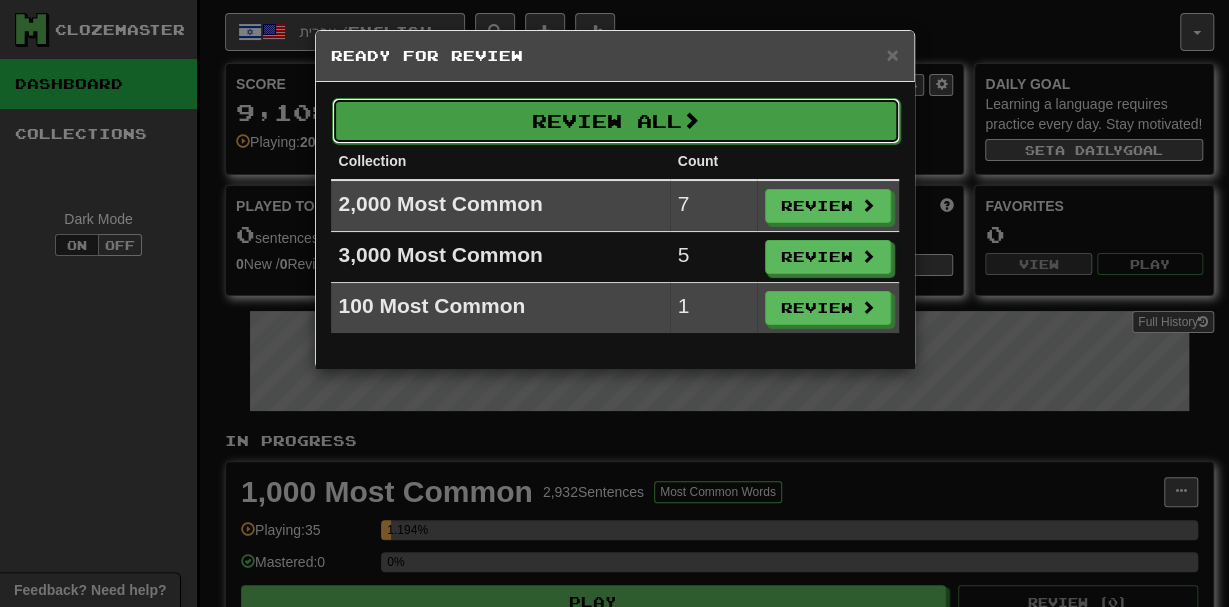 click on "Review All" at bounding box center (616, 121) 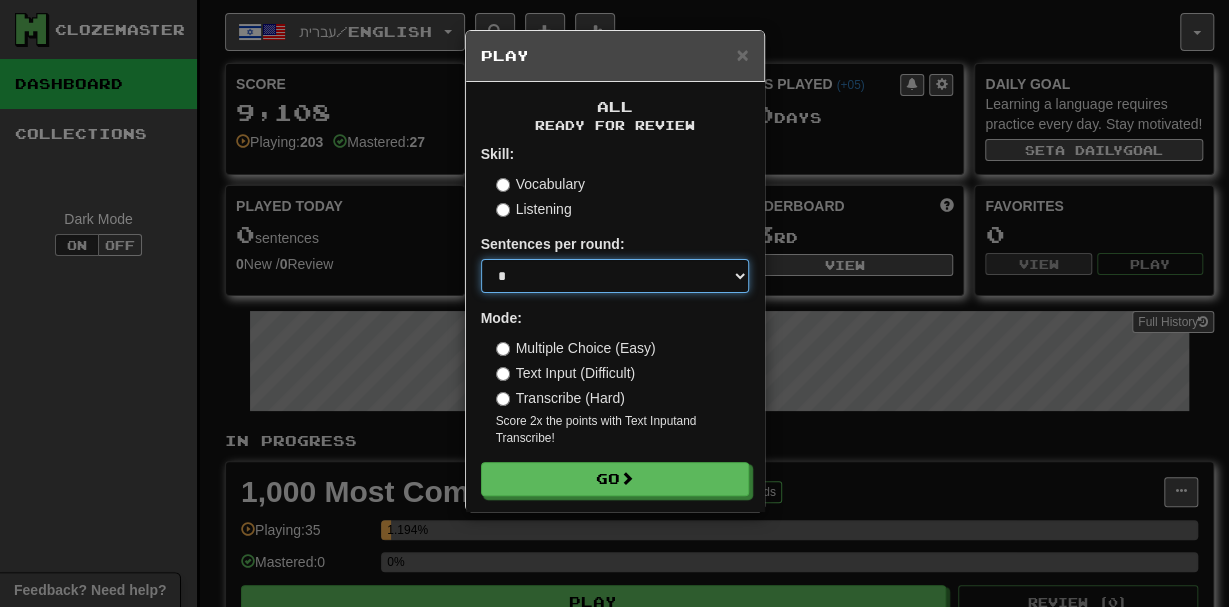 select on "**" 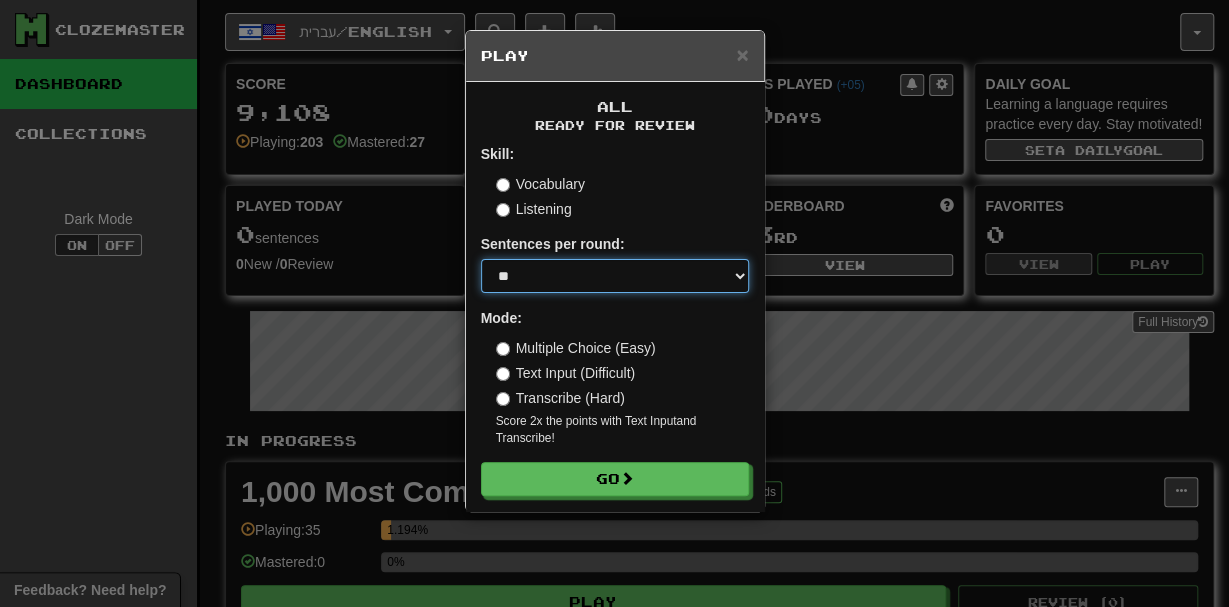 click on "**" at bounding box center (0, 0) 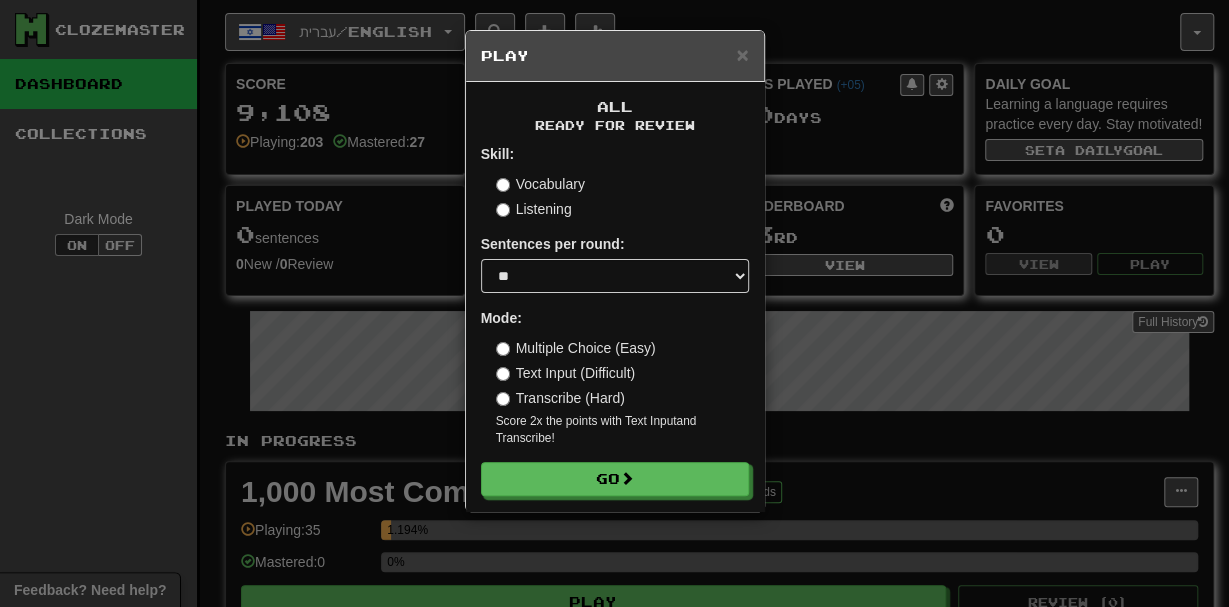 click on "Multiple Choice (Easy) Text Input (Difficult) Transcribe (Hard) Score 2x the points with Text Input  and Transcribe !" at bounding box center (622, 392) 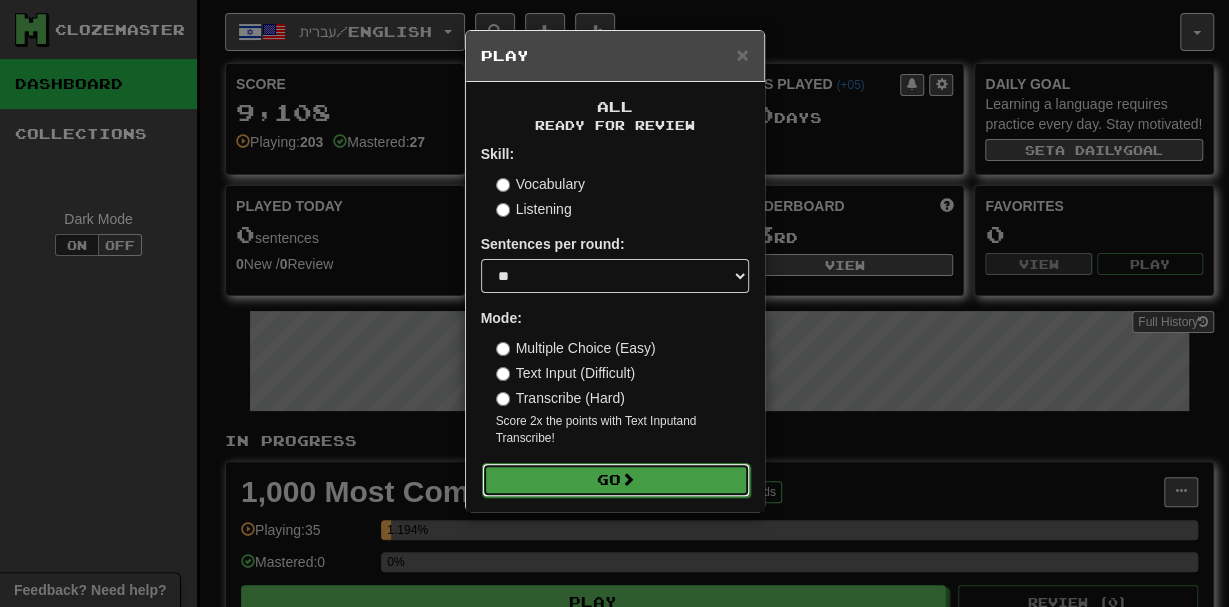 click at bounding box center [628, 479] 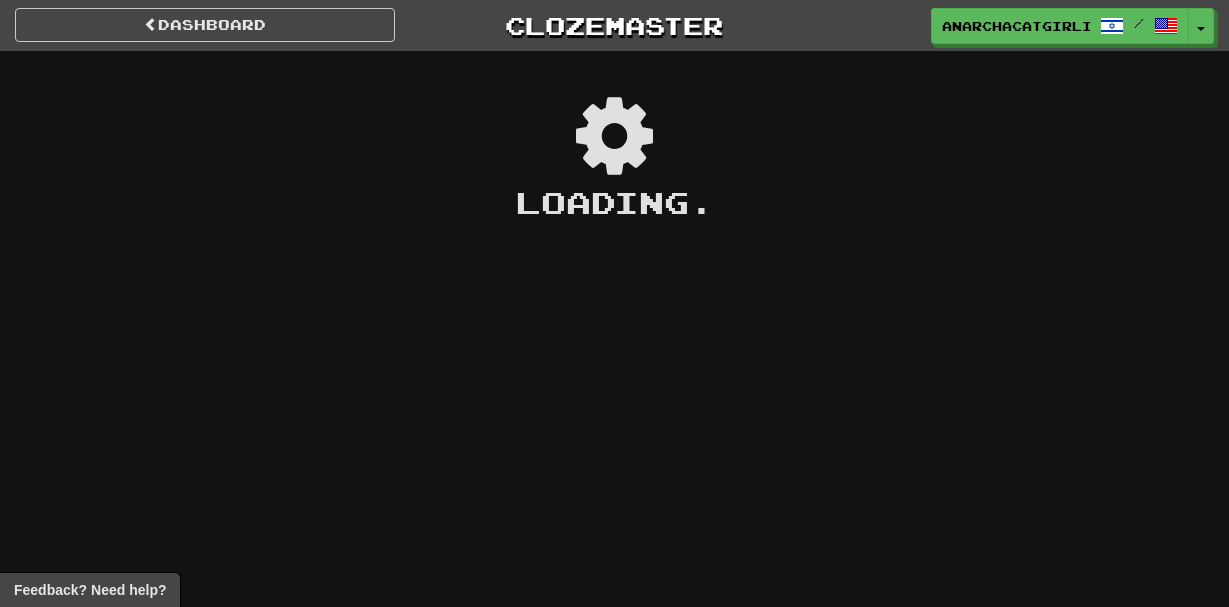 scroll, scrollTop: 0, scrollLeft: 0, axis: both 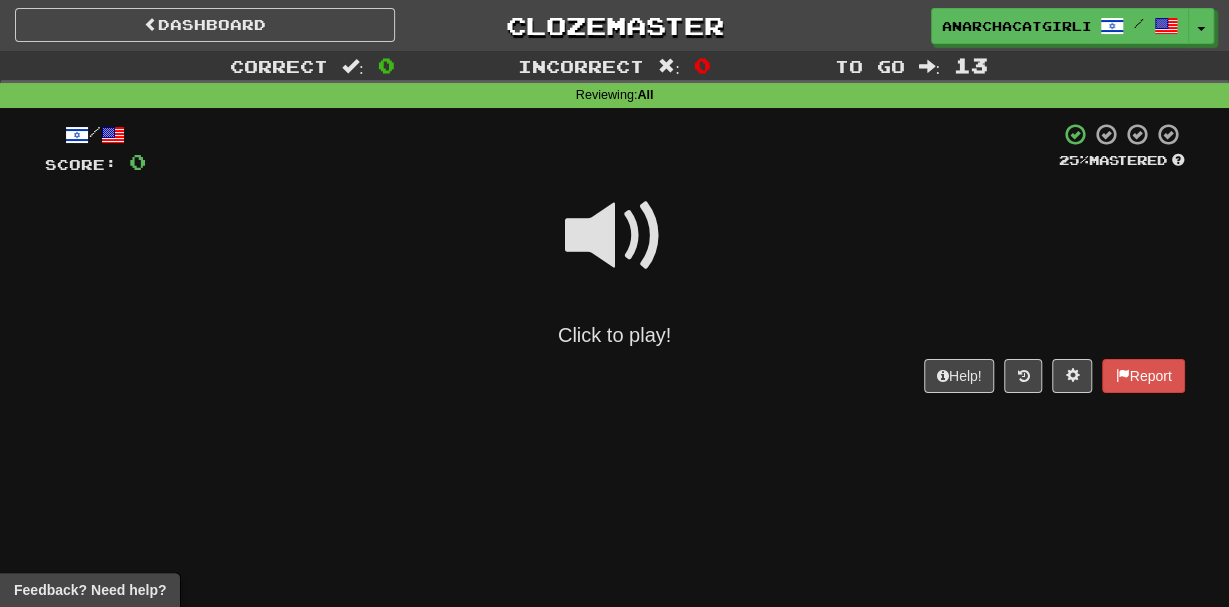 click at bounding box center [615, 236] 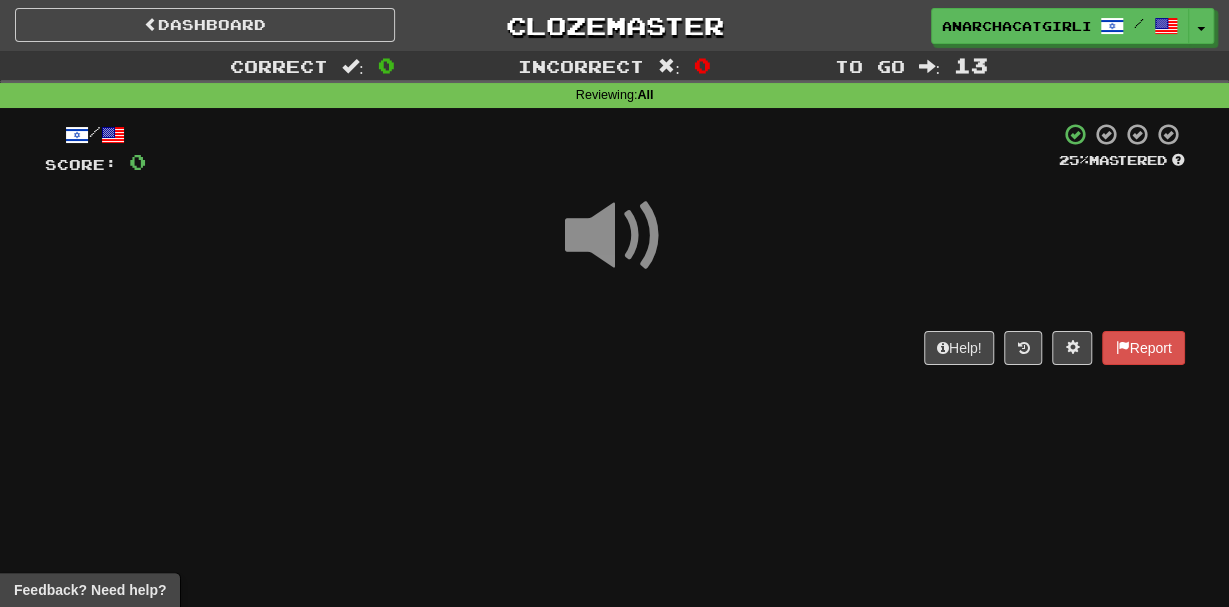 click at bounding box center (615, 236) 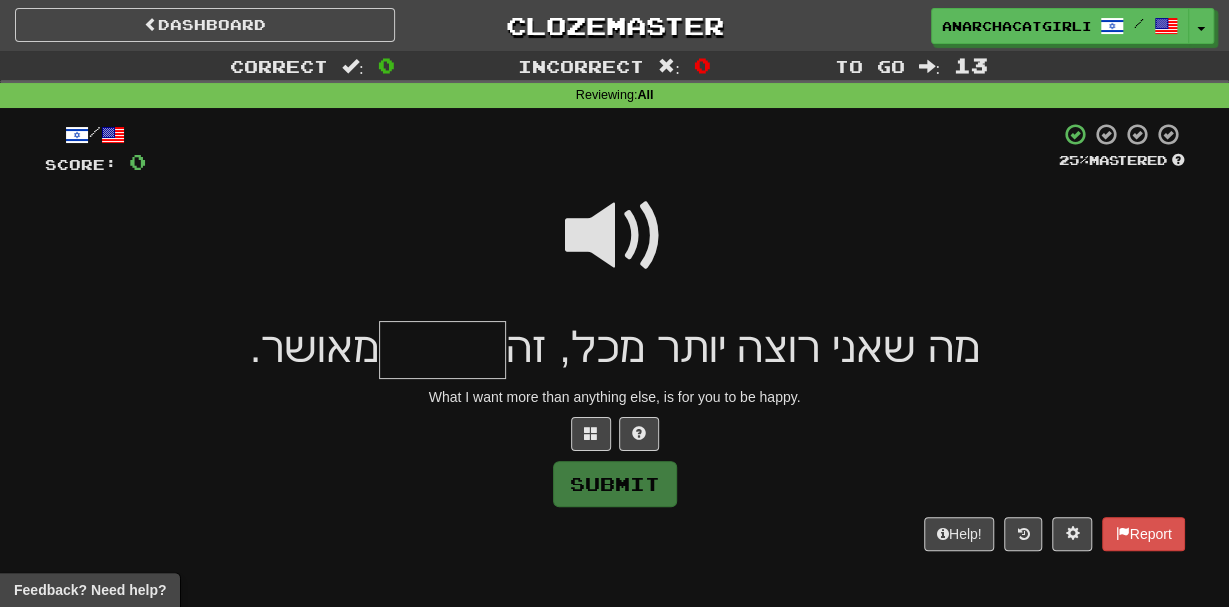 click at bounding box center [615, 236] 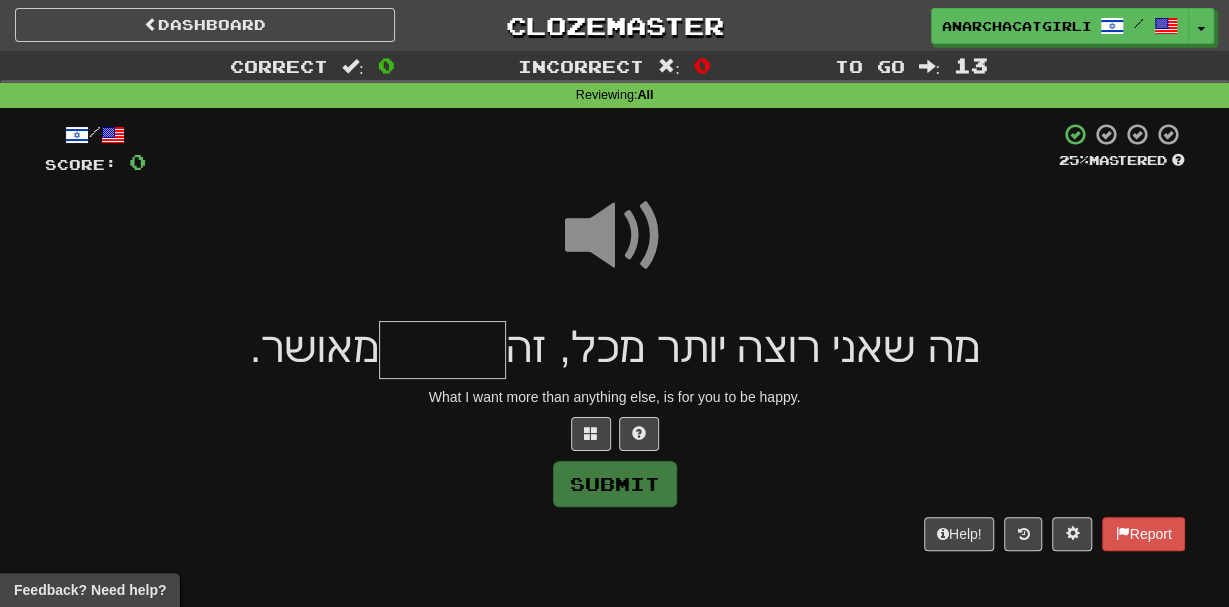 click at bounding box center [442, 350] 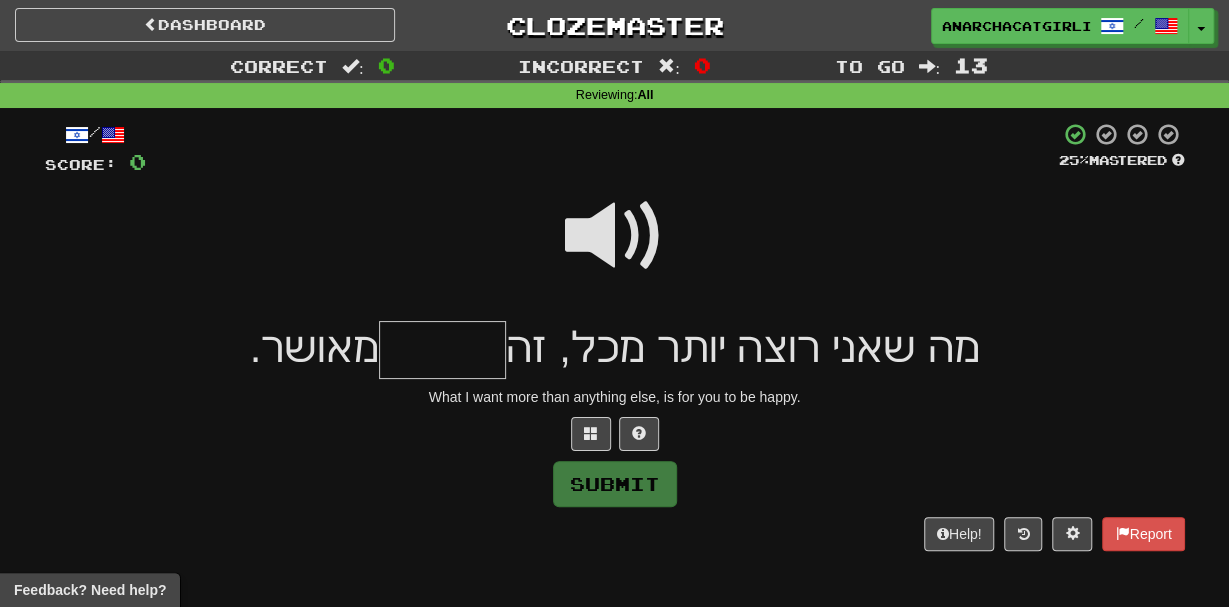 click at bounding box center [615, 236] 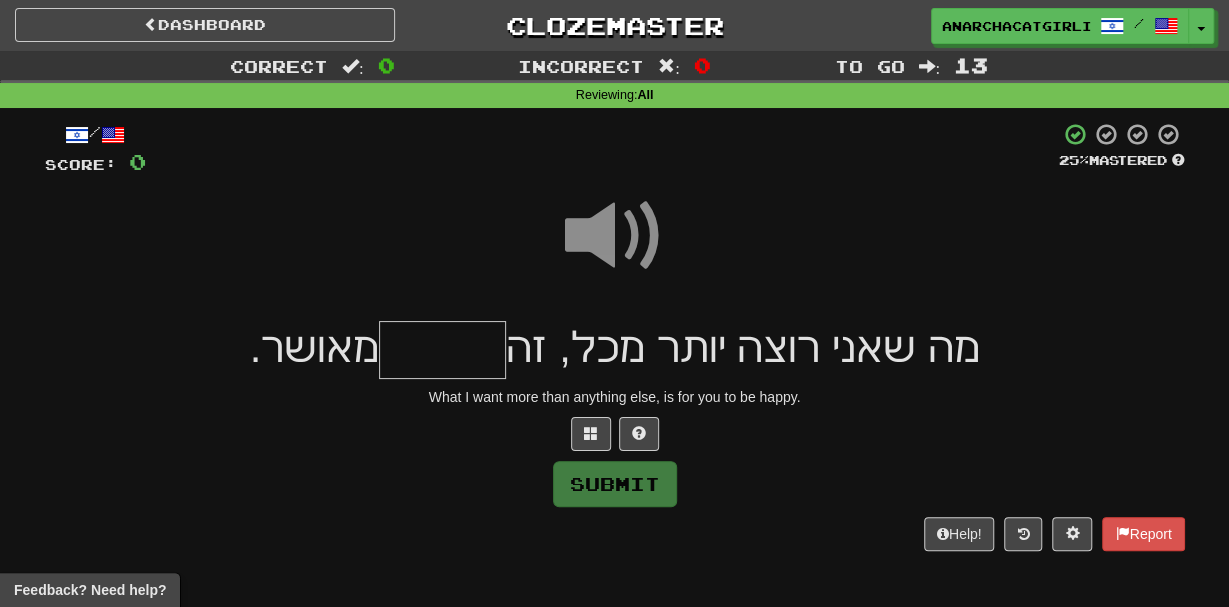 click at bounding box center [442, 350] 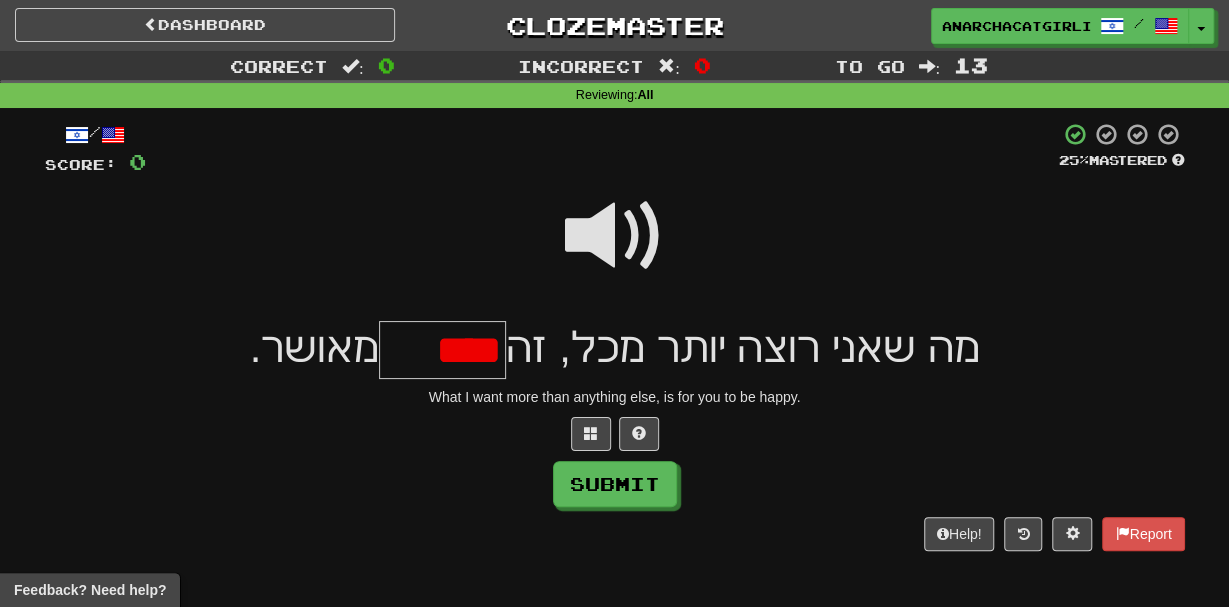 scroll, scrollTop: 0, scrollLeft: 0, axis: both 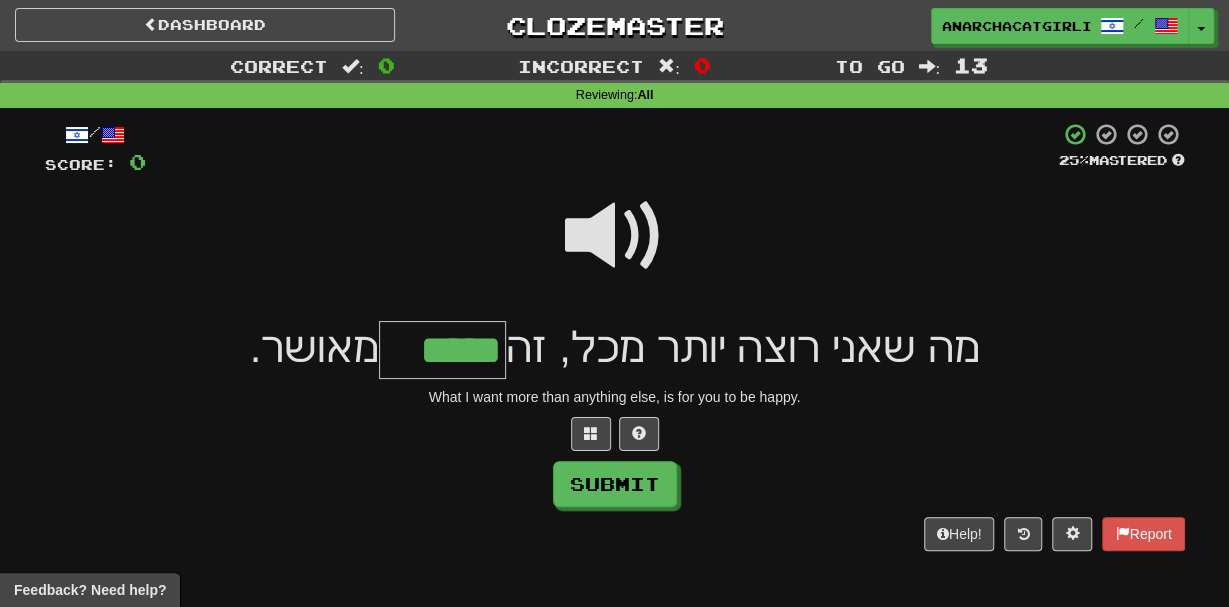 type on "*****" 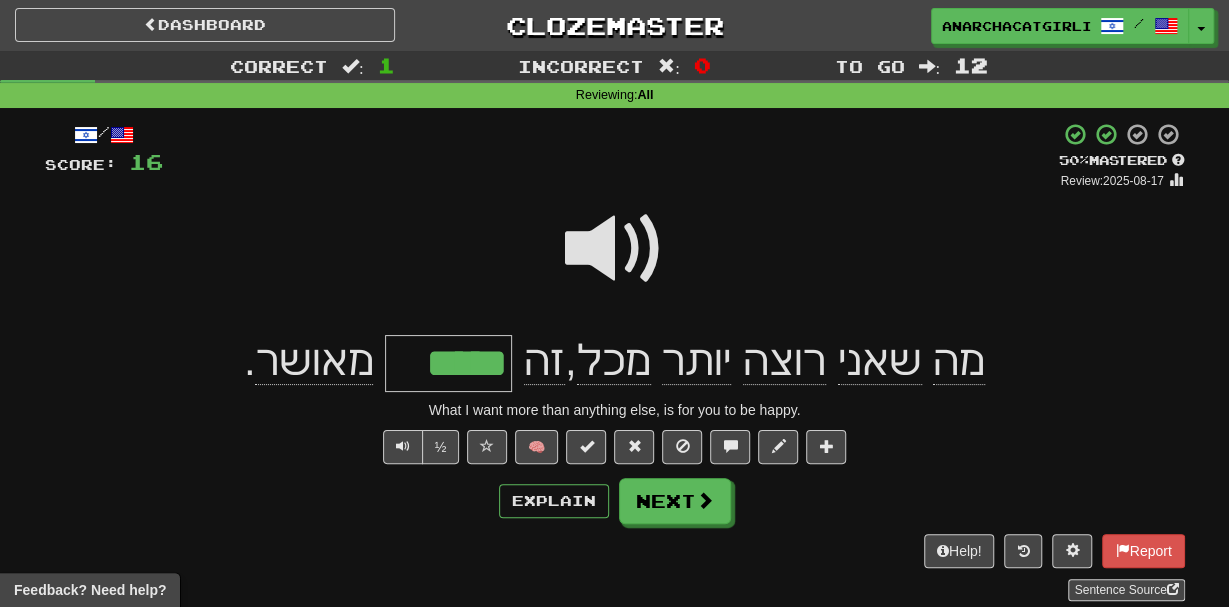 click on "מאושר" at bounding box center [314, 361] 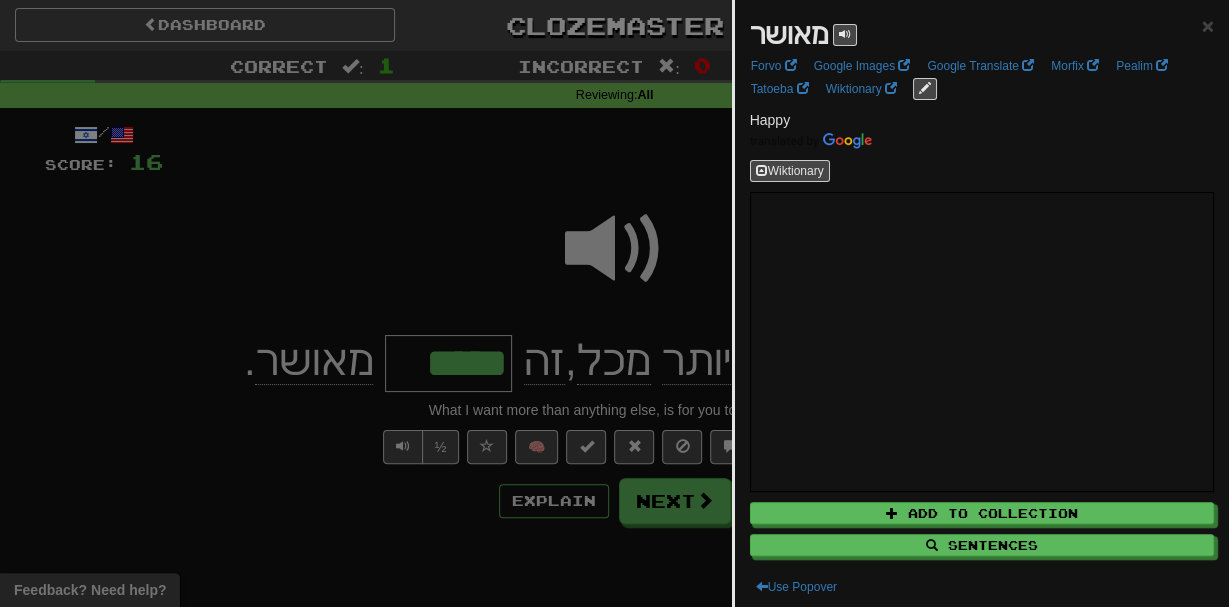 click at bounding box center [614, 303] 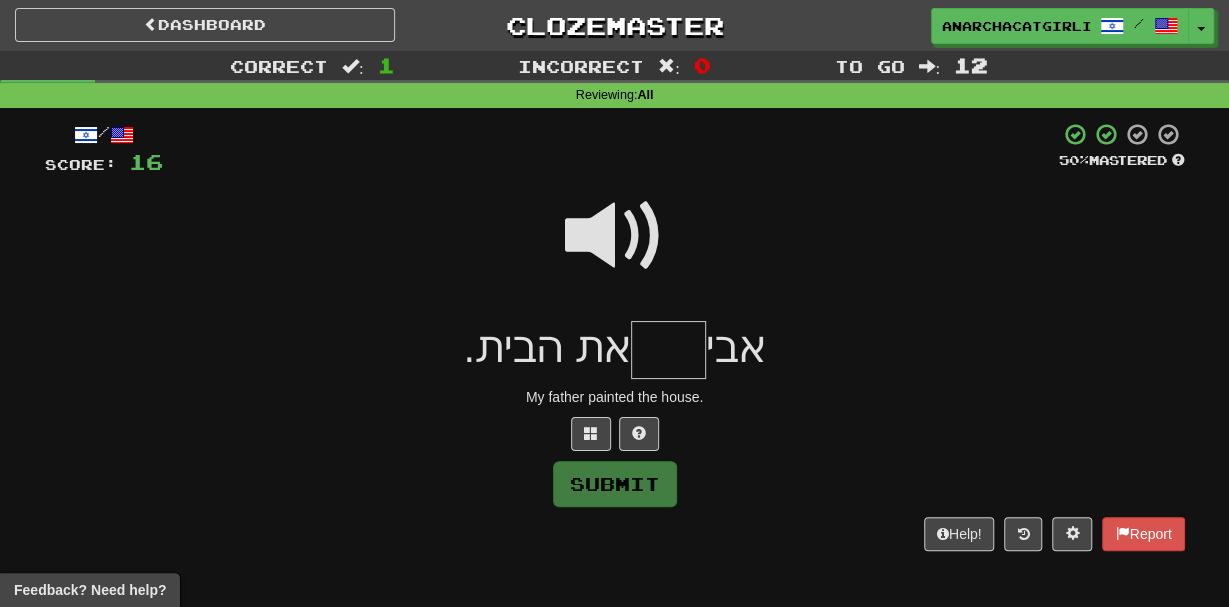 type on "*" 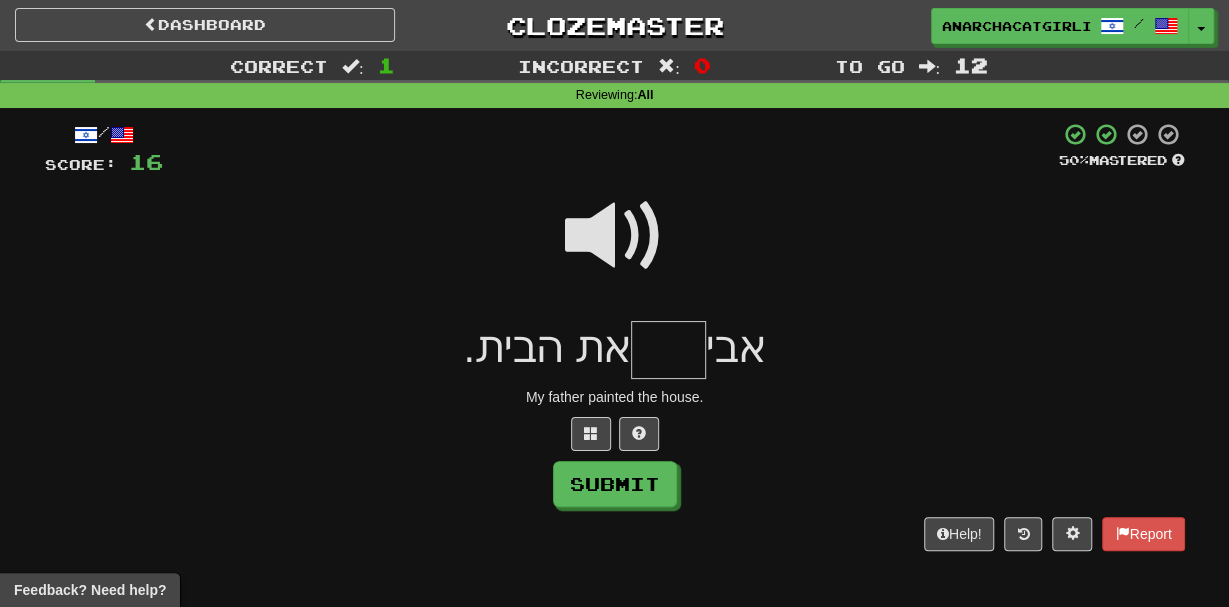 type on "*" 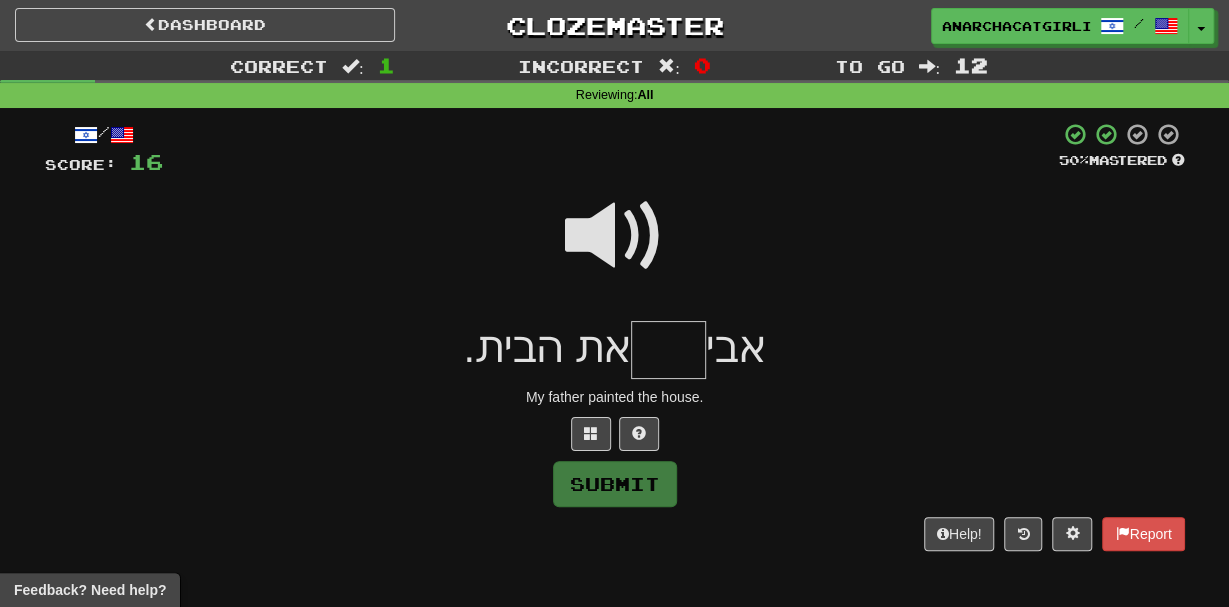 type on "*" 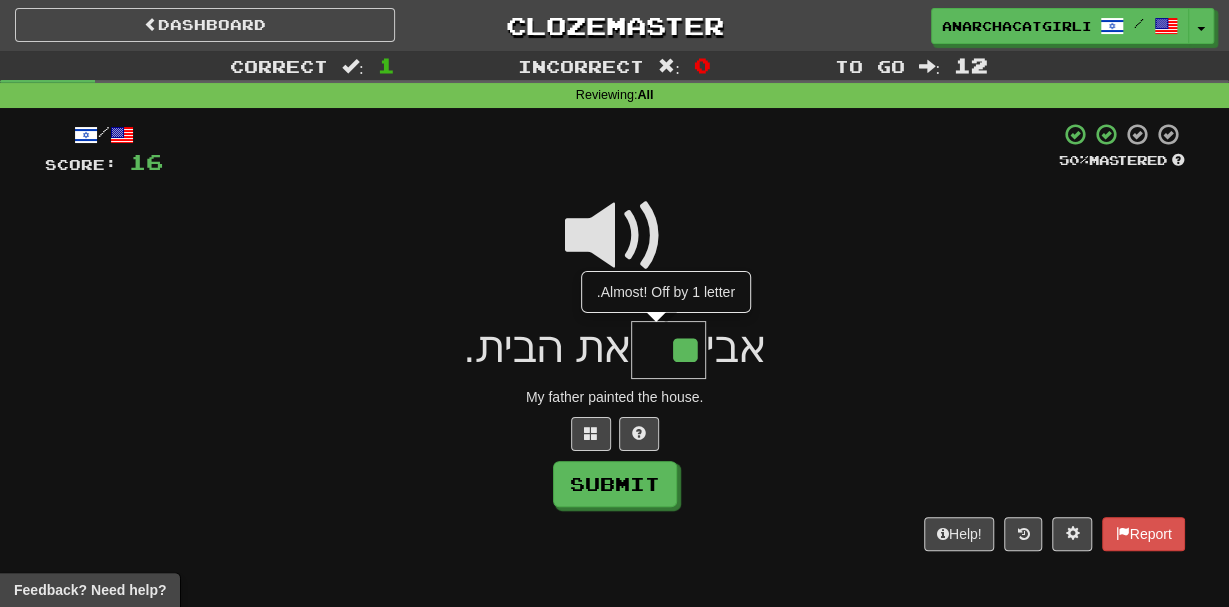 scroll, scrollTop: 0, scrollLeft: 0, axis: both 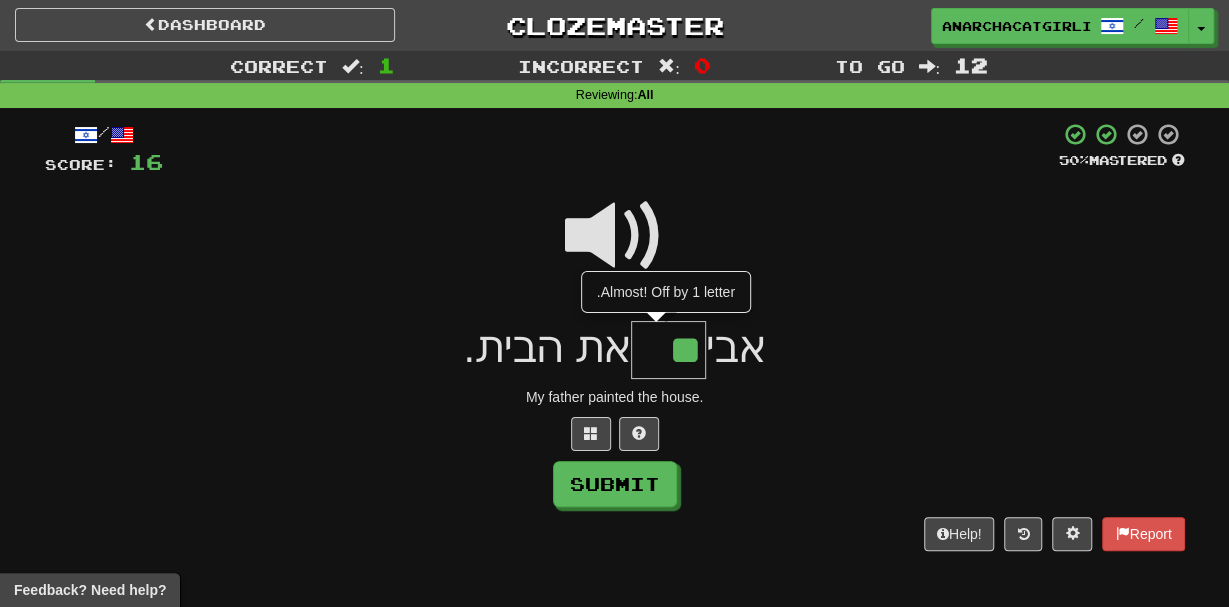 click at bounding box center [615, 236] 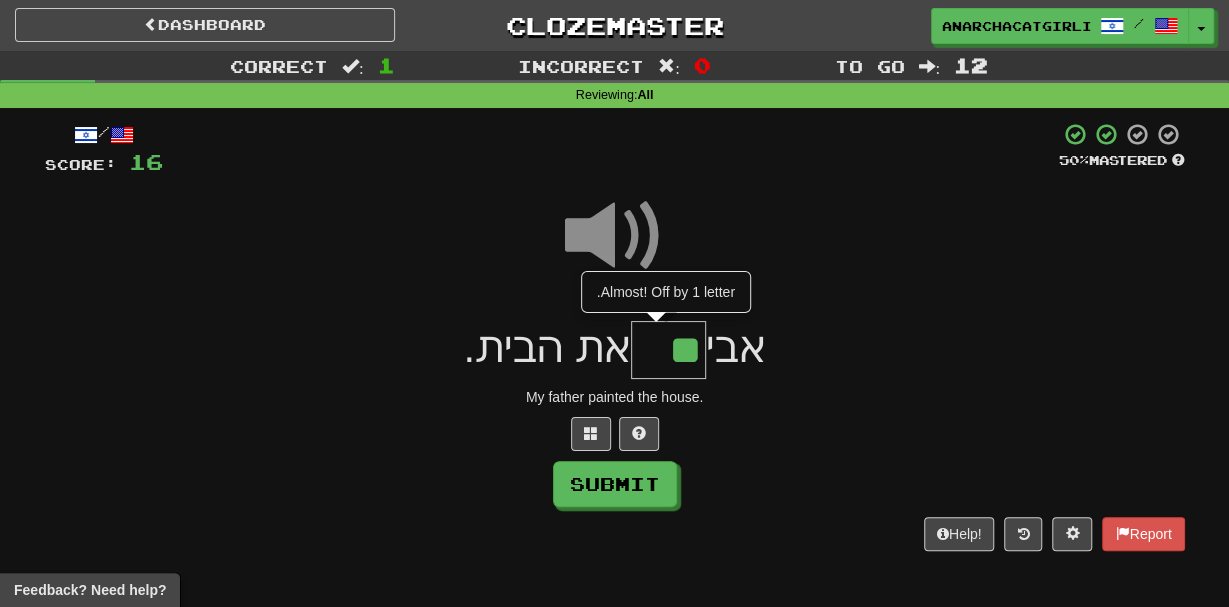 click on "**" at bounding box center [668, 350] 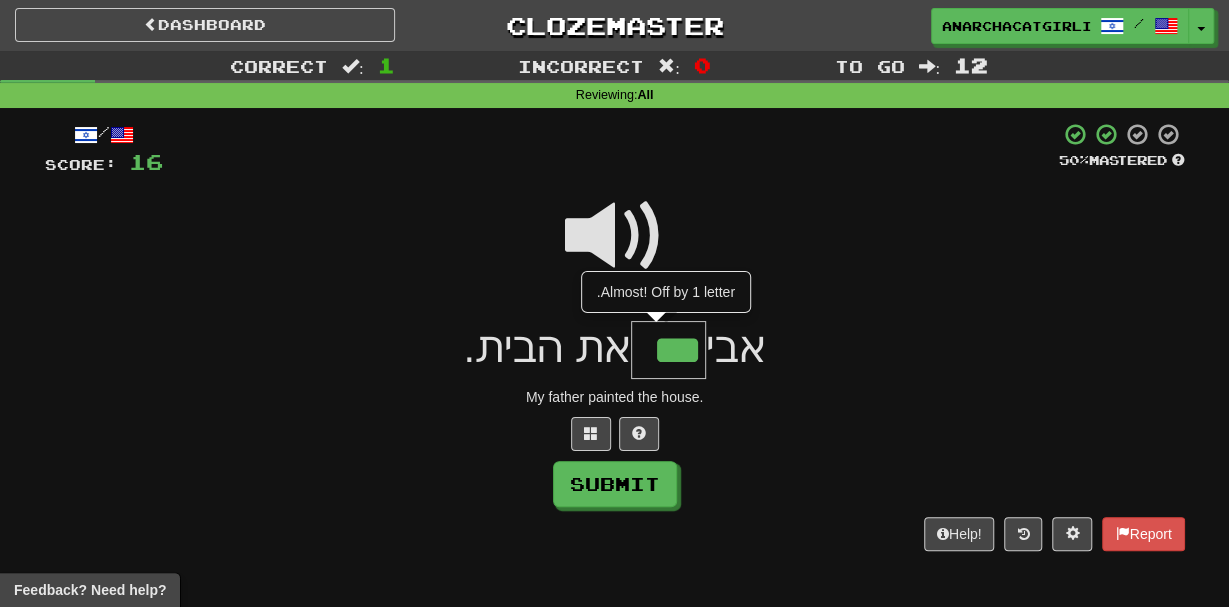 type on "***" 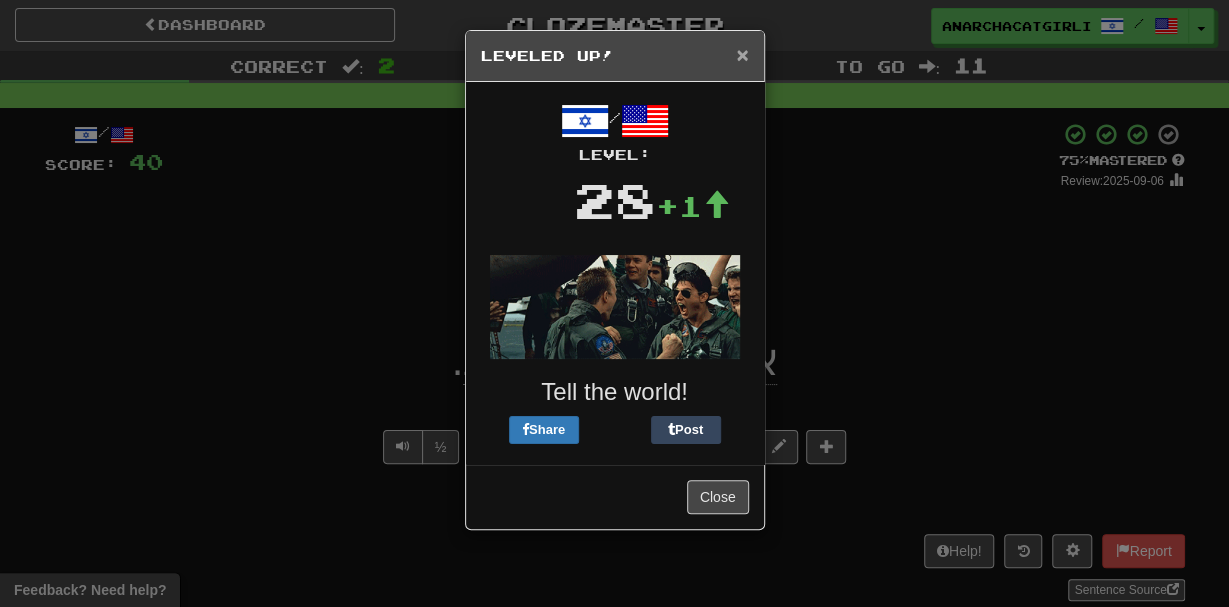 click on "×" at bounding box center (742, 54) 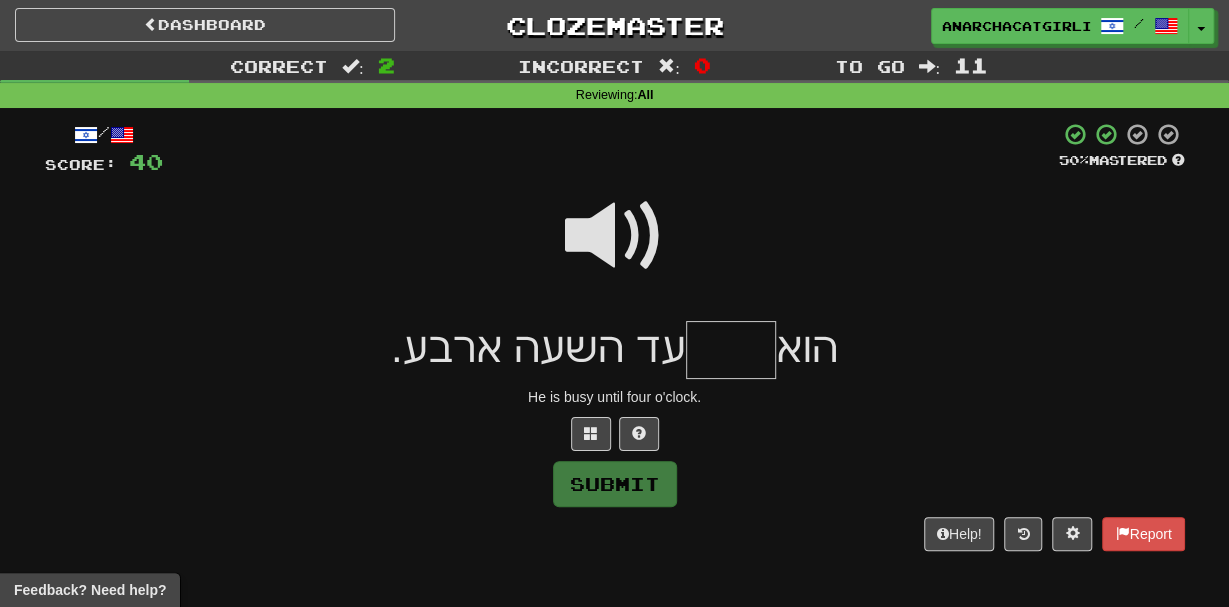 click at bounding box center [615, 236] 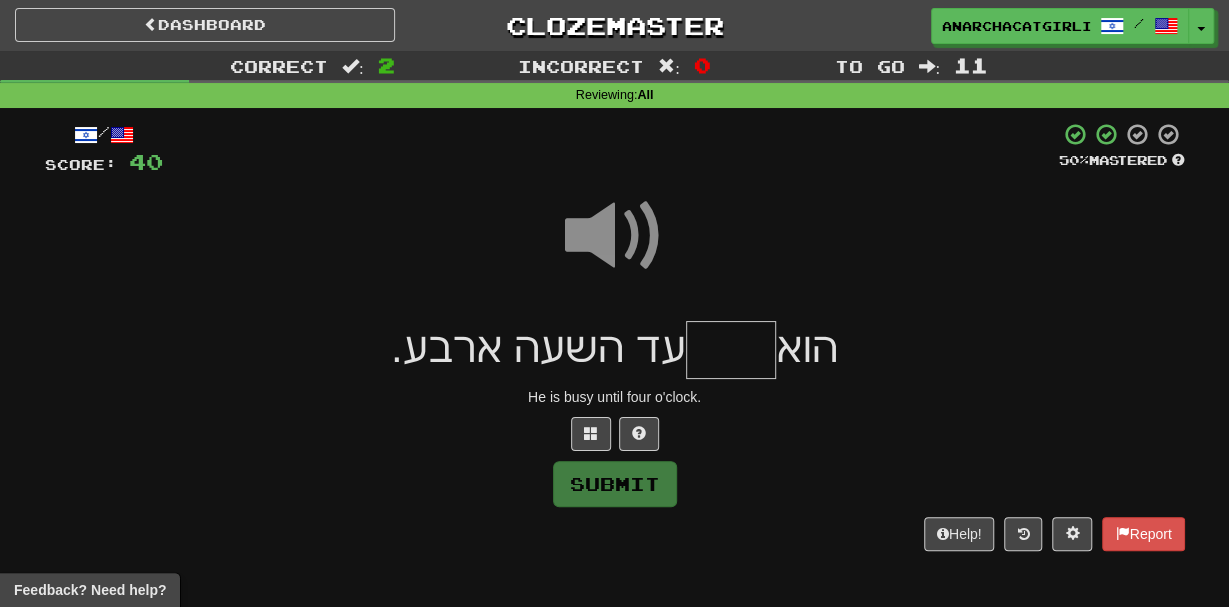 click on "/  Score:   40 50 %  Mastered הוא   עד השעה ארבע. He is busy until four o'clock. Submit  Help!  Report" at bounding box center [615, 336] 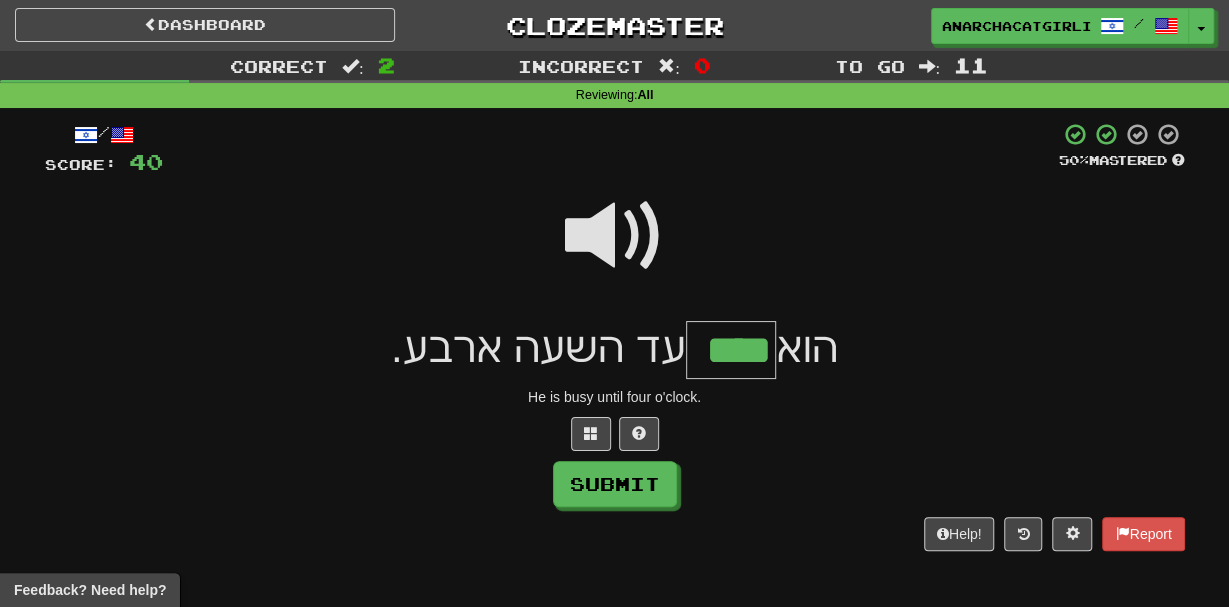 type on "****" 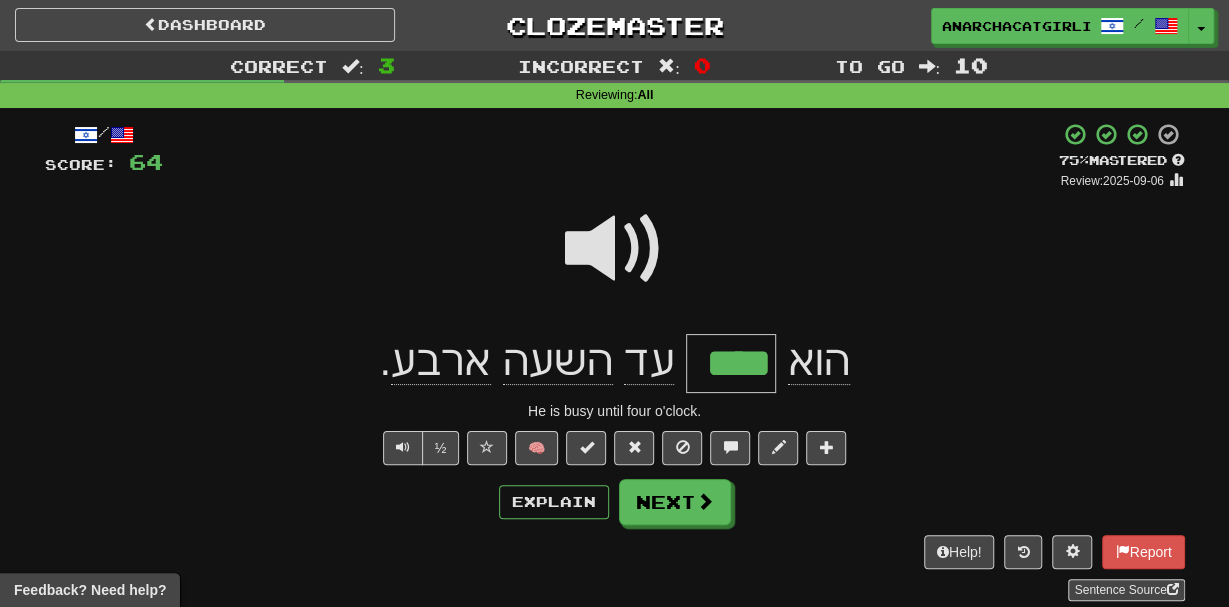 click on "****" at bounding box center (731, 363) 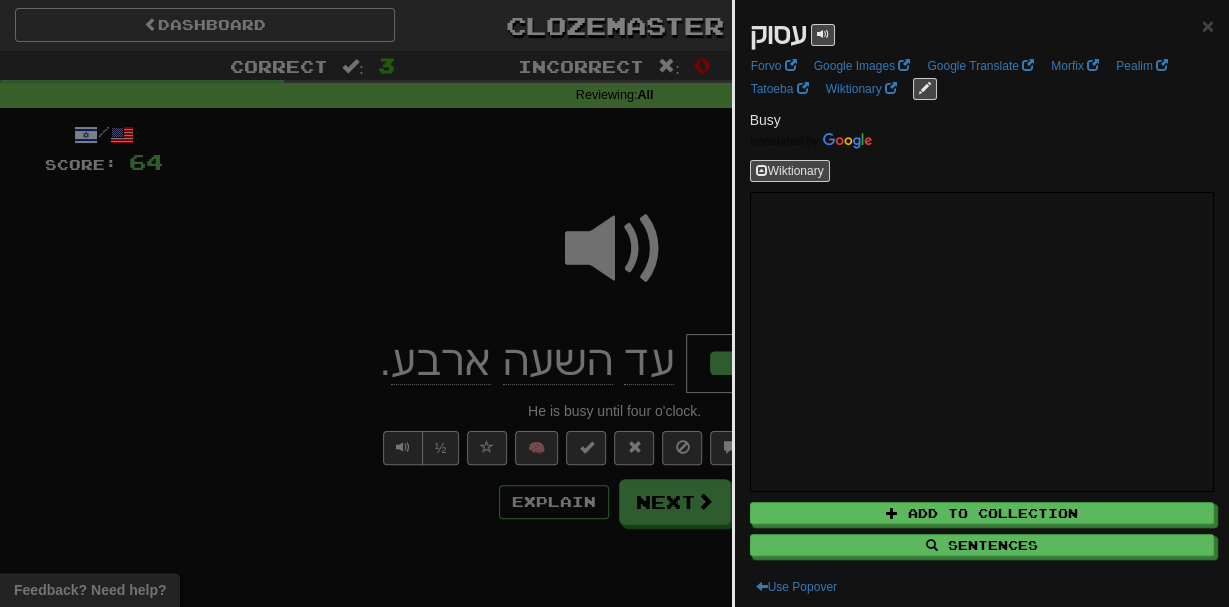 click at bounding box center (614, 303) 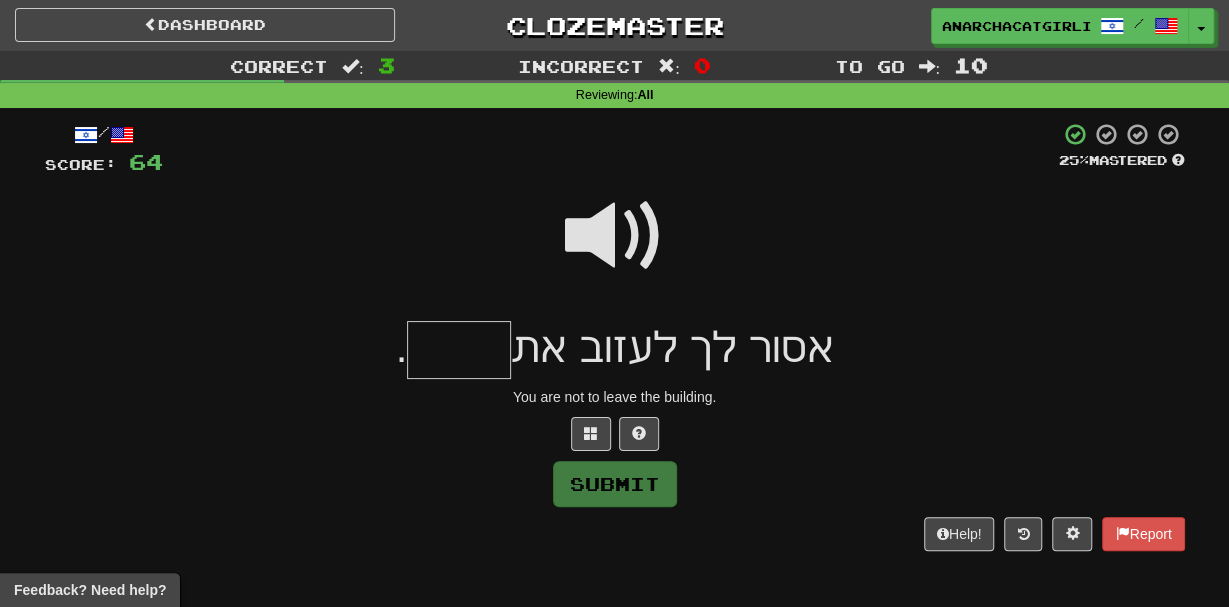 click at bounding box center (615, 236) 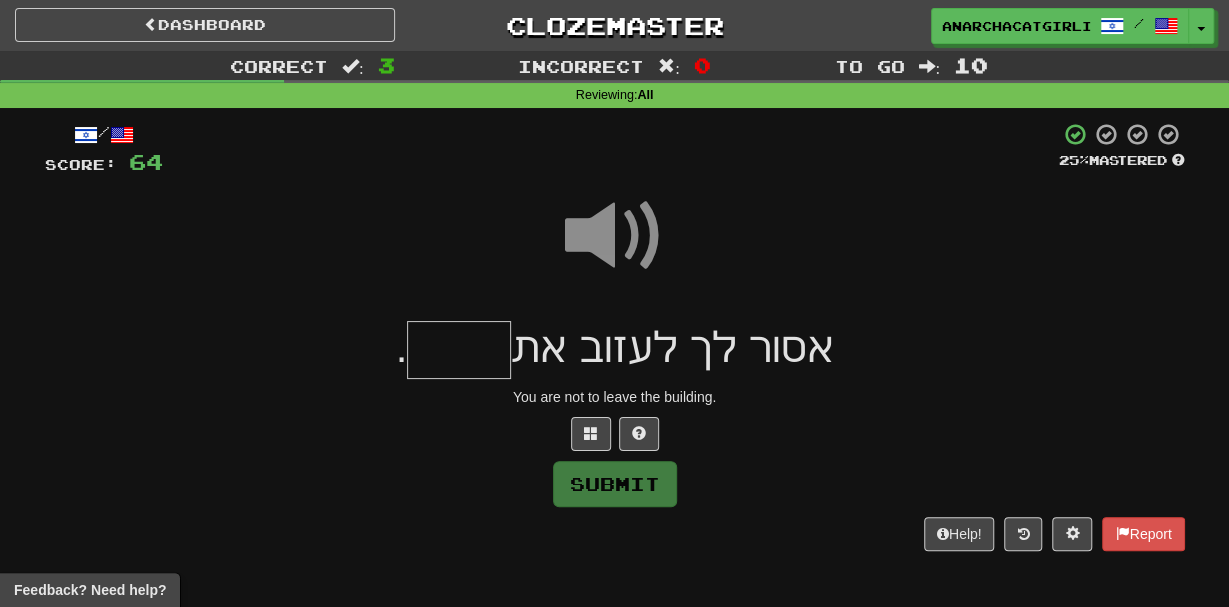 click at bounding box center (459, 350) 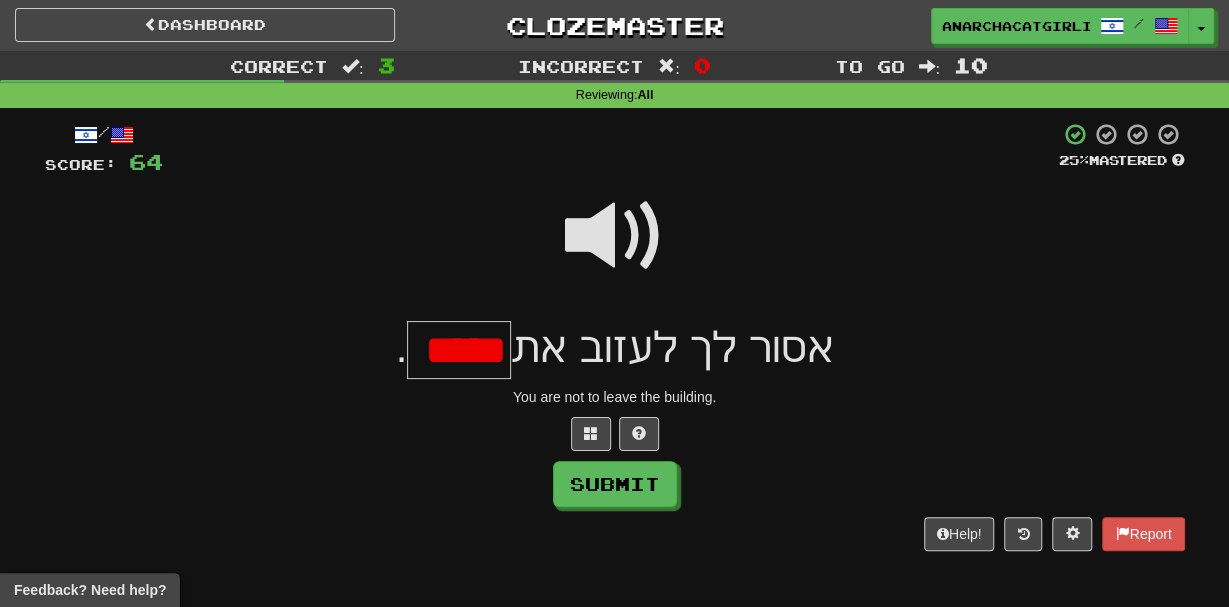 scroll, scrollTop: 0, scrollLeft: 0, axis: both 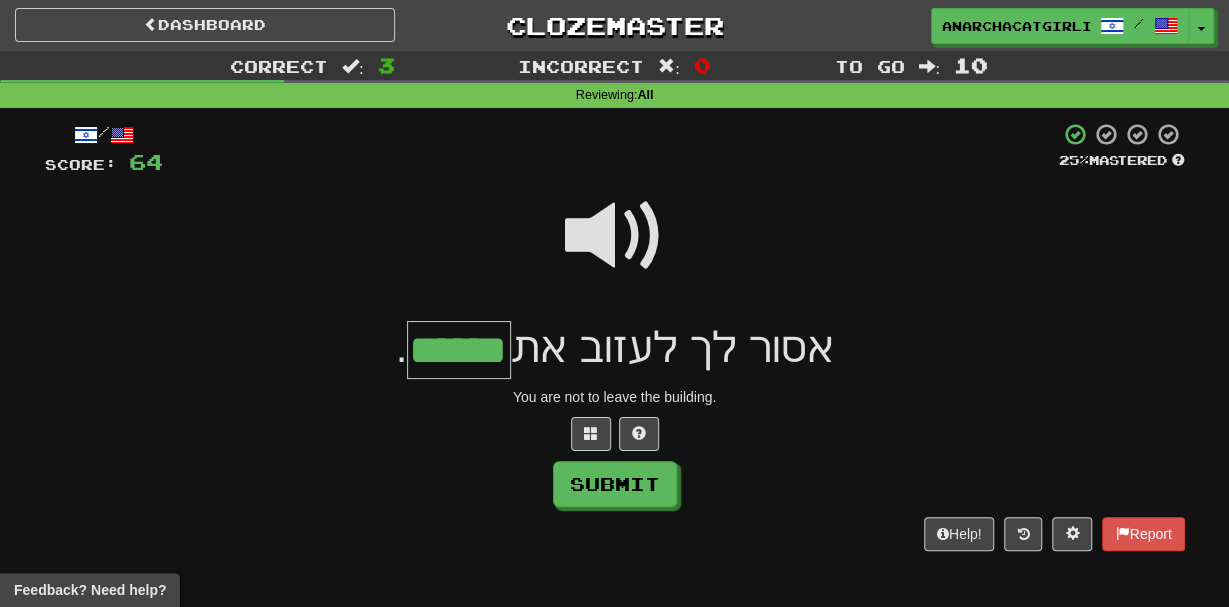 type on "******" 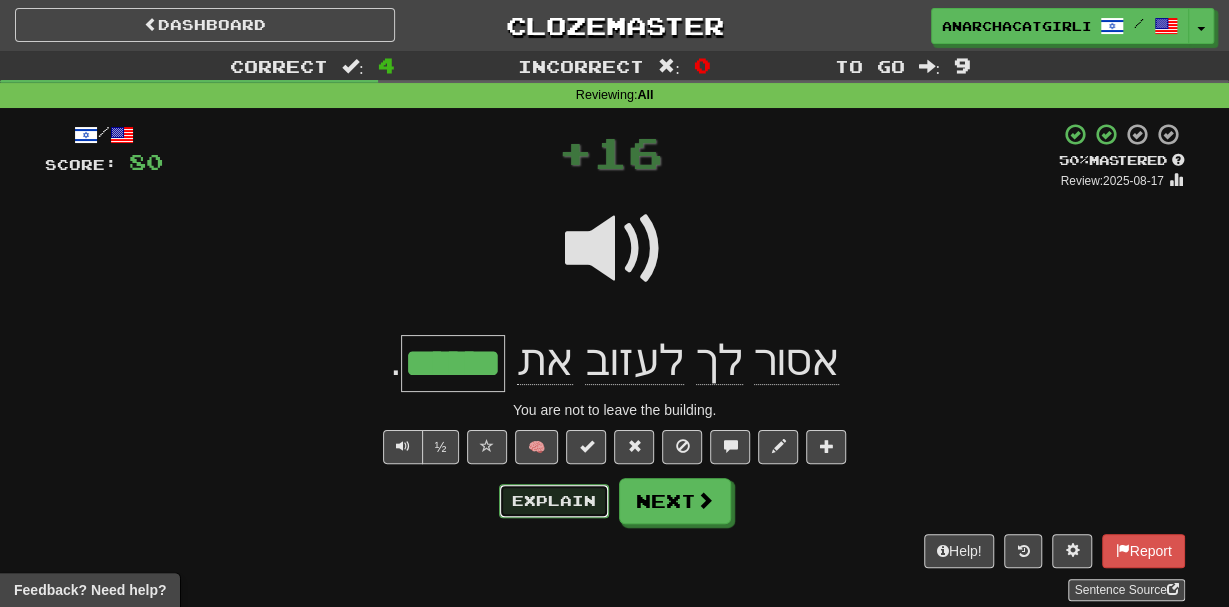 click on "Explain" at bounding box center (554, 501) 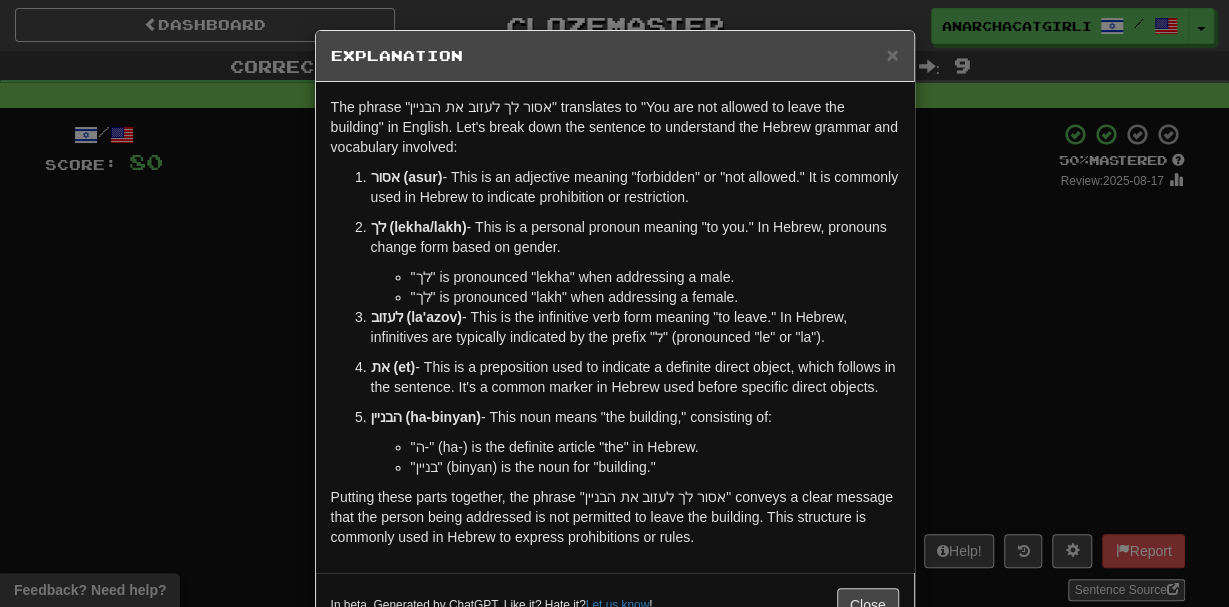 click on "× Explanation The phrase "אסור לך לעזוב את הבניין" translates to "You are not allowed to leave the building" in English. Let's break down the sentence to understand the Hebrew grammar and vocabulary involved:
אסור (asur)  - This is an adjective meaning "forbidden" or "not allowed." It is commonly used in Hebrew to indicate prohibition or restriction.
לך (lekha/lakh)  - This is a personal pronoun meaning "to you." In Hebrew, pronouns change form based on gender.
"לך" is pronounced "lekha" when addressing a male.
"לך" is pronounced "lakh" when addressing a female.
לעזוב (la'azov)  - This is the infinitive verb form meaning "to leave." In Hebrew, infinitives are typically indicated by the prefix "ל" (pronounced "le" or "la").
את (et)  - This is a preposition used to indicate a definite direct object, which follows in the sentence. It's a common marker in Hebrew used before specific direct objects.
הבניין (ha-binyan)
!" at bounding box center [614, 303] 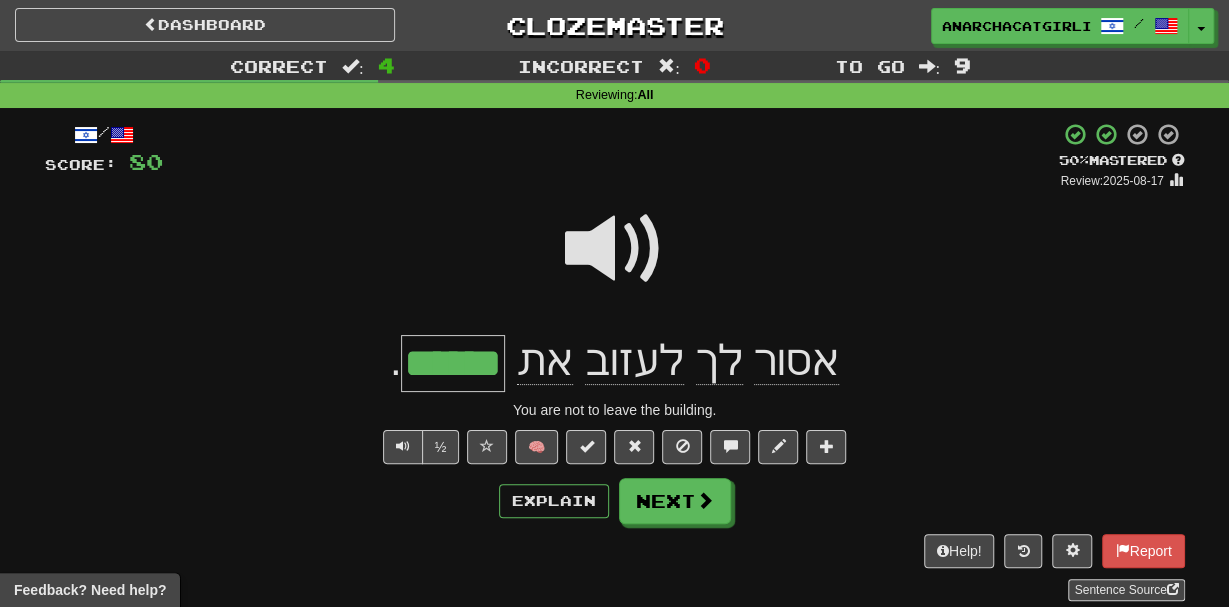 click on "אסור" 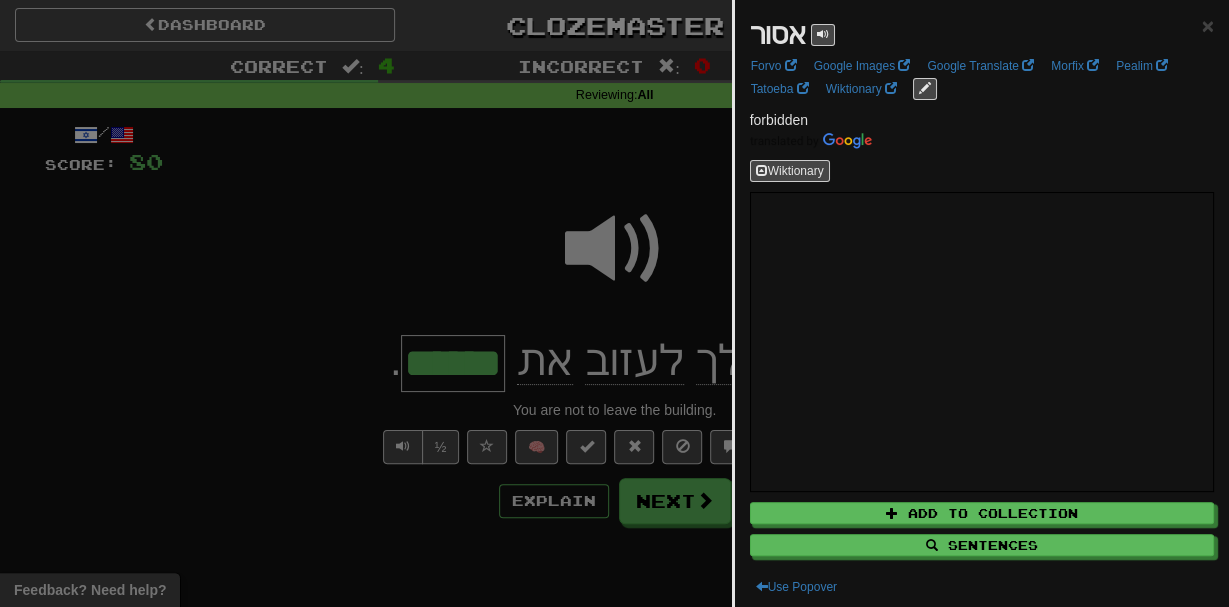 click at bounding box center [614, 303] 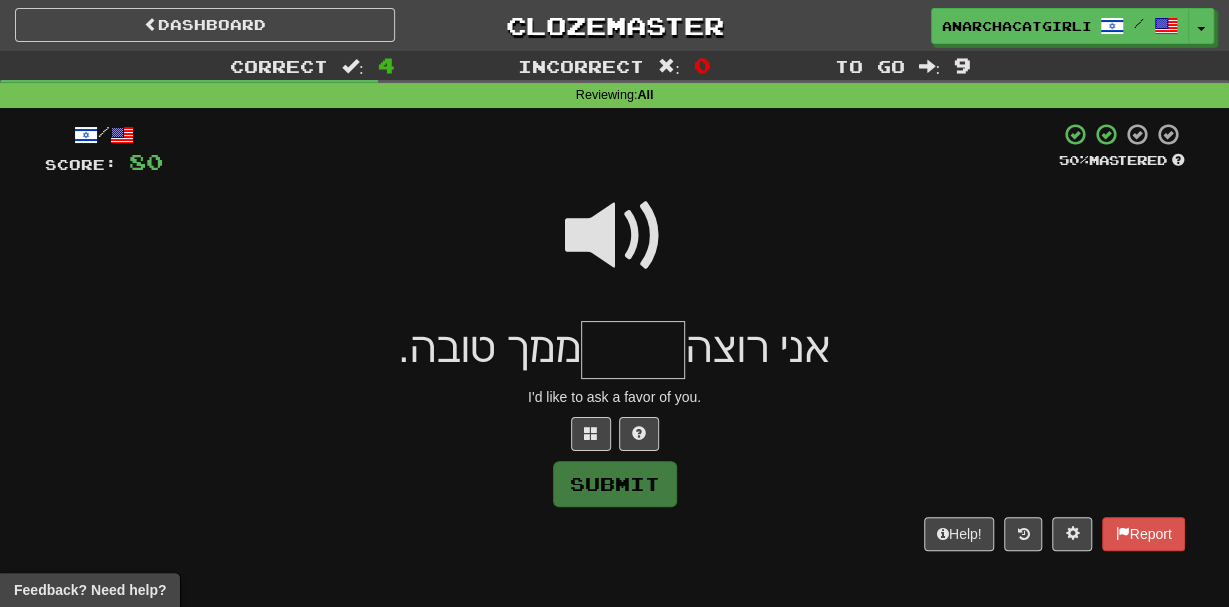 click at bounding box center (615, 236) 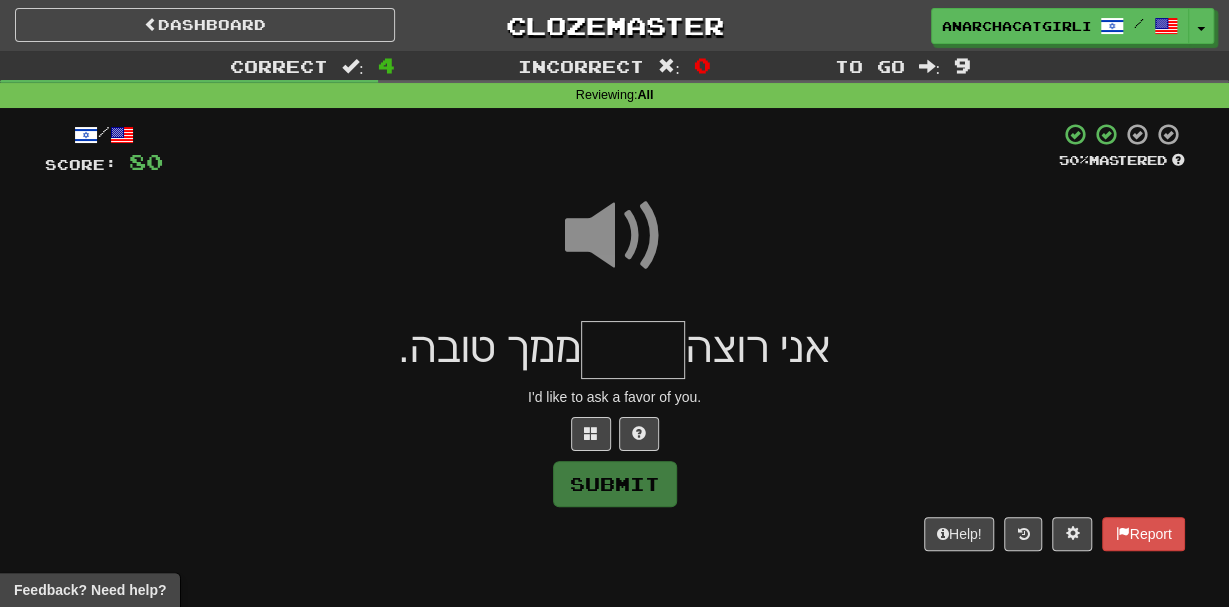 click on "/  Score:   80 50 %  Mastered אני רוצה   ממך טובה. I'd like to ask a favor of you. Submit  Help!  Report" at bounding box center [615, 336] 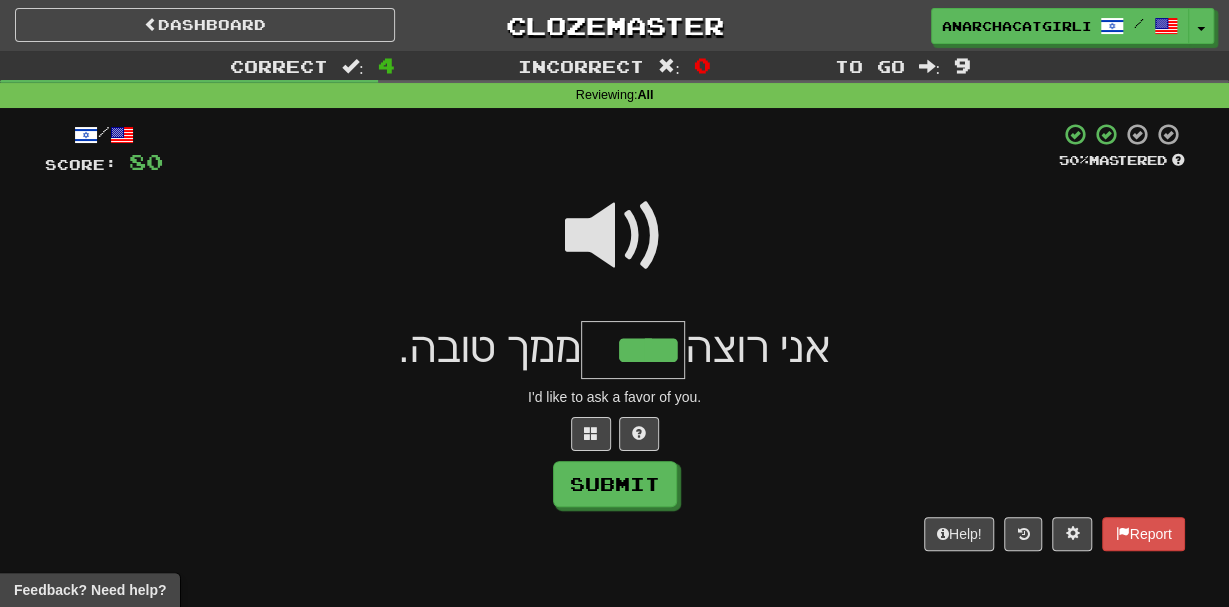 type on "****" 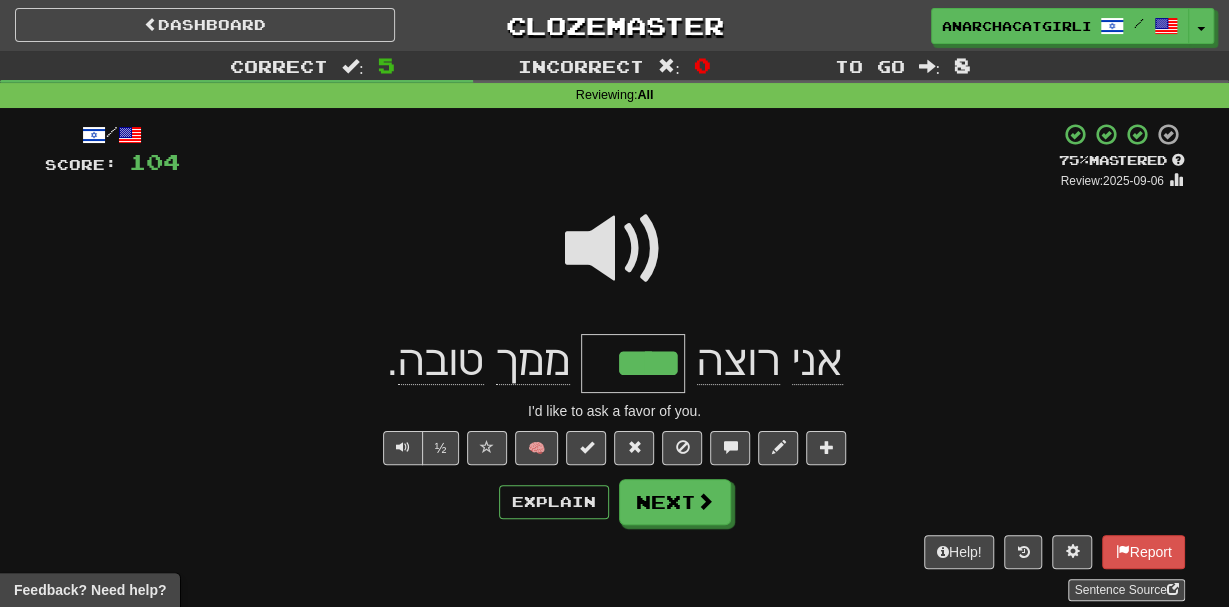 click on "ממך" at bounding box center [533, 361] 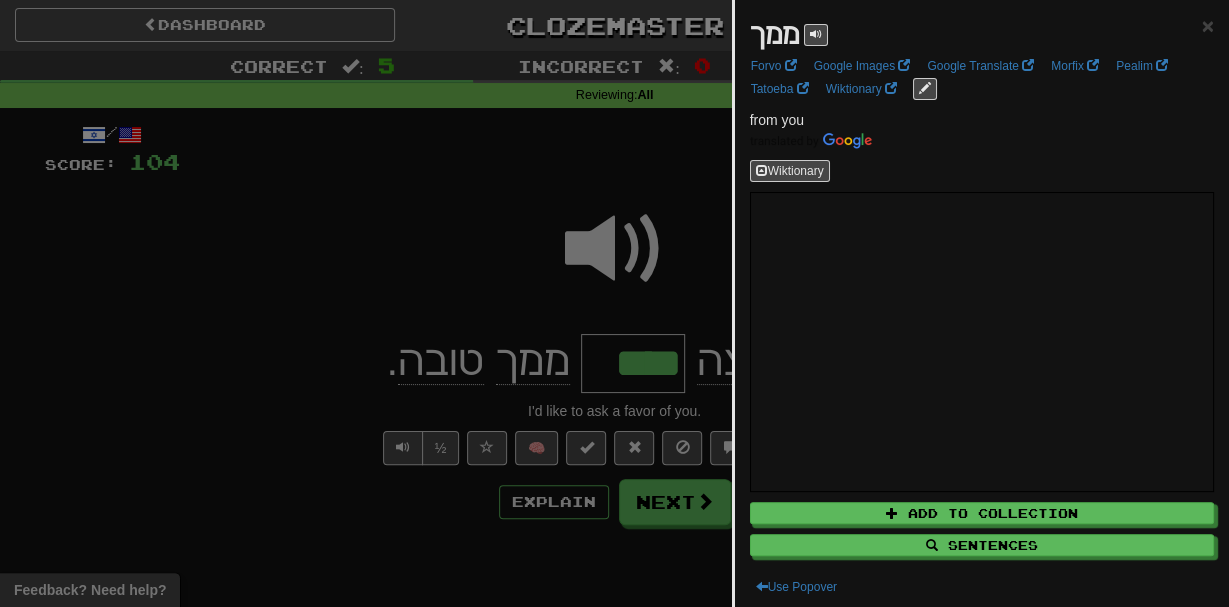 click at bounding box center [614, 303] 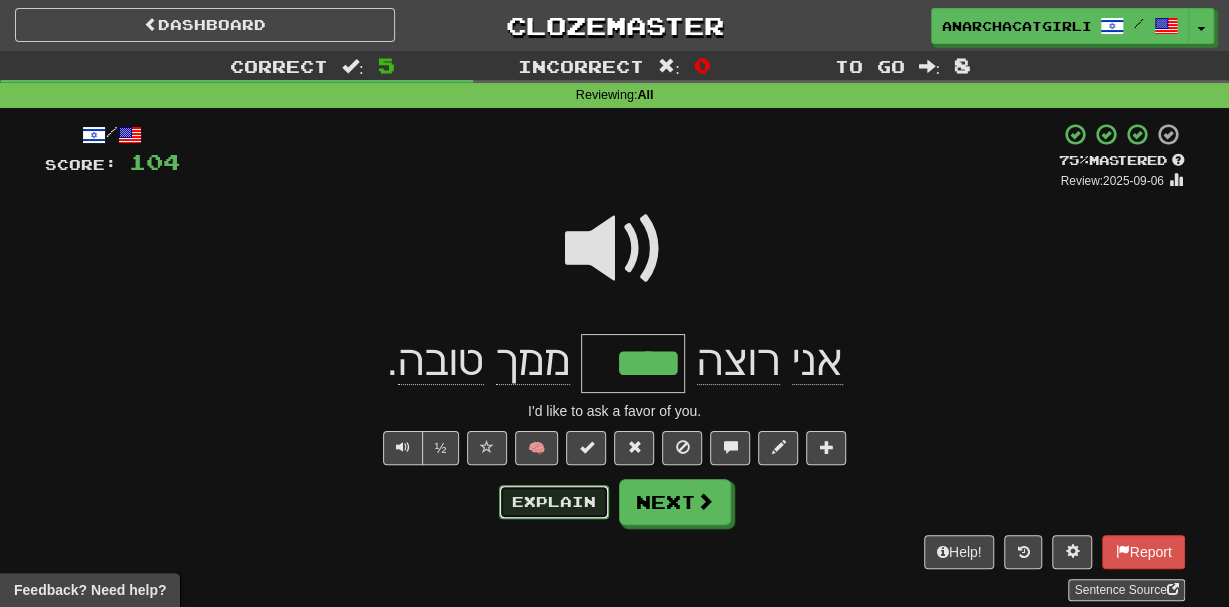 click on "Explain" at bounding box center (554, 502) 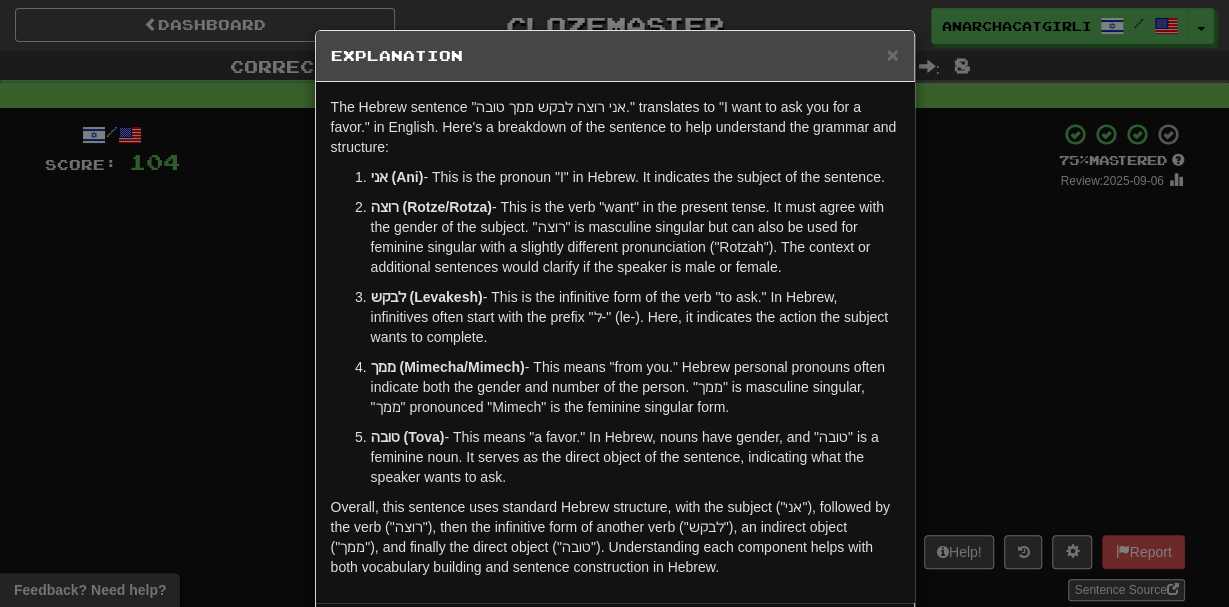 click on "× Explanation The Hebrew sentence "אני רוצה לבקש ממך טובה." translates to "I want to ask you for a favor." in English. Here's a breakdown of the sentence to help understand the grammar and structure:
אני (Ani)  - This is the pronoun "I" in Hebrew. It indicates the subject of the sentence.
רוצה (Rotze/Rotza)  - This is the verb "want" in the present tense. It must agree with the gender of the subject. "רוצה" is masculine singular but can also be used for feminine singular with a slightly different pronunciation ("Rotzah"). The context or additional sentences would clarify if the speaker is male or female.
לבקש (Levakesh)  - This is the infinitive form of the verb "to ask." In Hebrew, infinitives often start with the prefix "ל-" (le-). Here, it indicates the action the subject wants to complete.
ממך (Mimecha/Mimech)
טובה (Tova)
In beta. Generated by ChatGPT. Like it? Hate it?  Let us know ! Close" at bounding box center [614, 303] 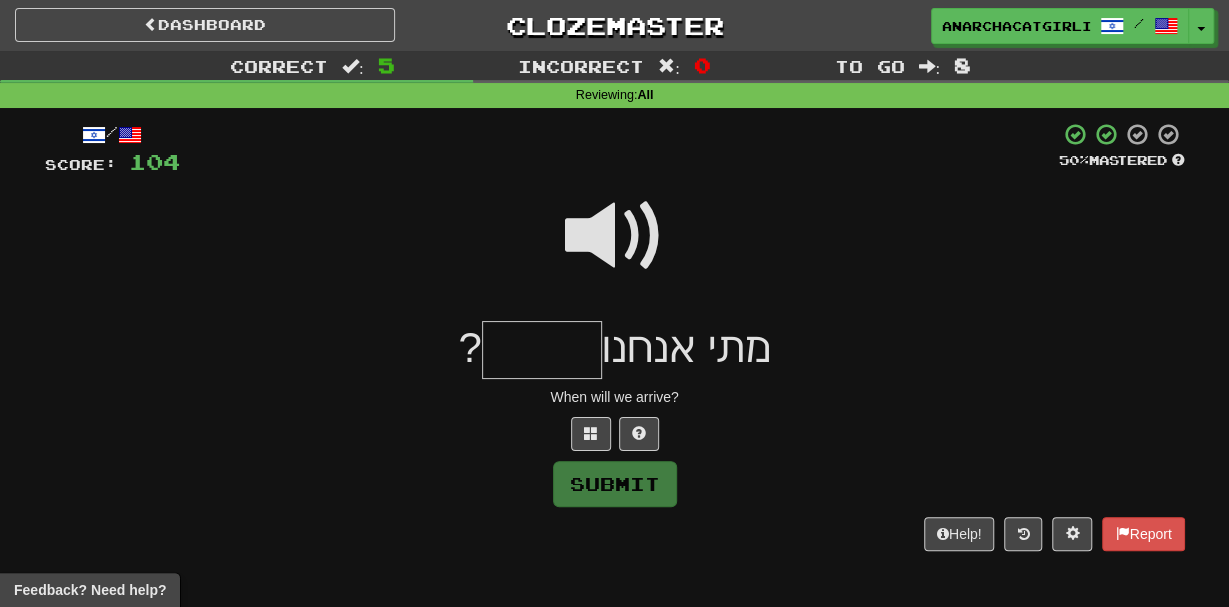 click at bounding box center [615, 249] 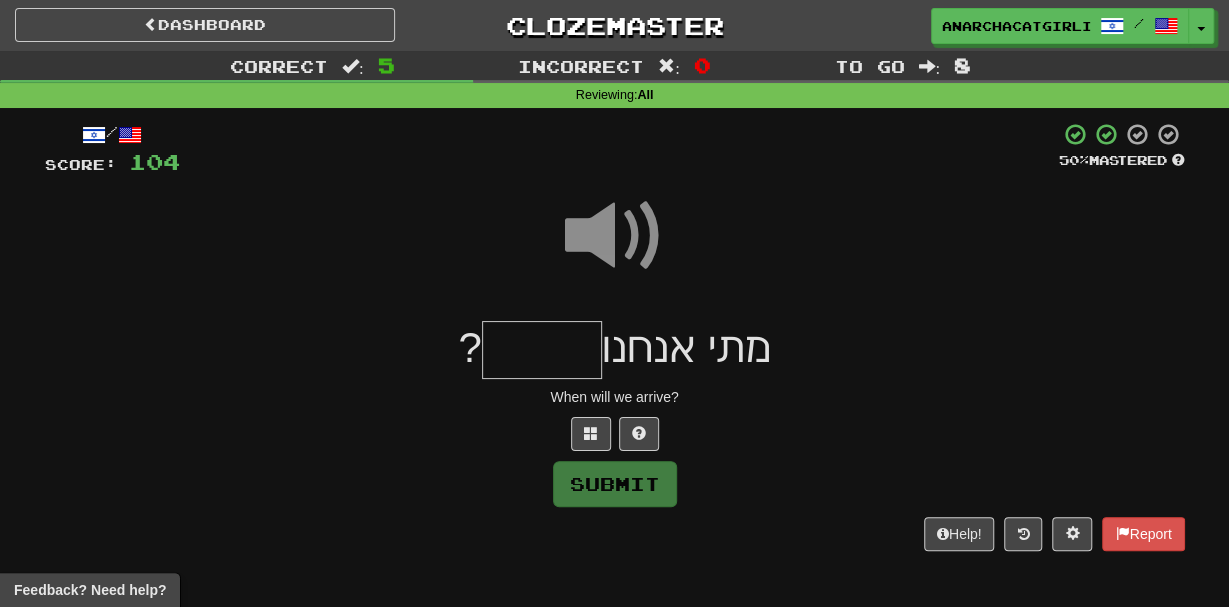 click at bounding box center (542, 350) 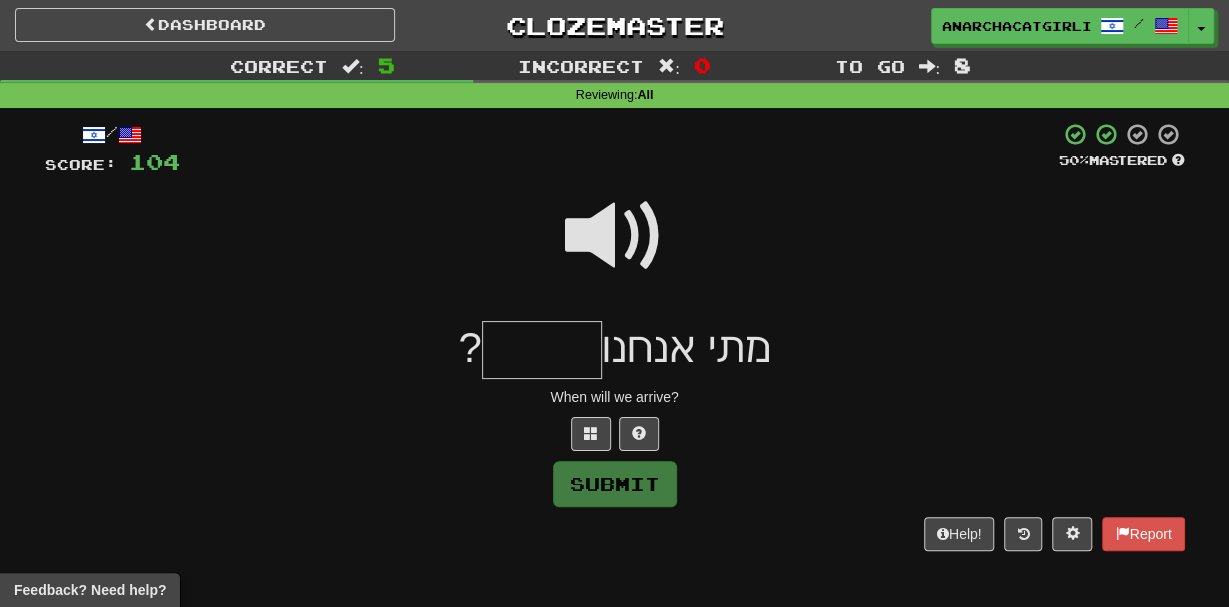 type on "*" 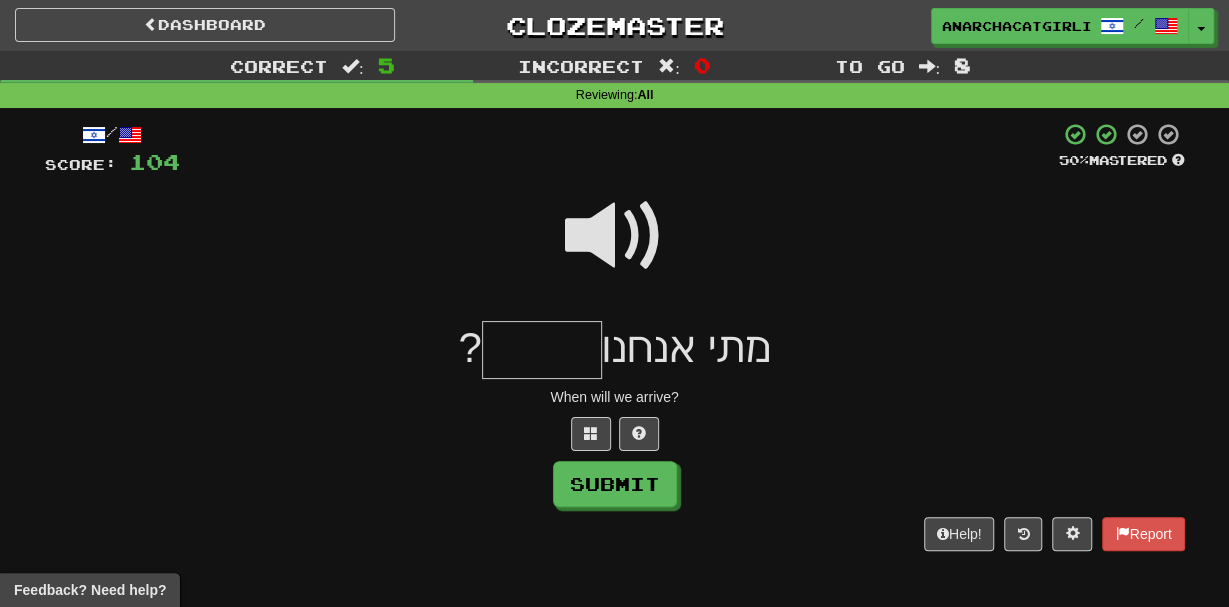 type on "*" 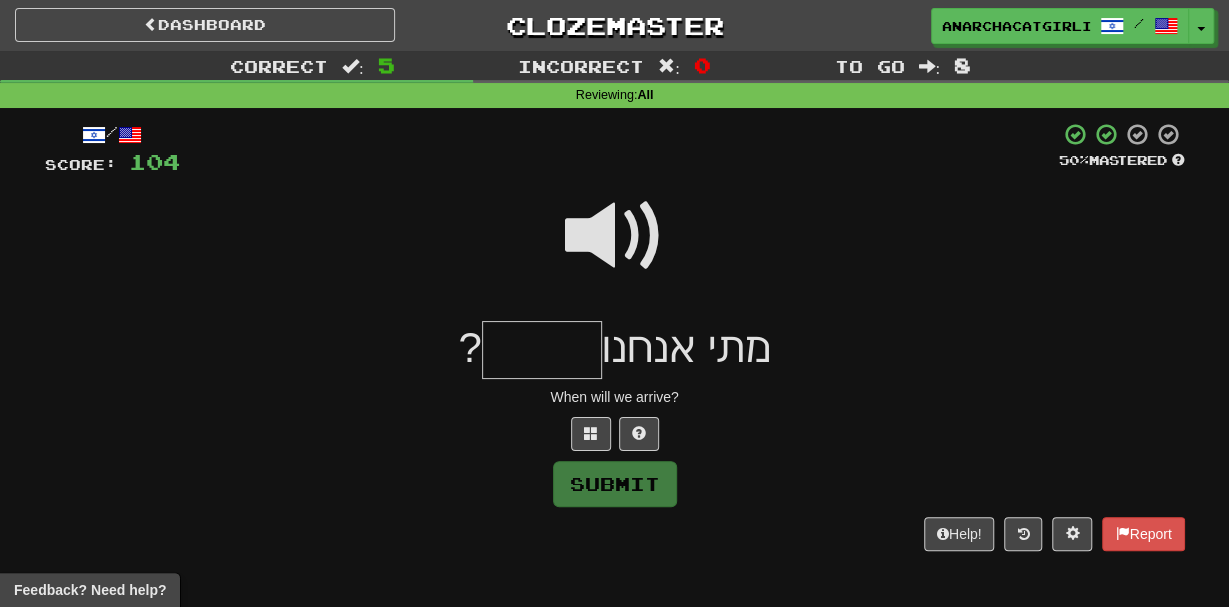 type on "*" 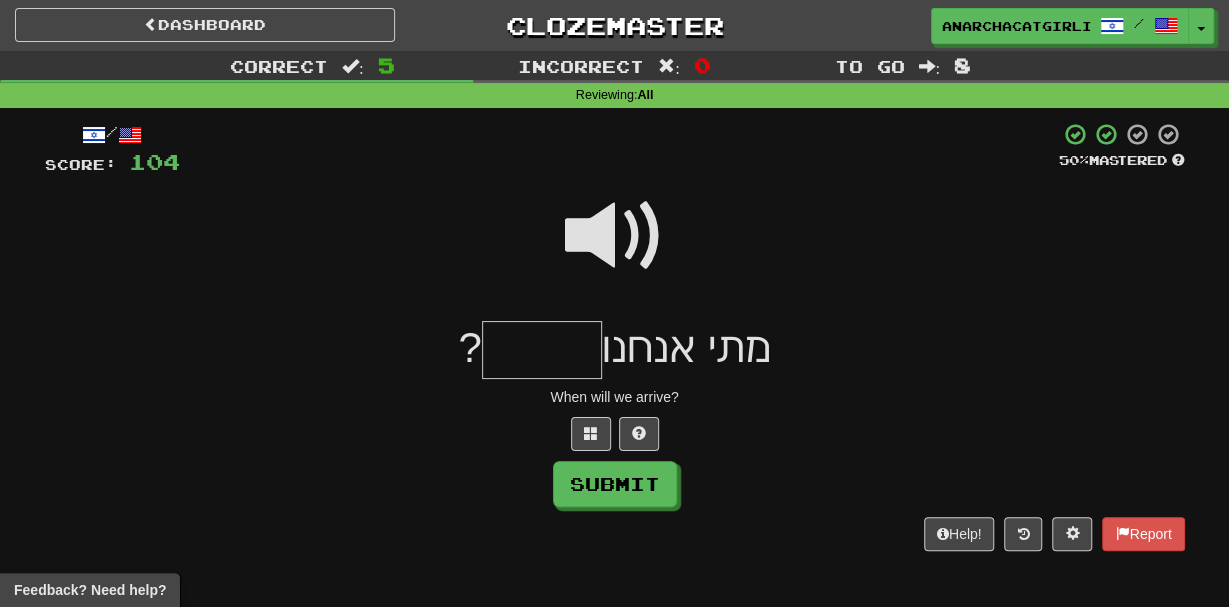 type on "*" 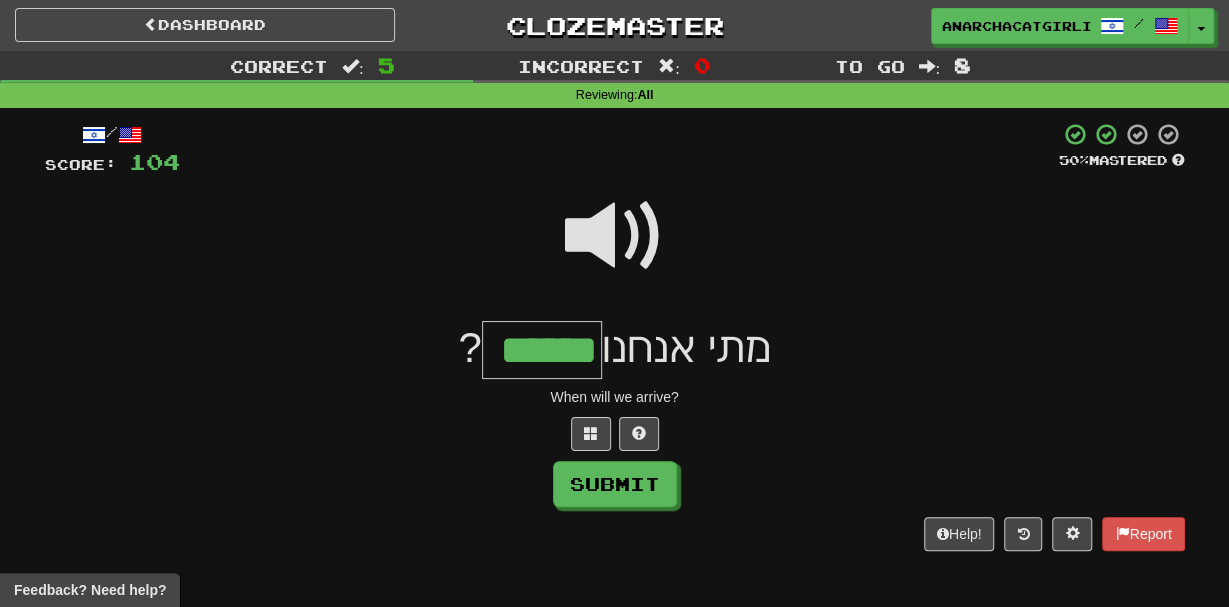 type on "******" 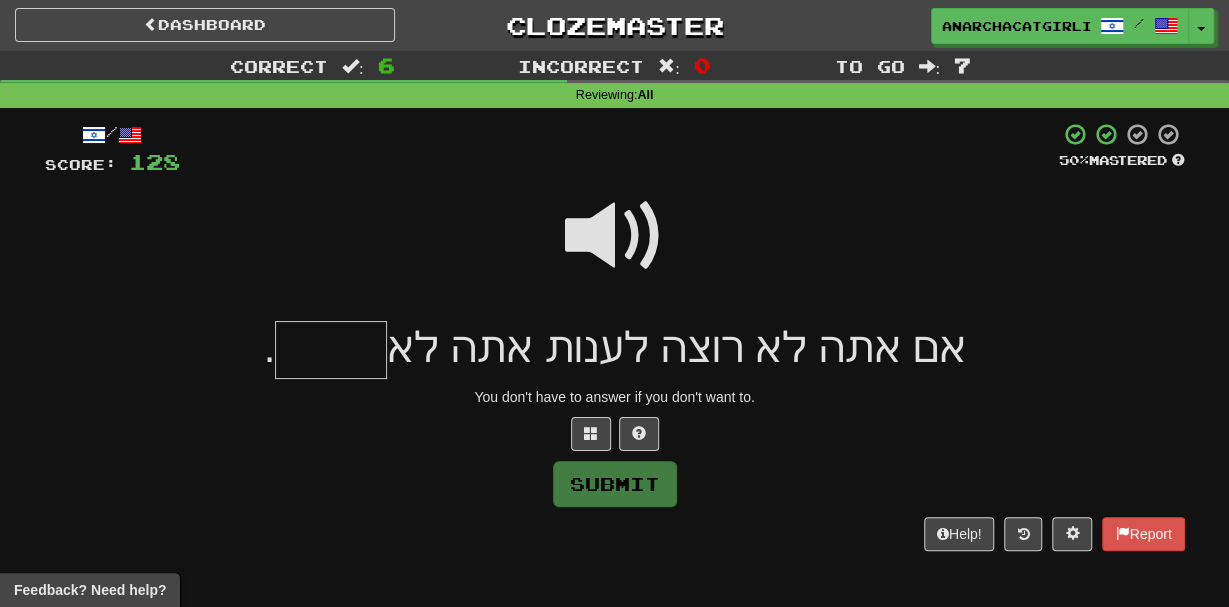 click at bounding box center [615, 236] 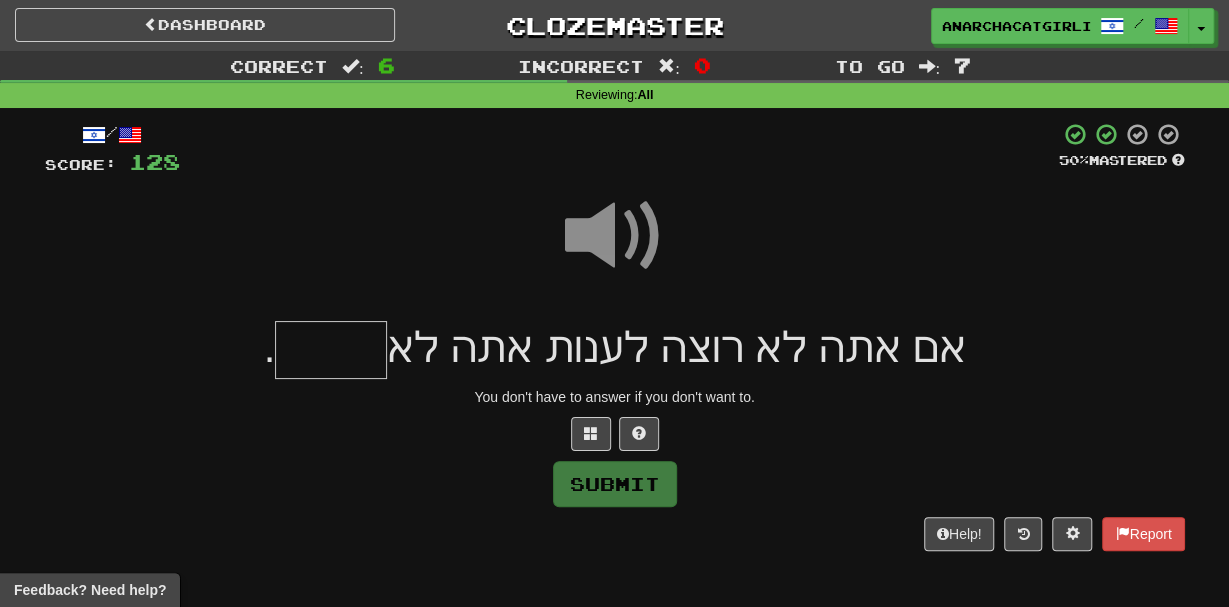 click at bounding box center [331, 350] 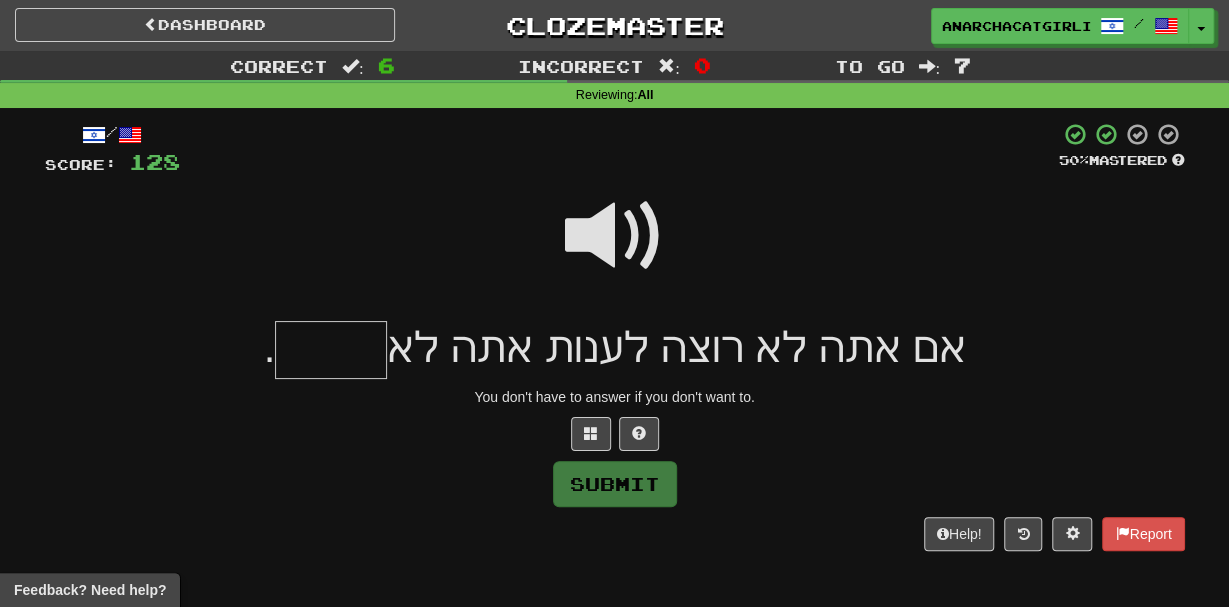 type on "*" 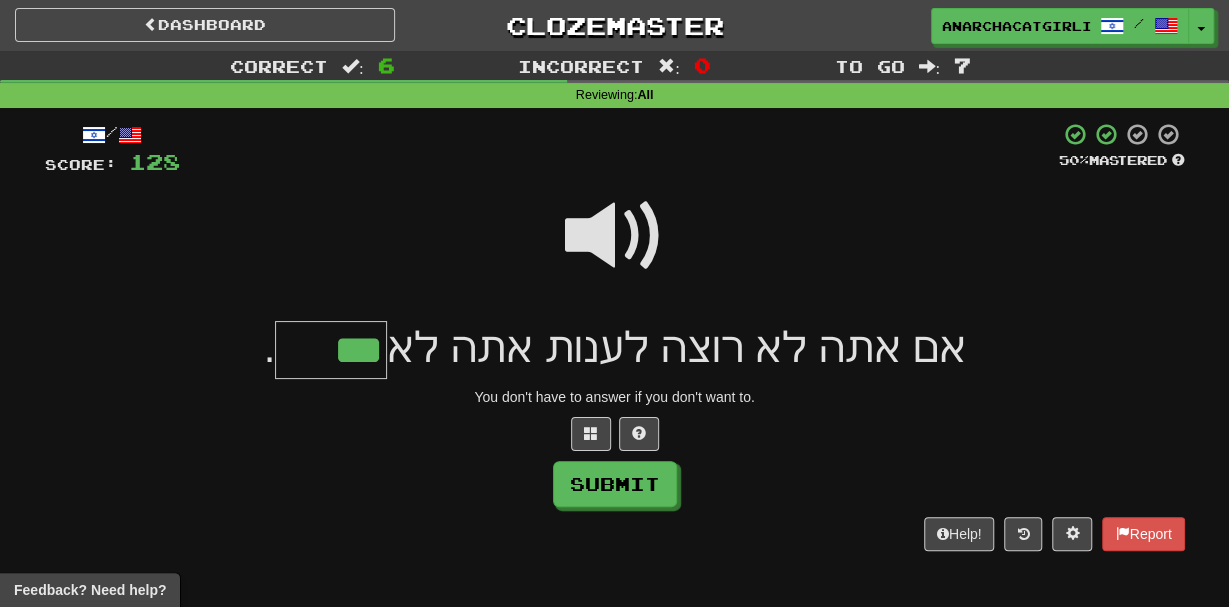 click at bounding box center [615, 249] 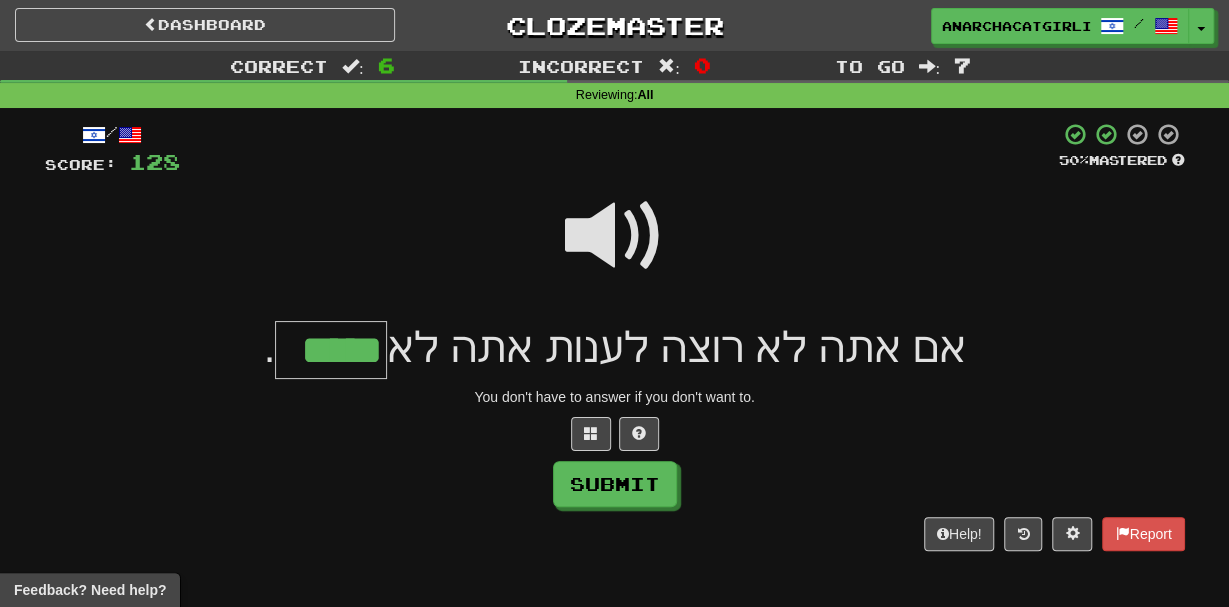 type on "*****" 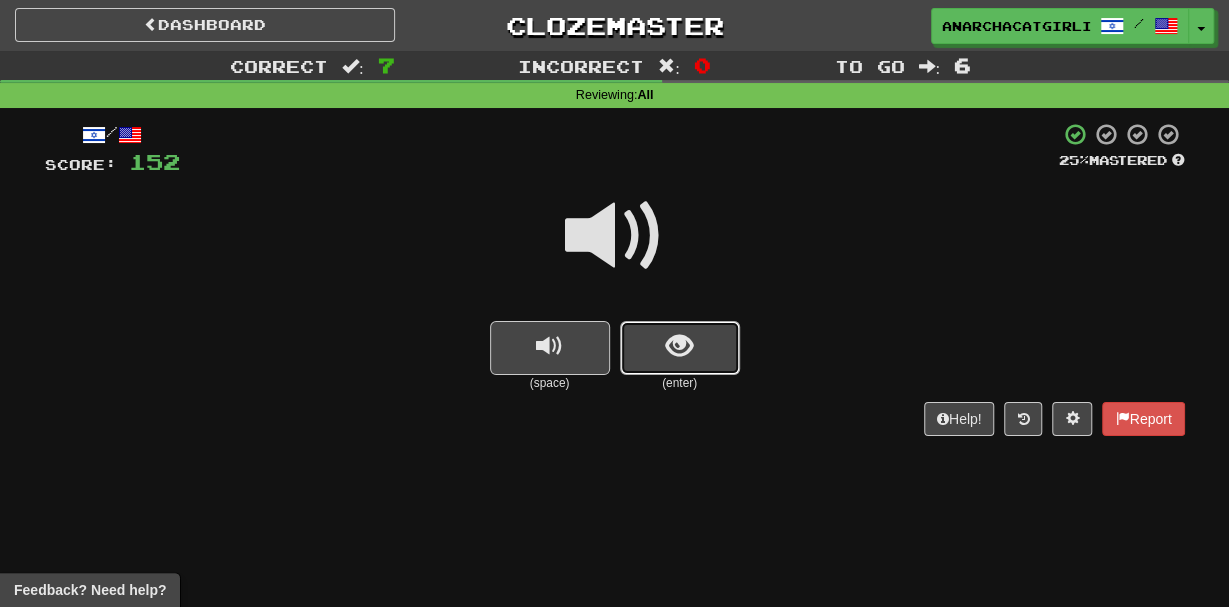 click at bounding box center (679, 346) 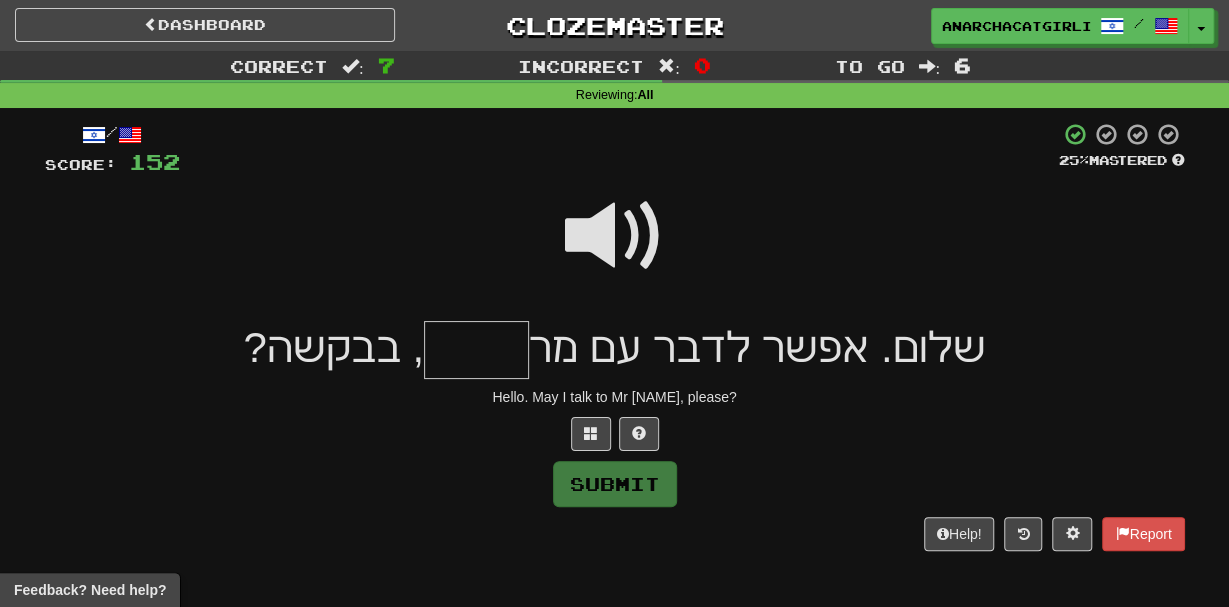 click at bounding box center (476, 350) 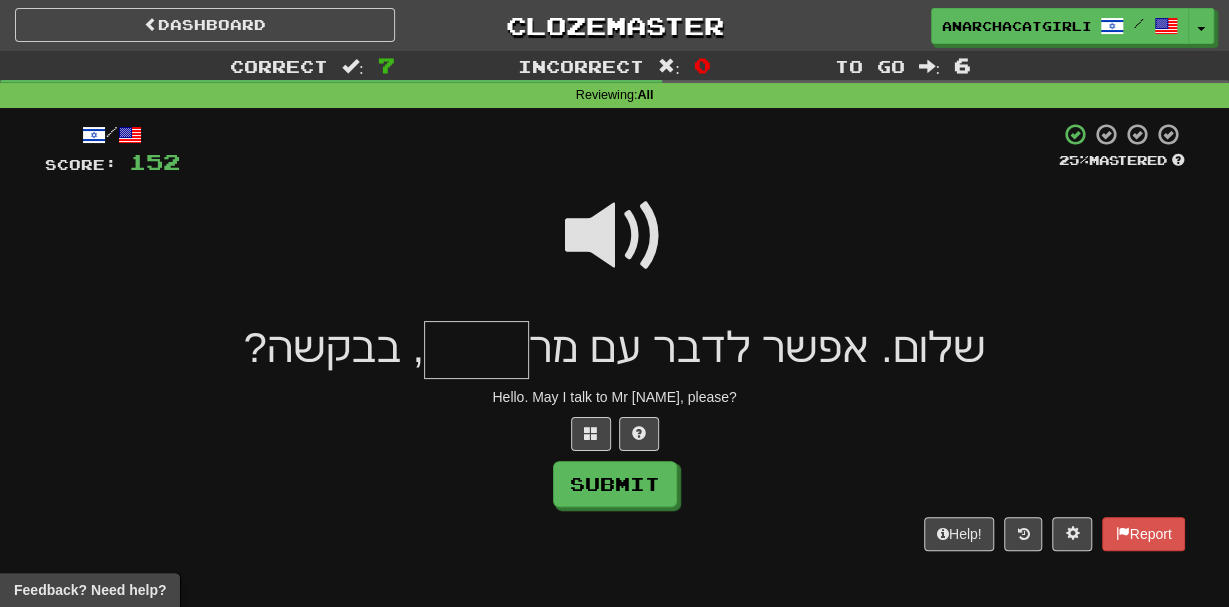 type on "*" 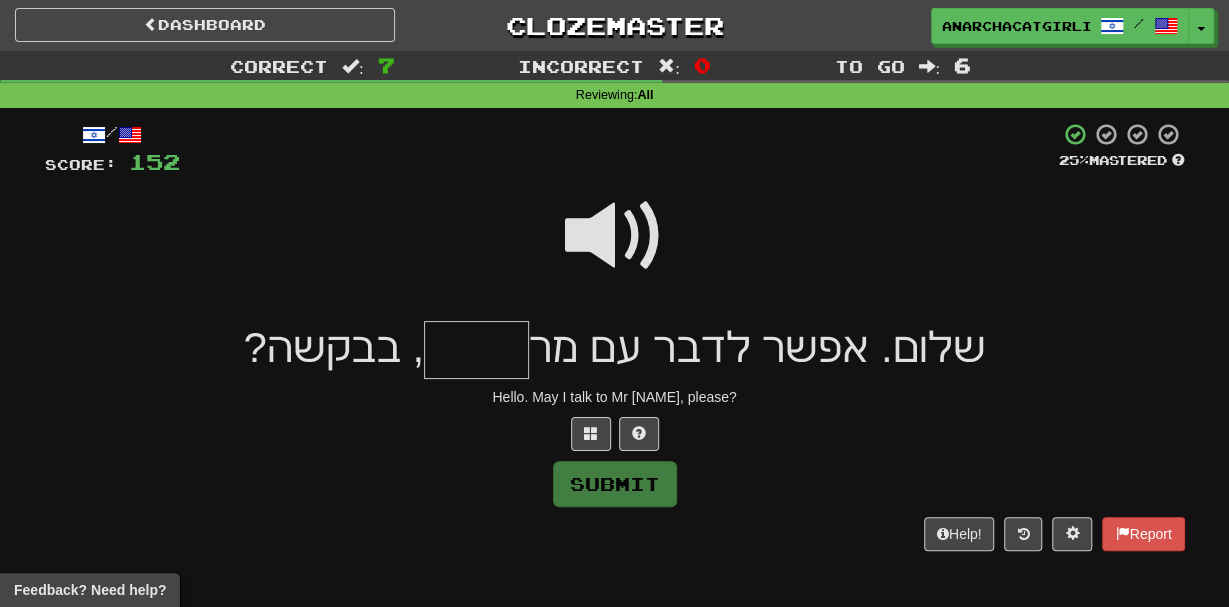 type on "*" 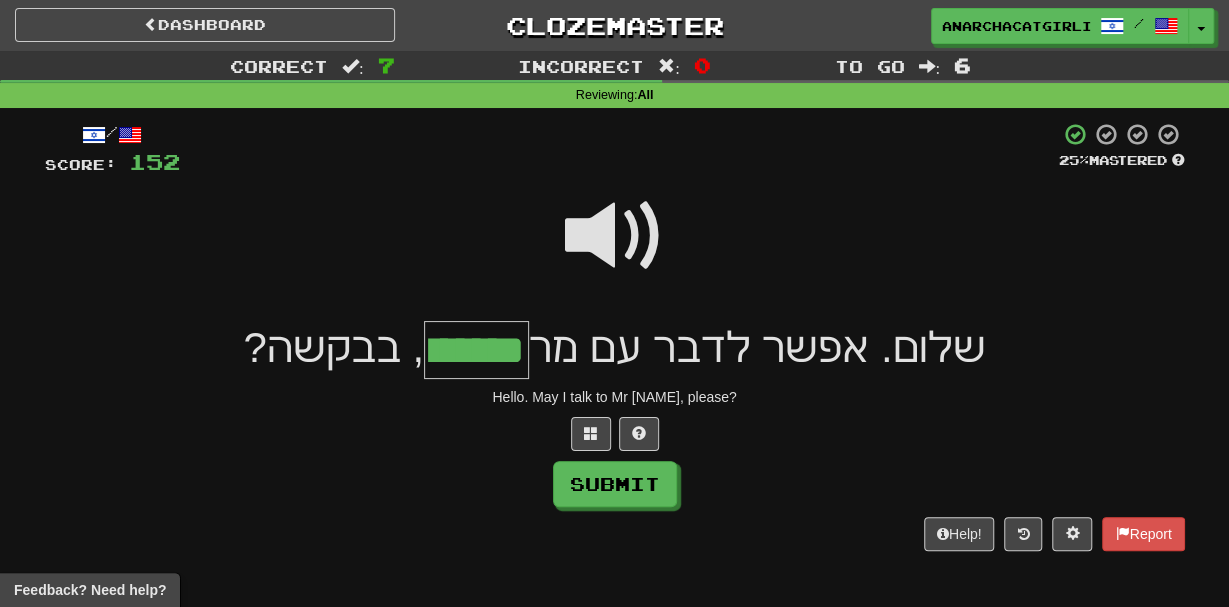 type on "*******" 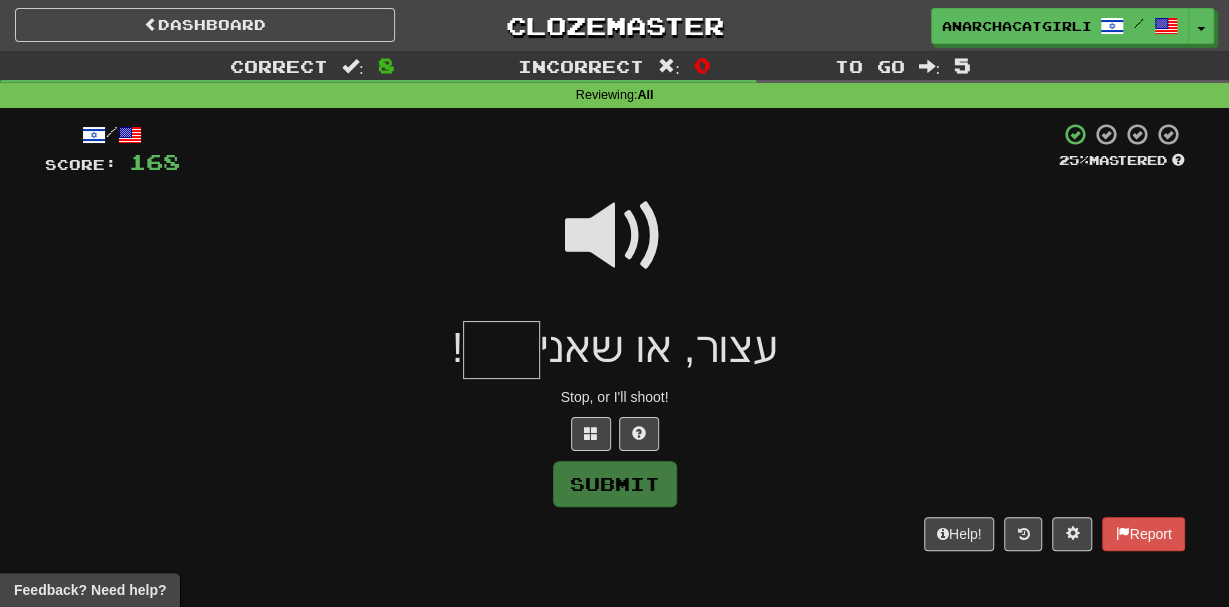 click at bounding box center (615, 249) 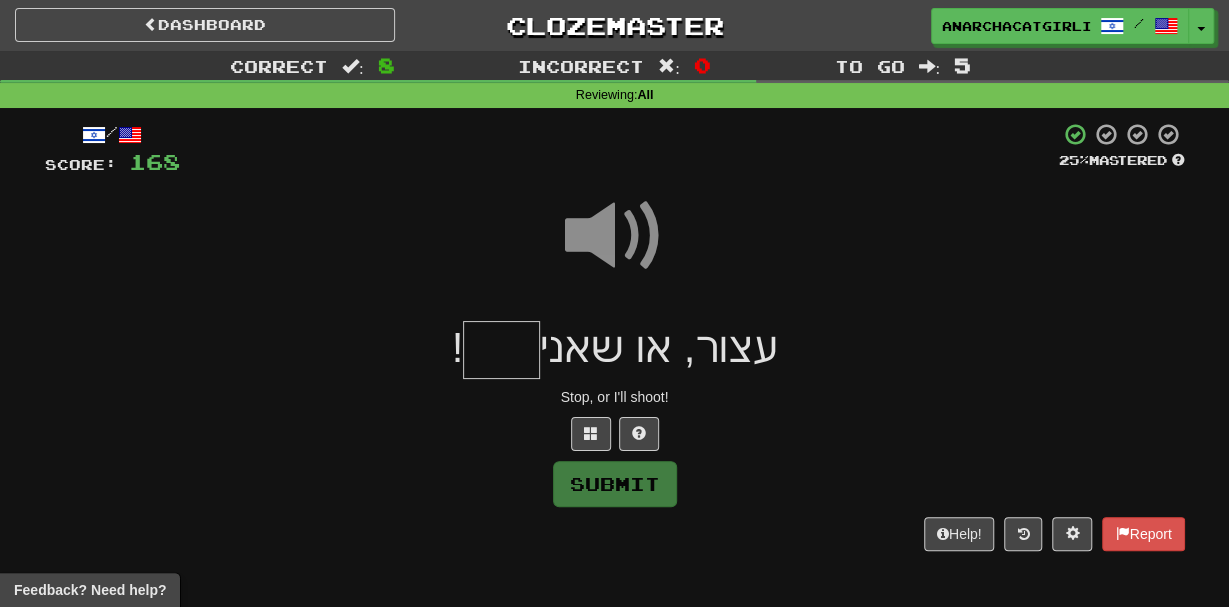 click at bounding box center (501, 350) 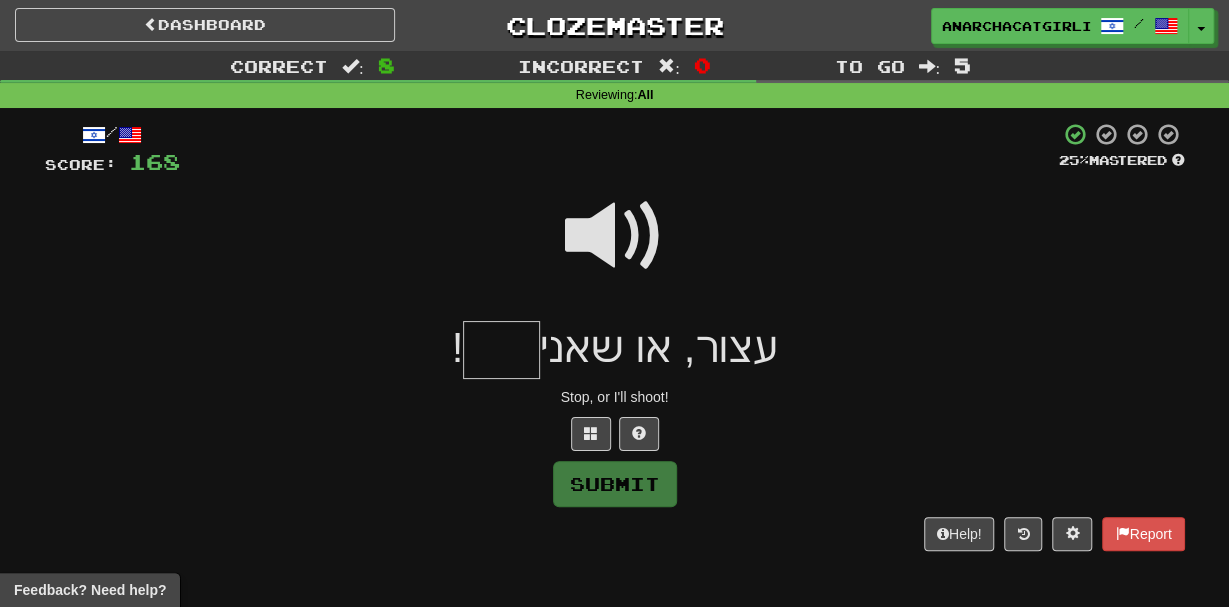 type on "*" 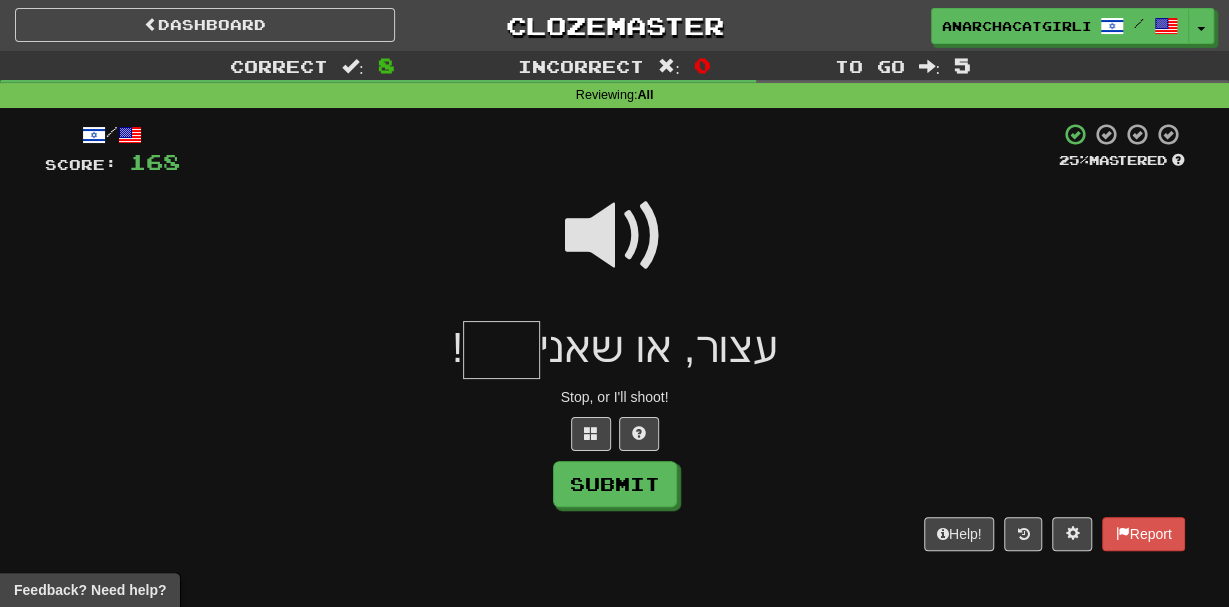 type on "*" 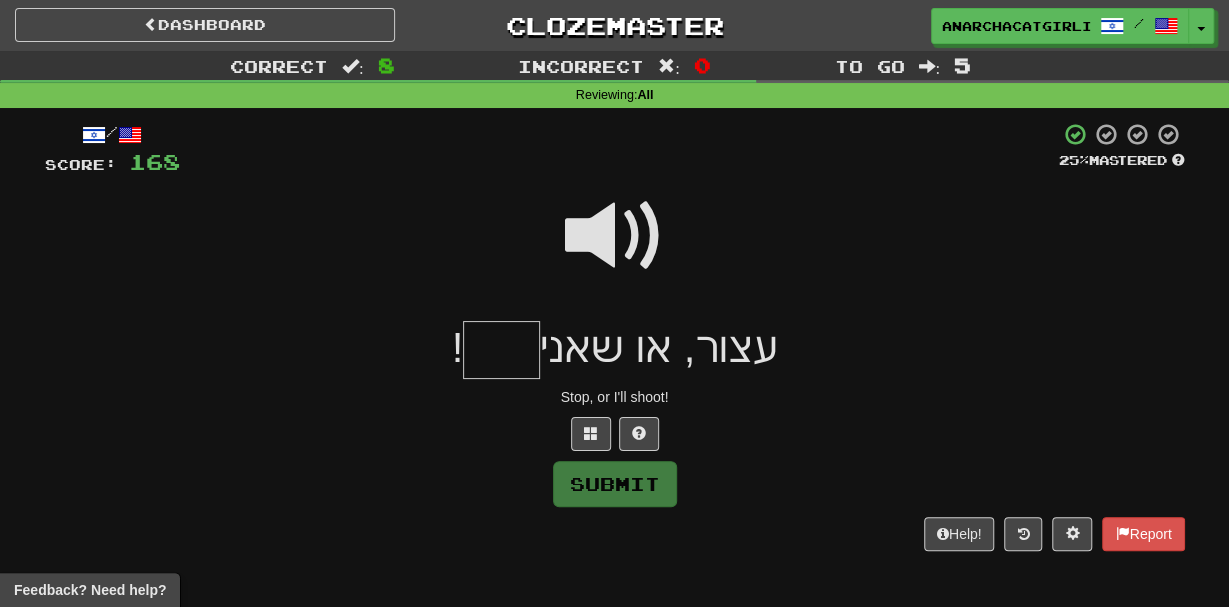 type on "*" 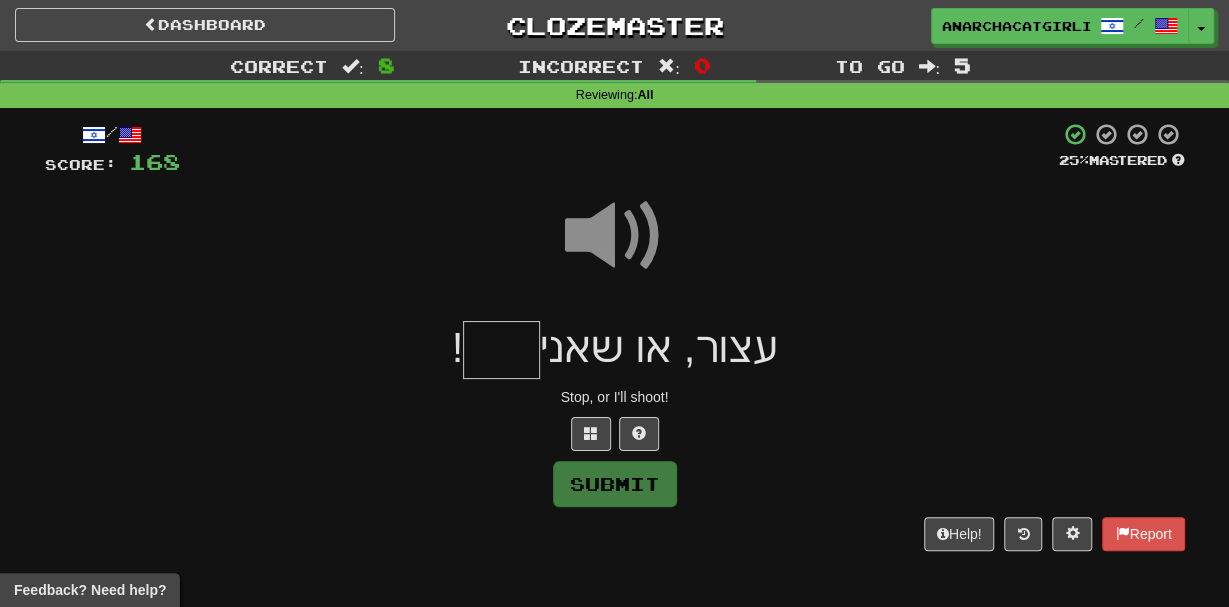 click at bounding box center (501, 350) 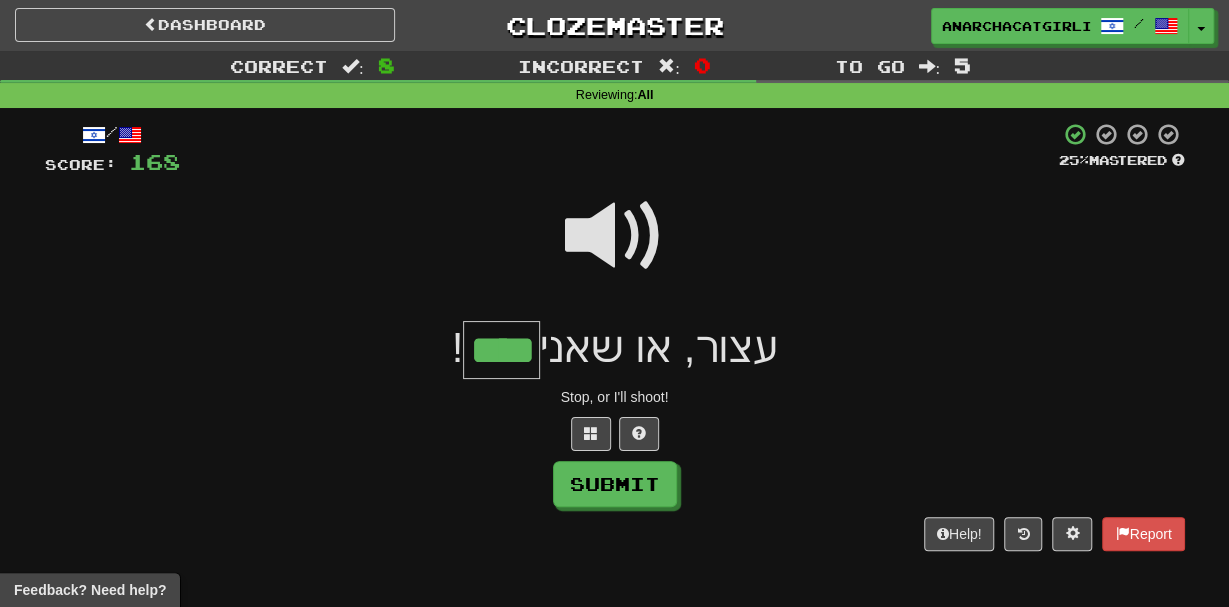 type on "****" 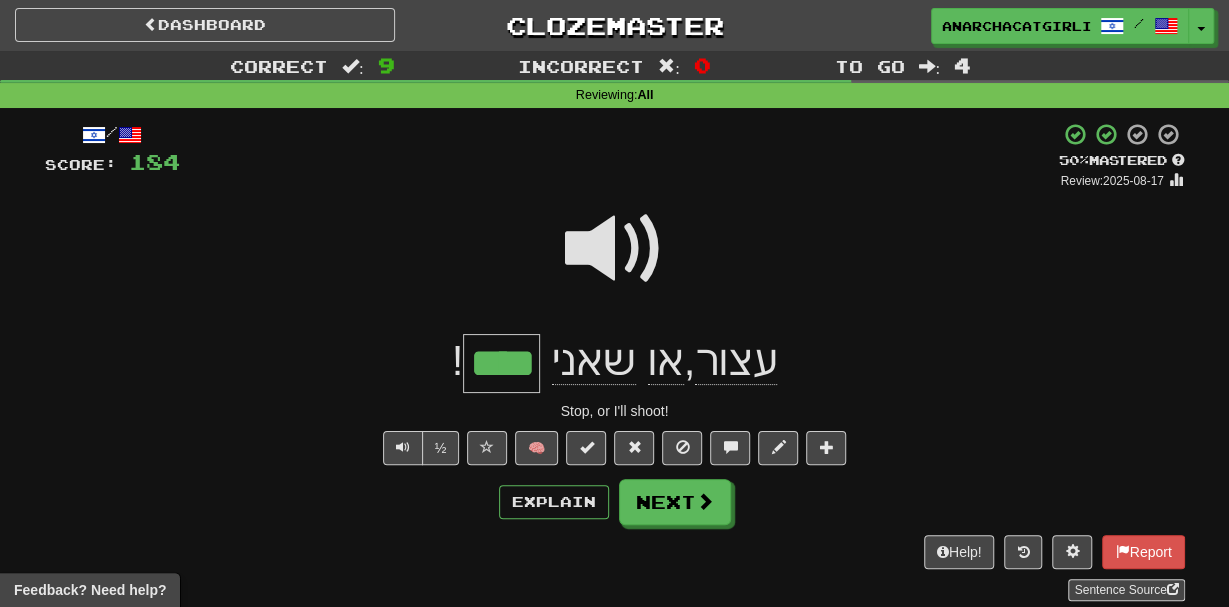 click on "או" 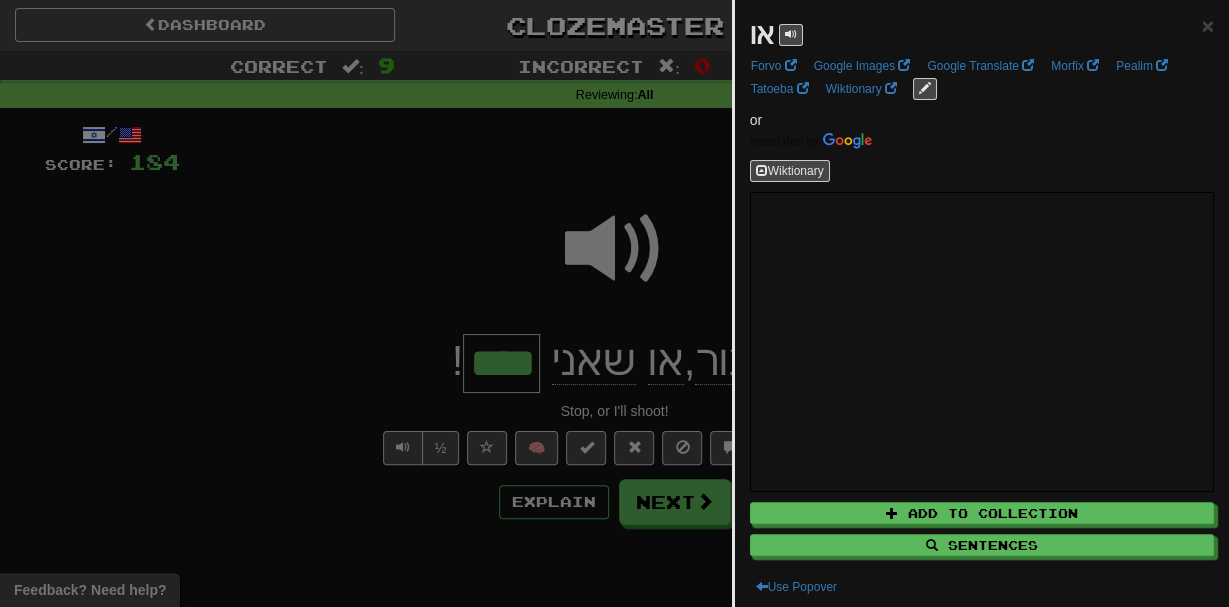 click at bounding box center [614, 303] 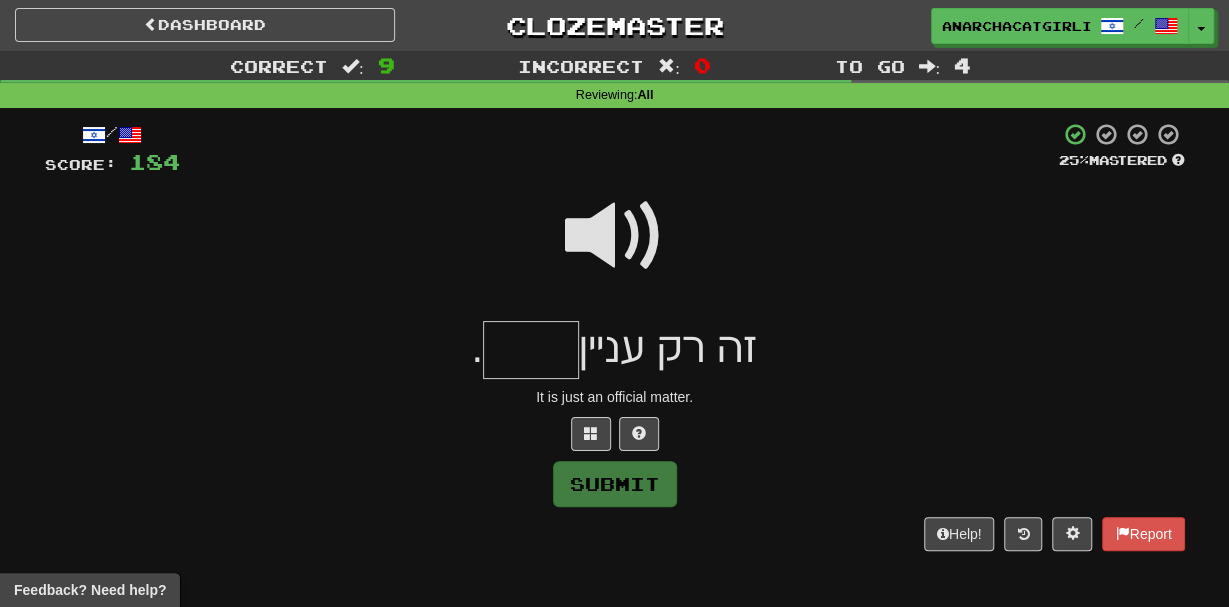 click at bounding box center [615, 236] 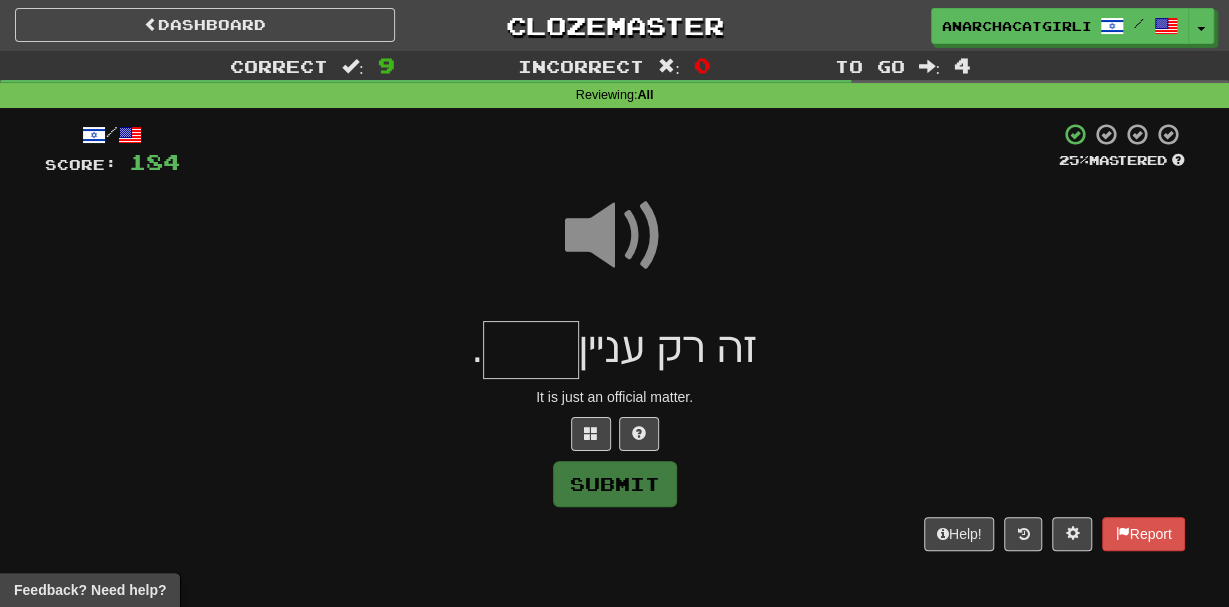 click at bounding box center [531, 350] 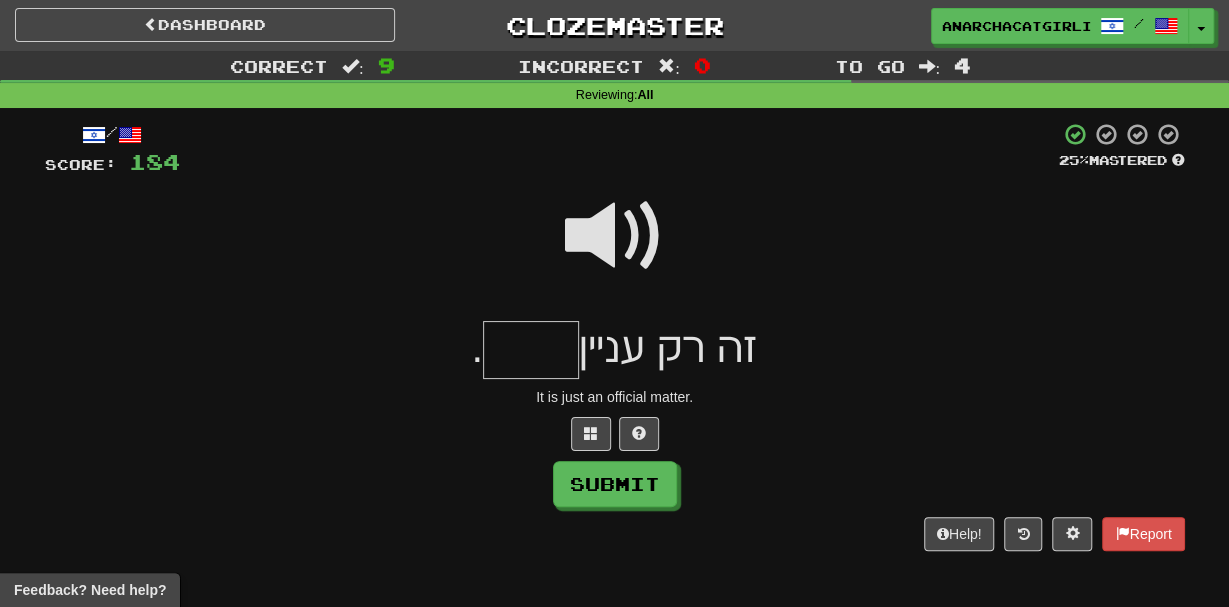 type on "*" 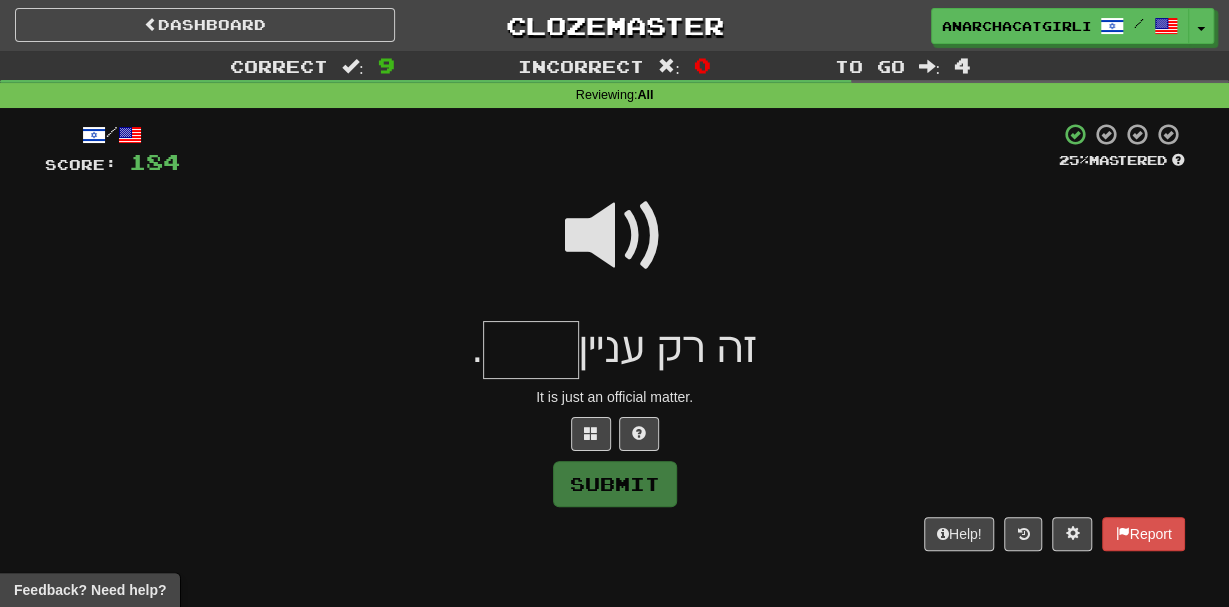 type on "*" 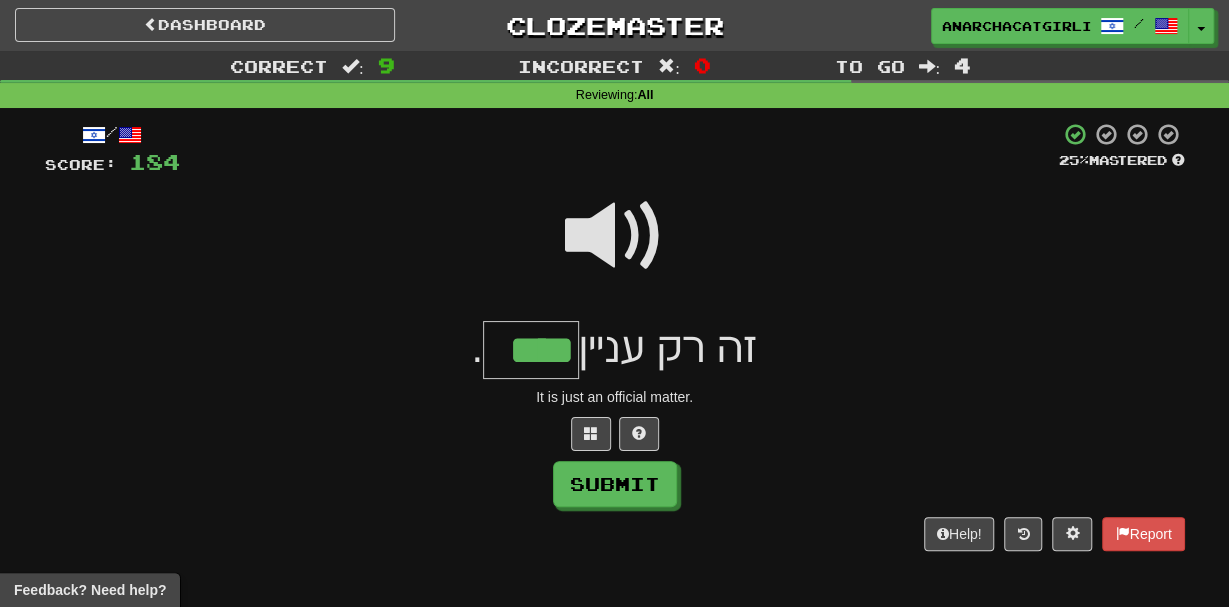 type on "****" 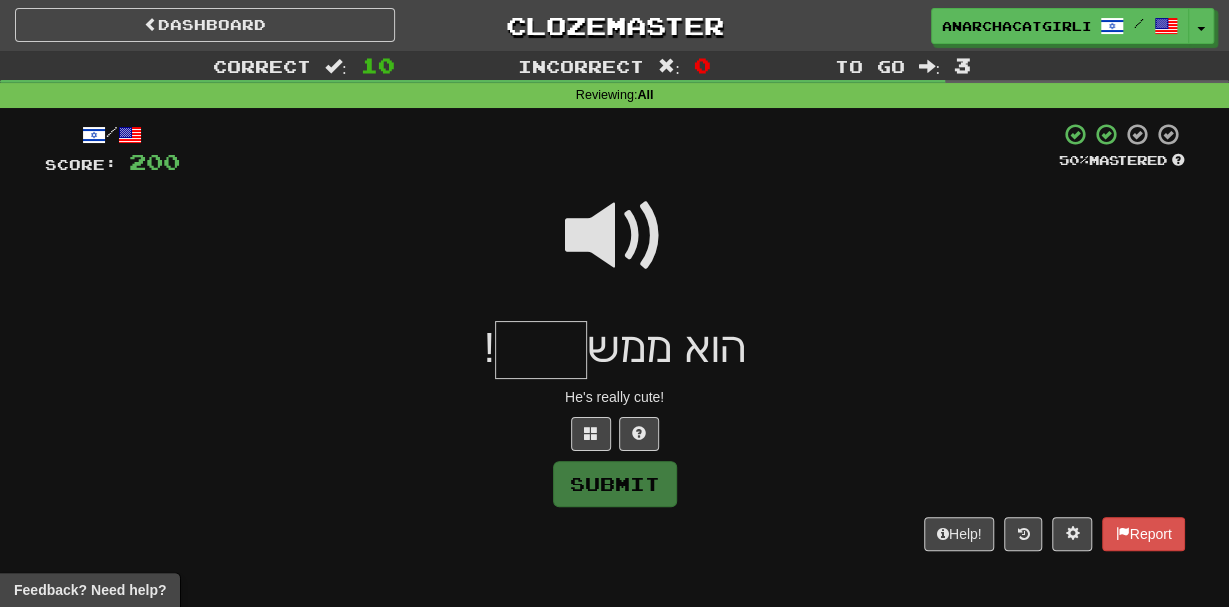 type on "*" 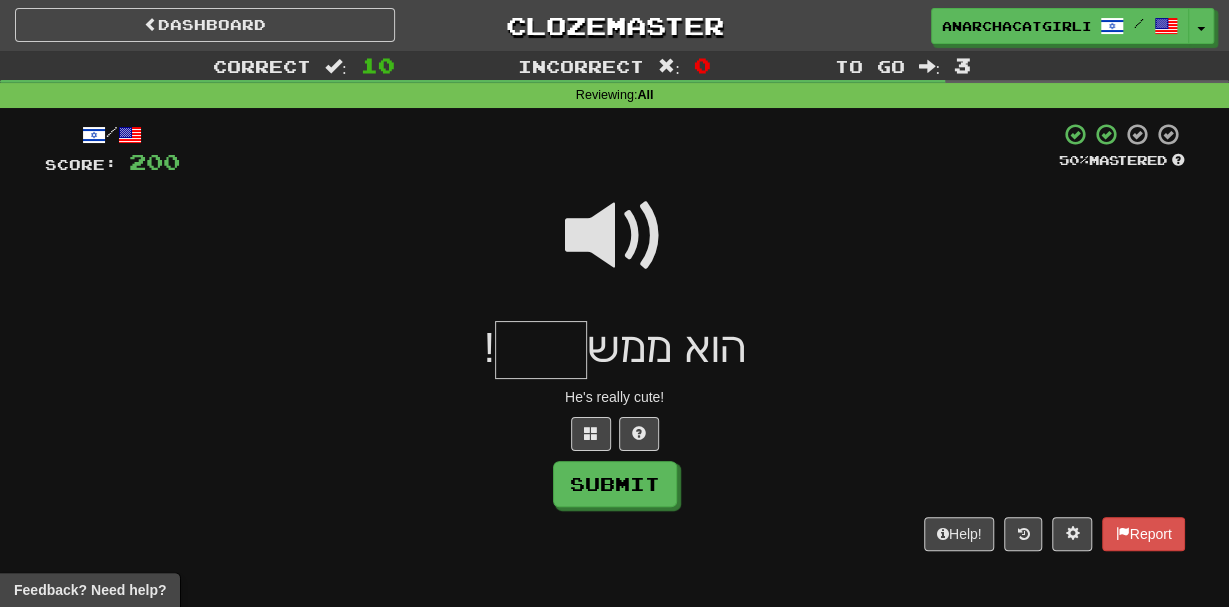 type on "*" 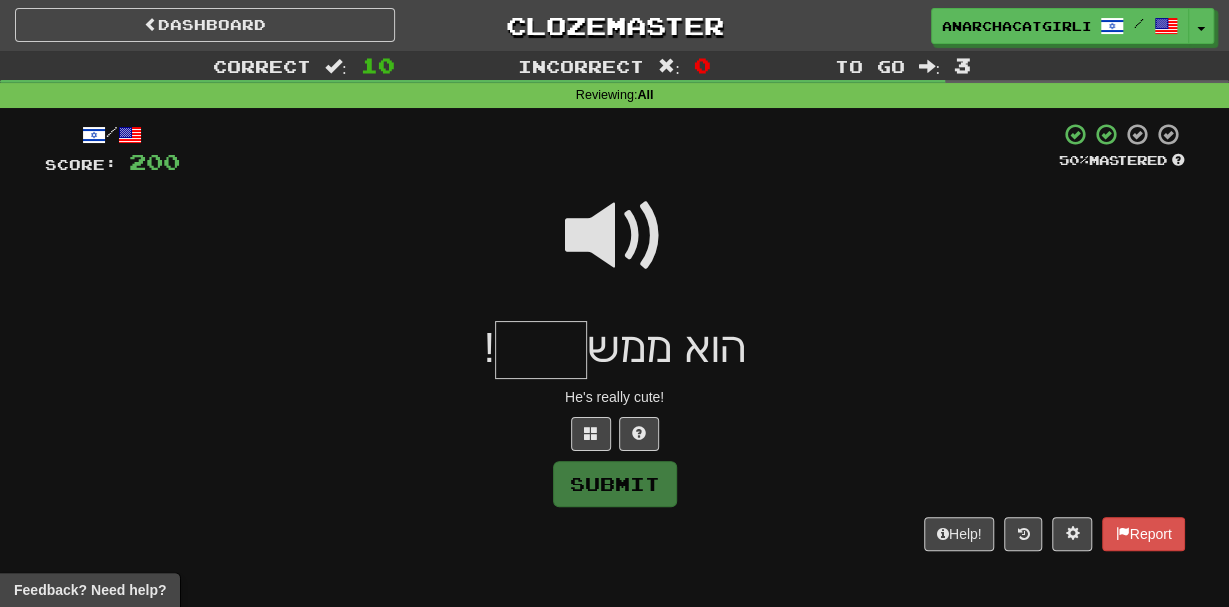 type on "*" 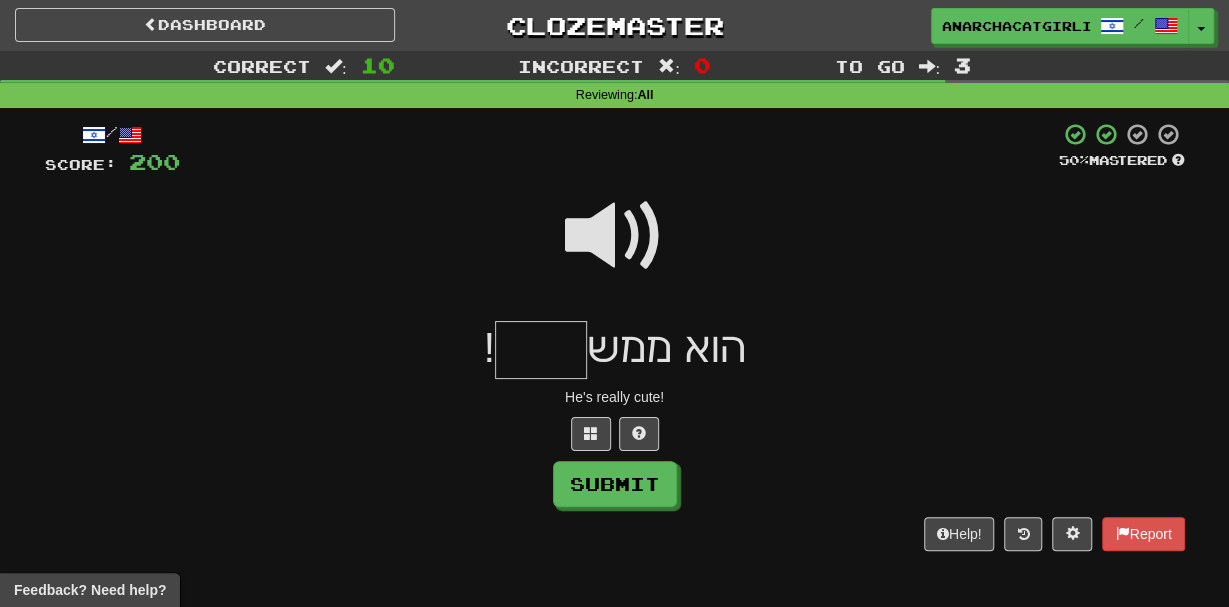 type on "*" 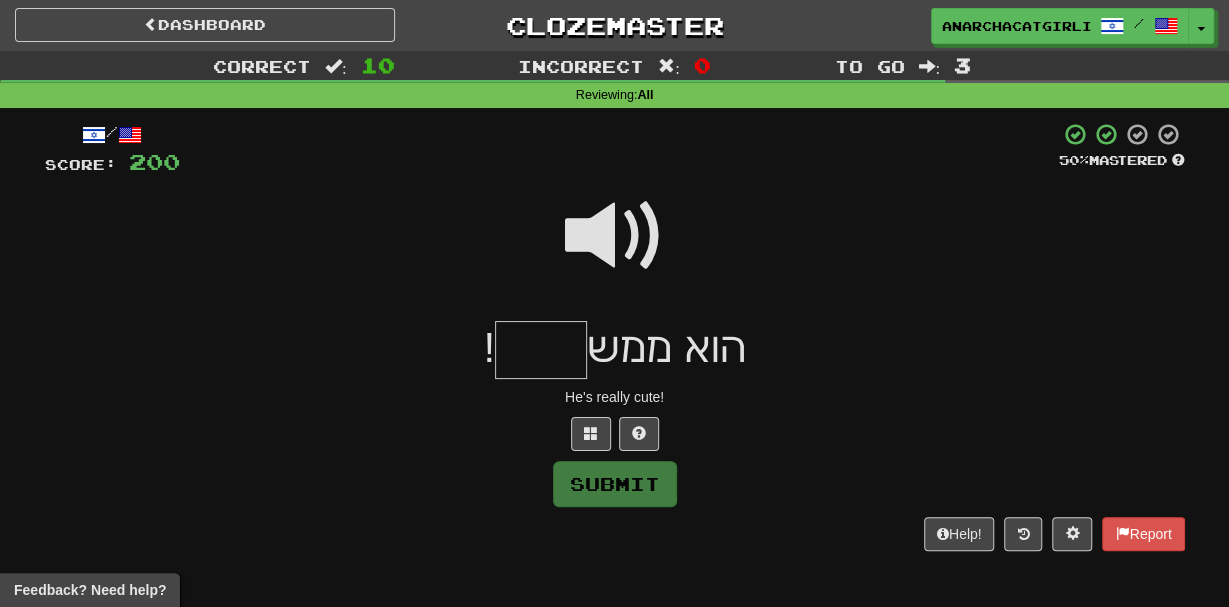 type on "*" 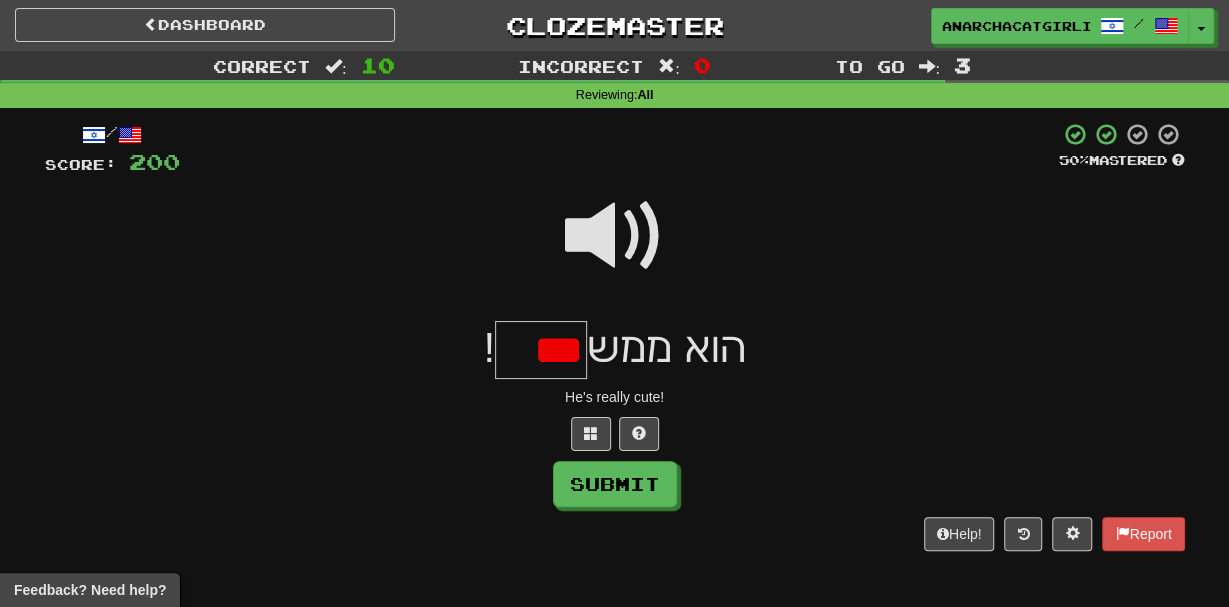 scroll, scrollTop: 0, scrollLeft: 0, axis: both 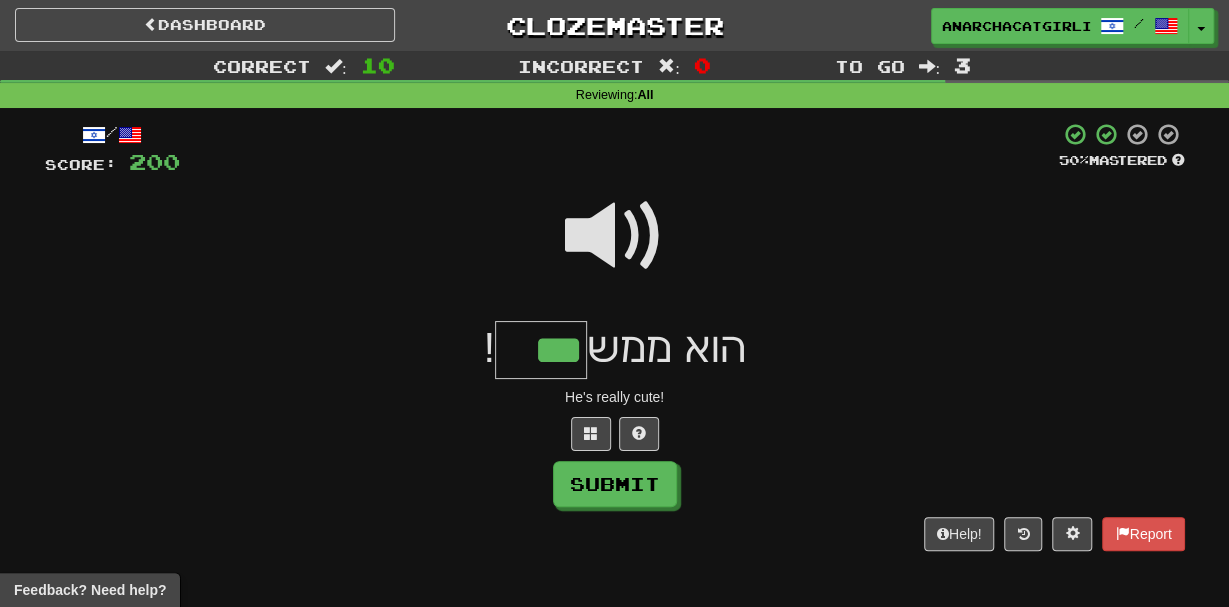 click at bounding box center (615, 236) 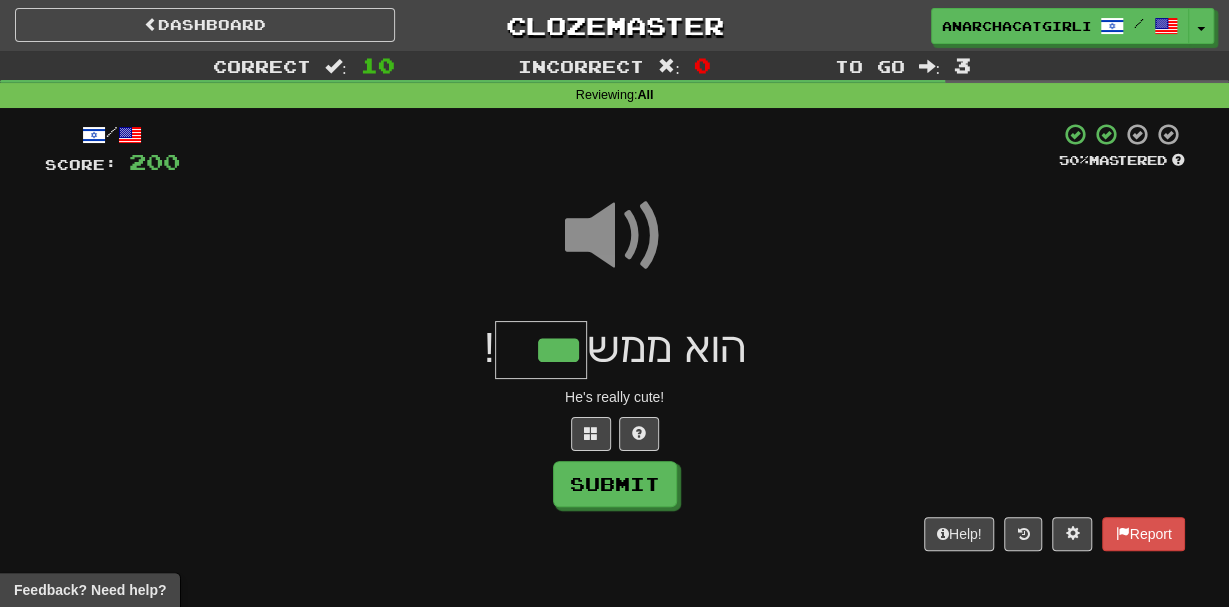 click on "***" at bounding box center [541, 350] 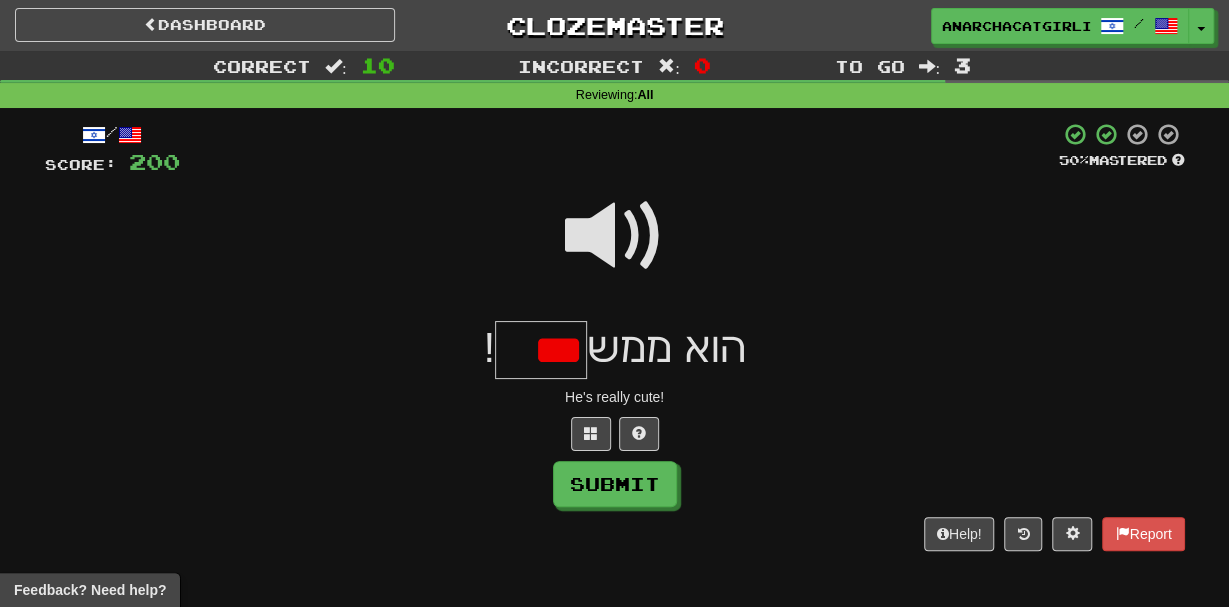 scroll, scrollTop: 0, scrollLeft: 0, axis: both 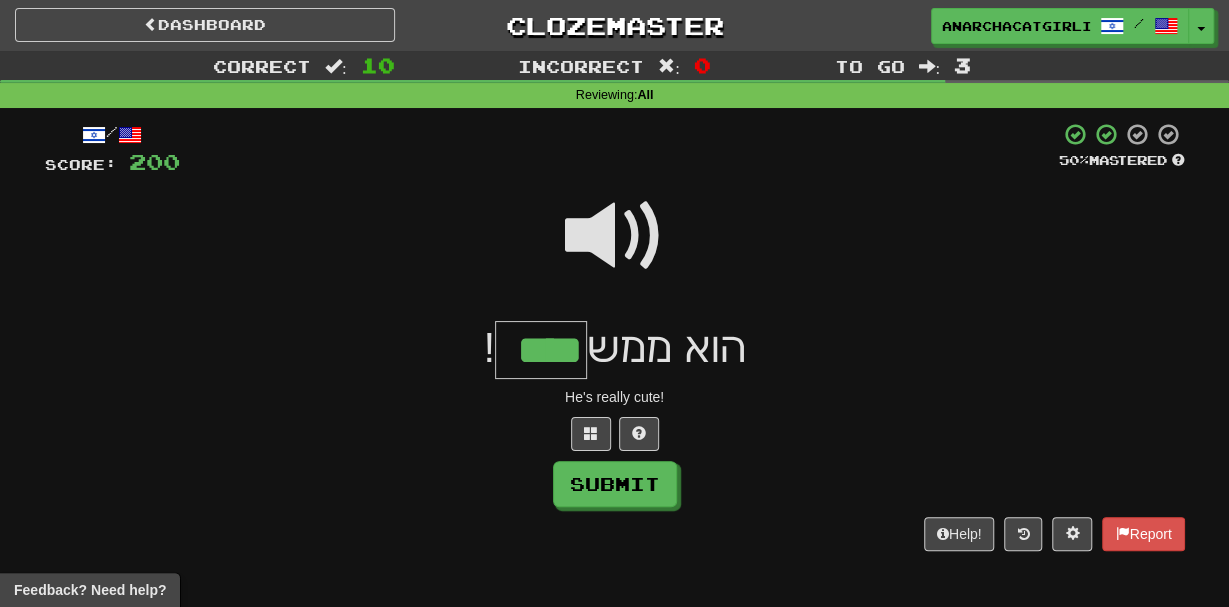 type on "****" 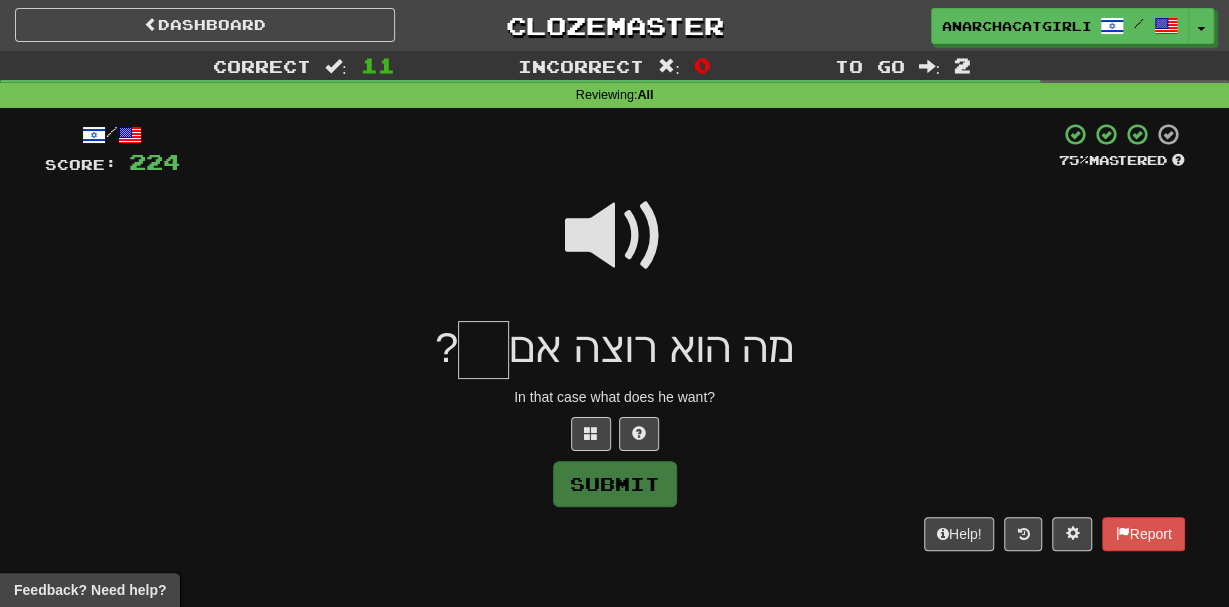 click at bounding box center (615, 236) 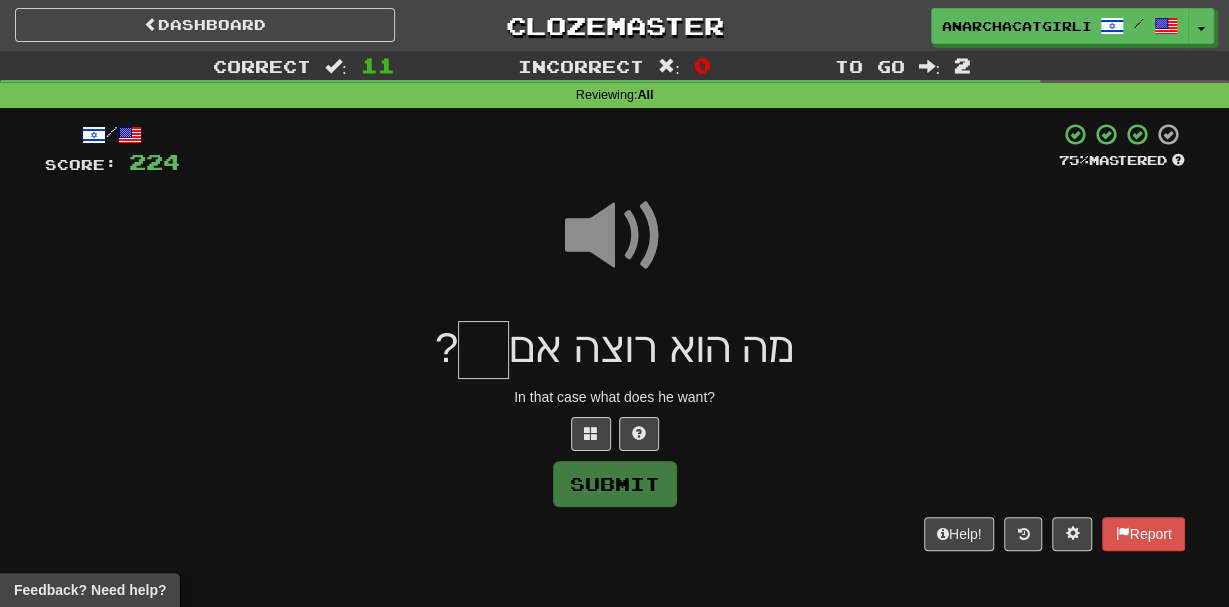 click at bounding box center (483, 350) 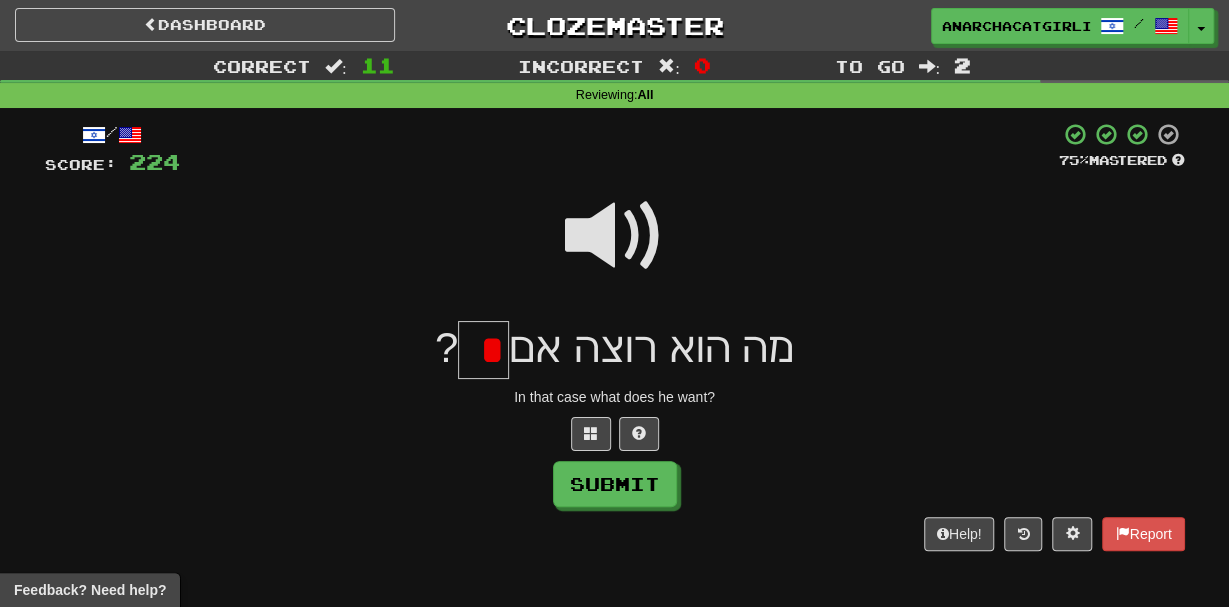 type on "*" 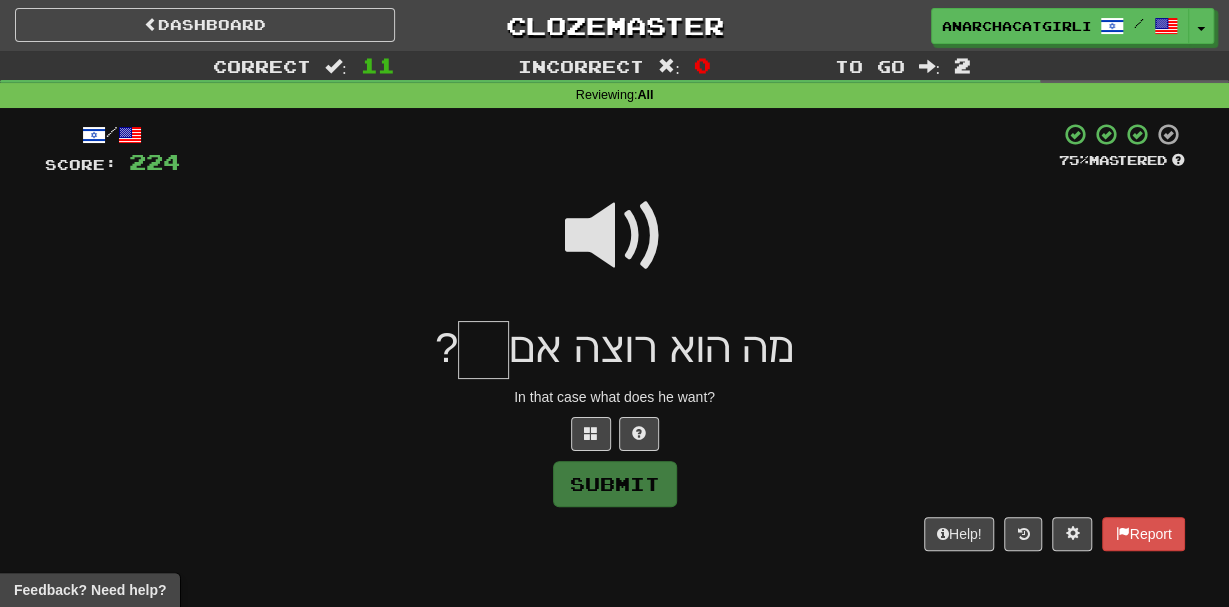 type on "*" 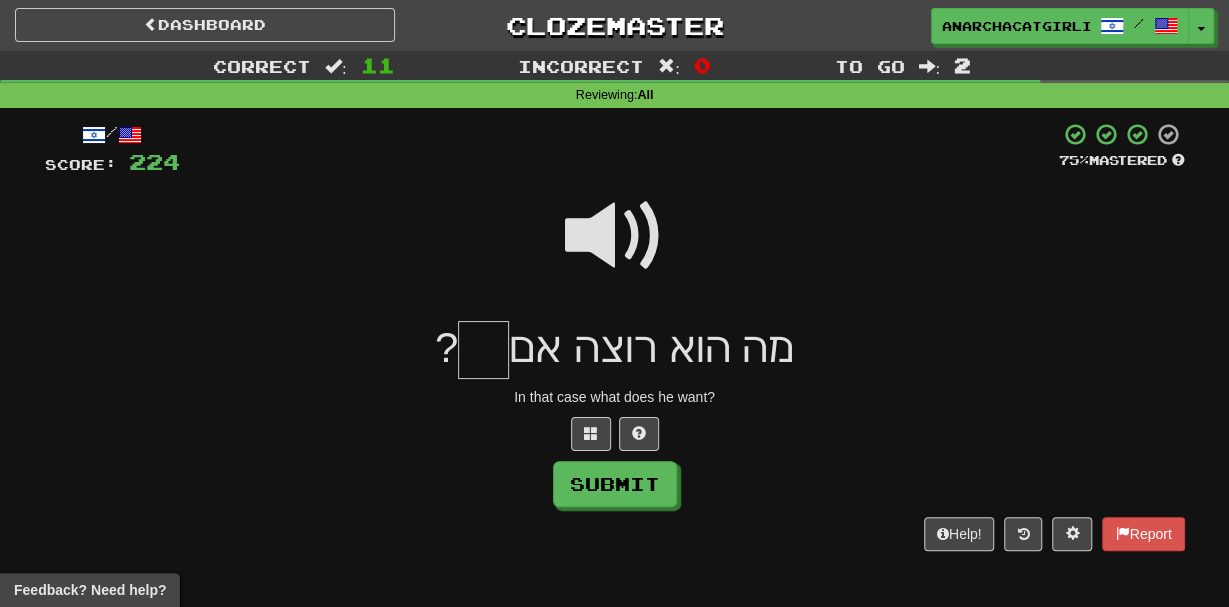 type on "*" 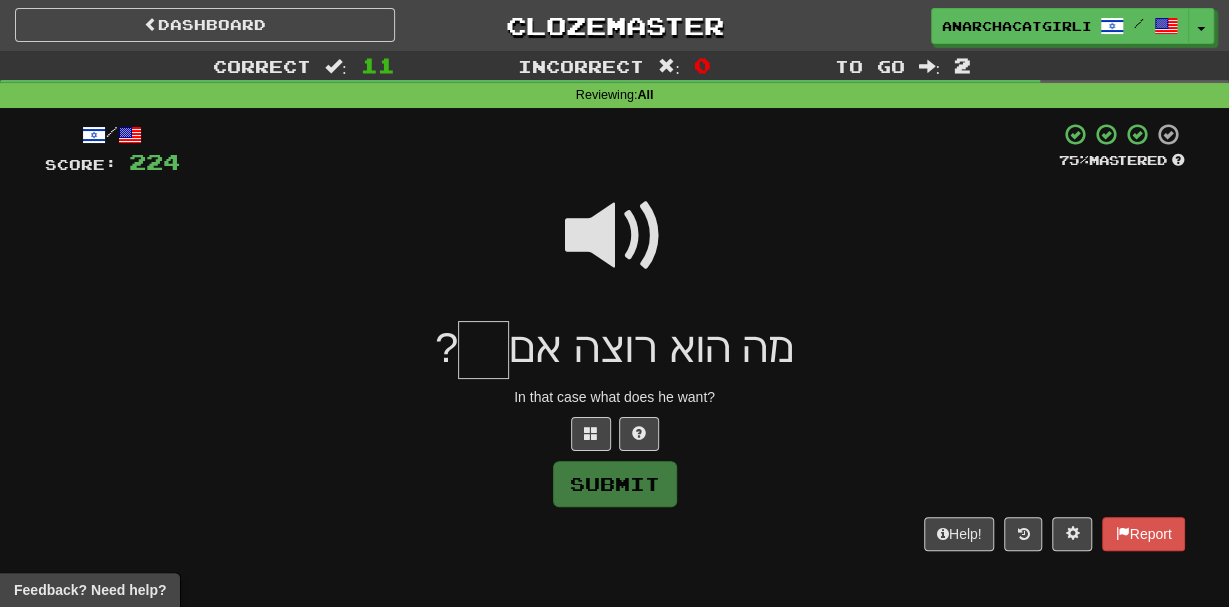 type on "*" 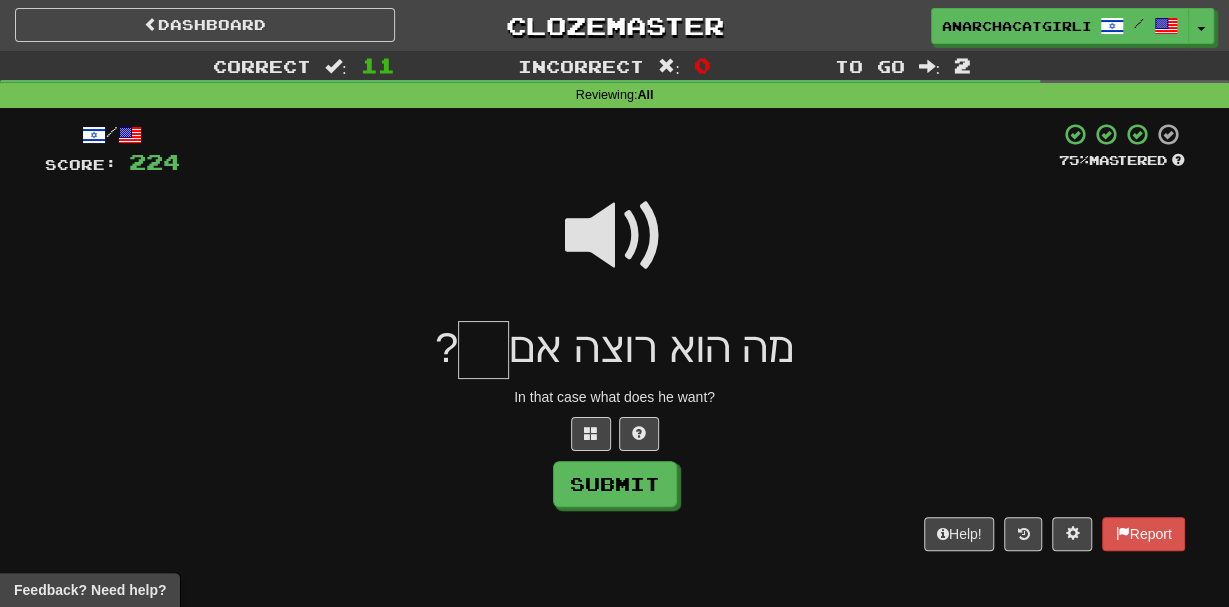 type on "*" 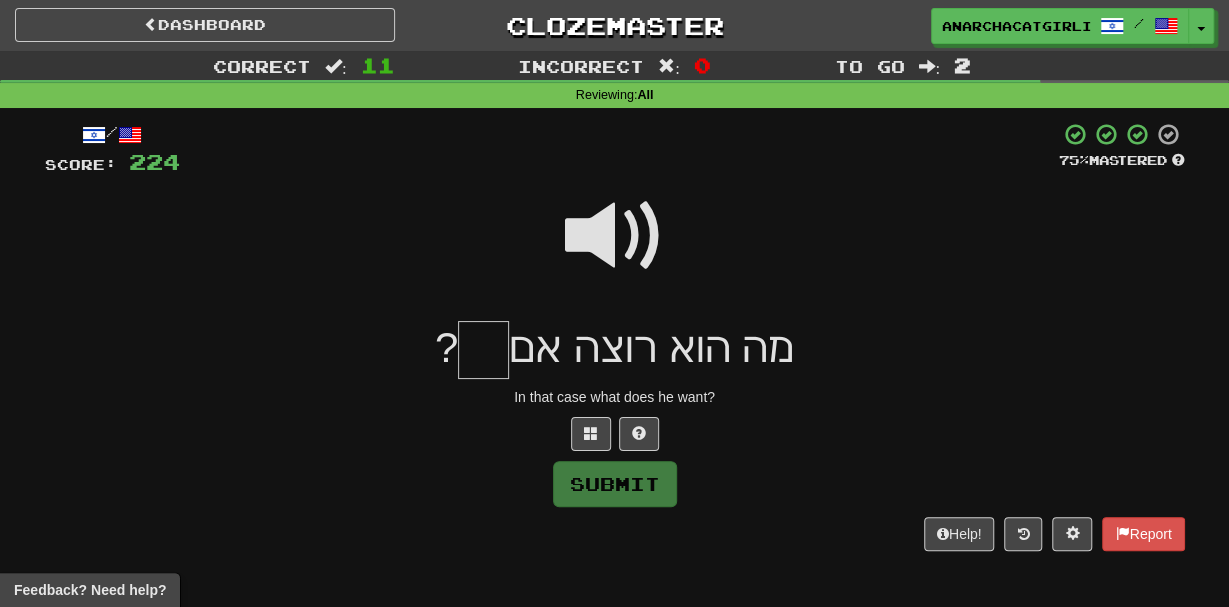 type on "*" 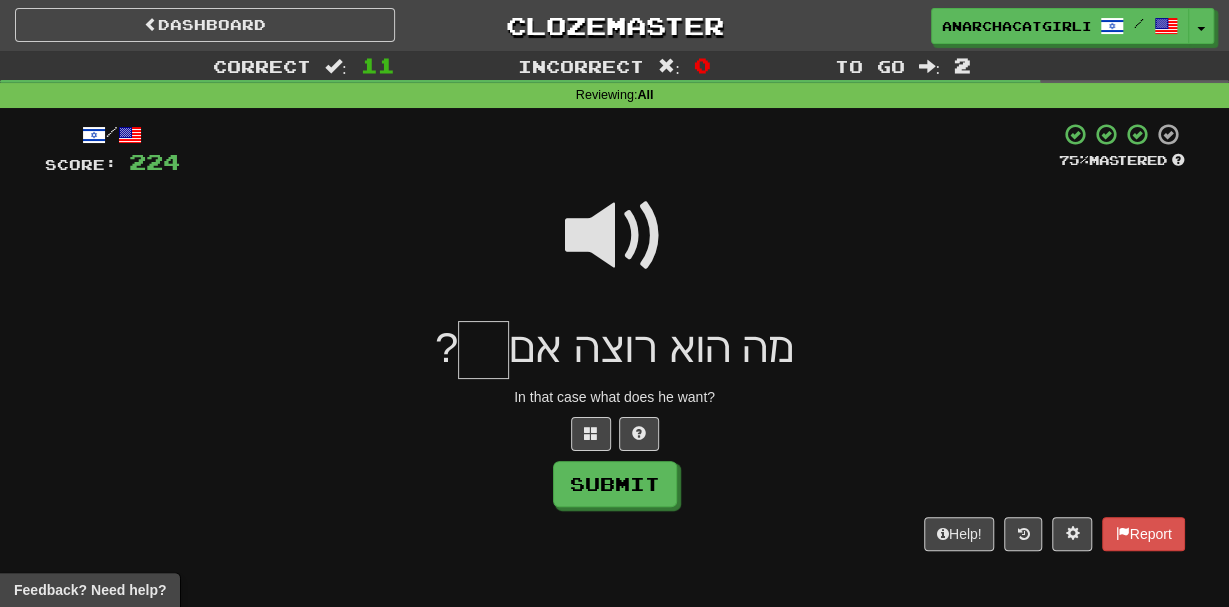 type on "*" 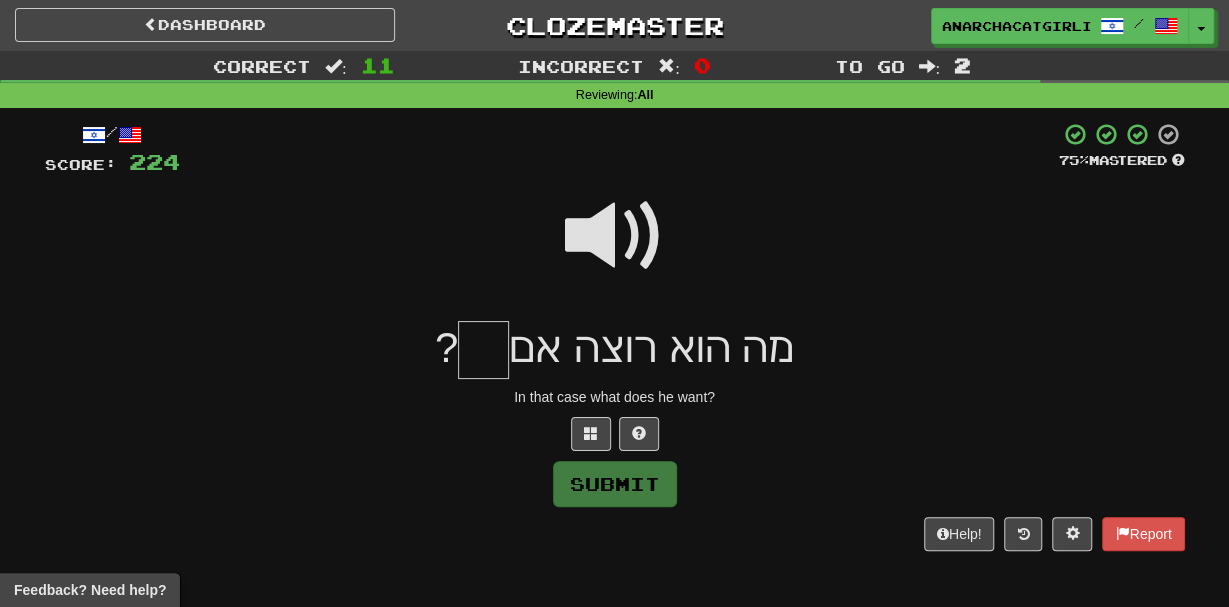 type on "*" 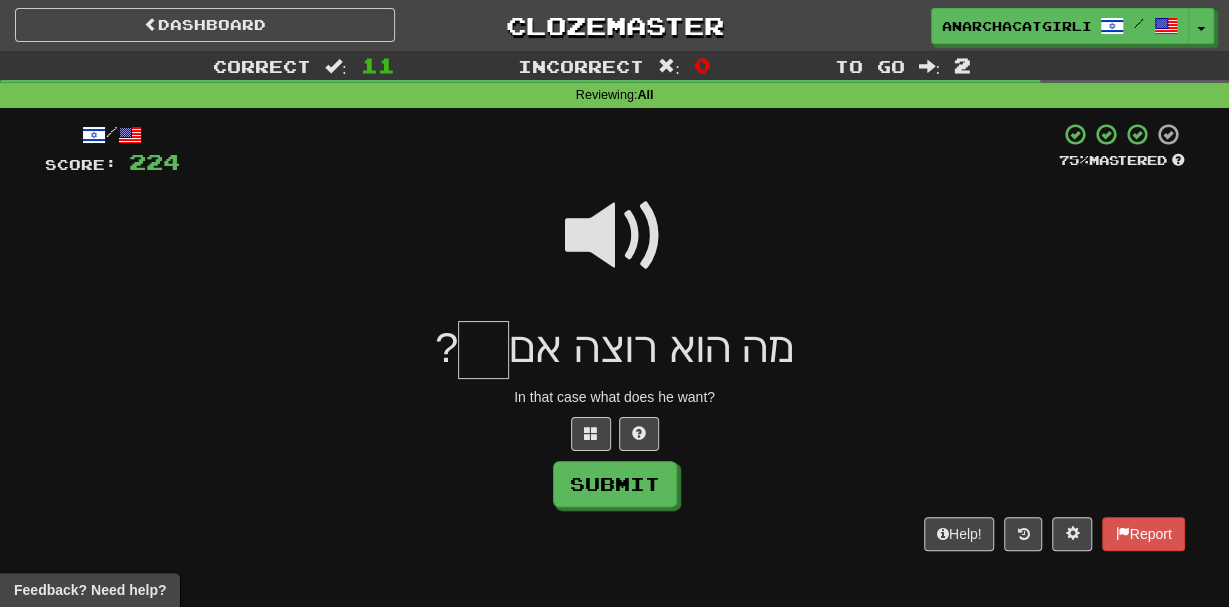 type on "*" 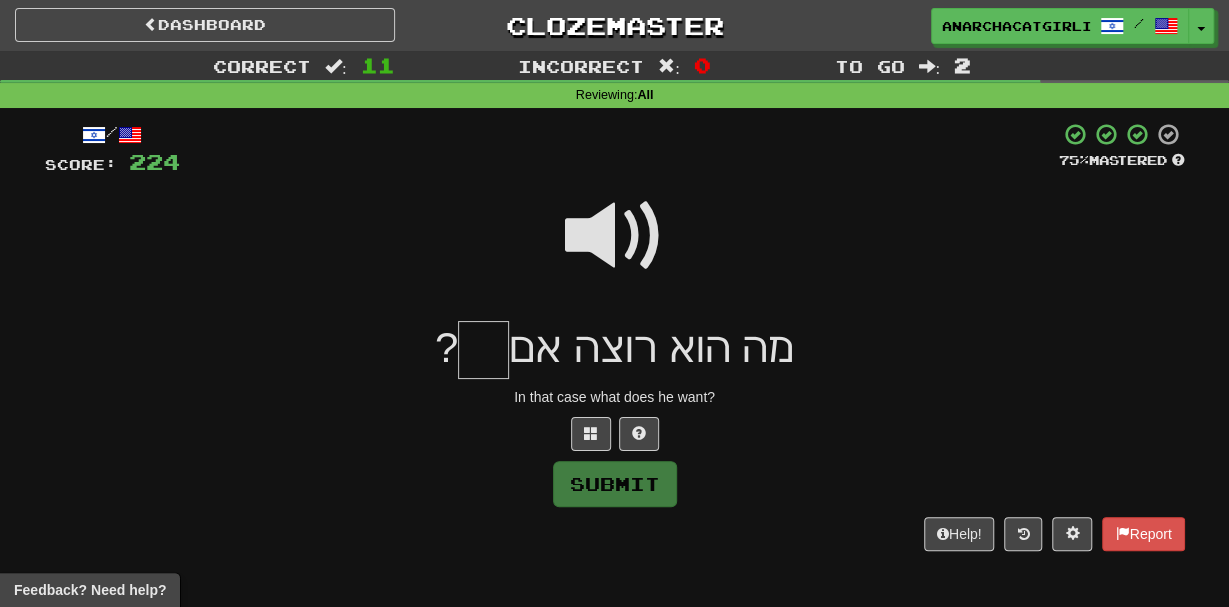 type on "*" 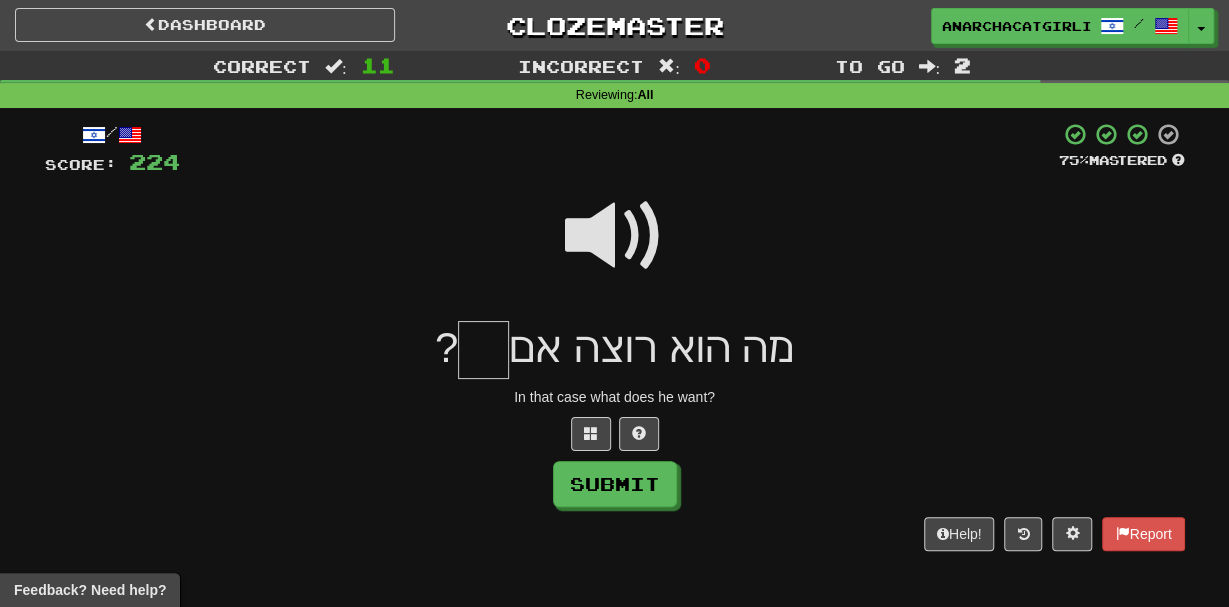type on "*" 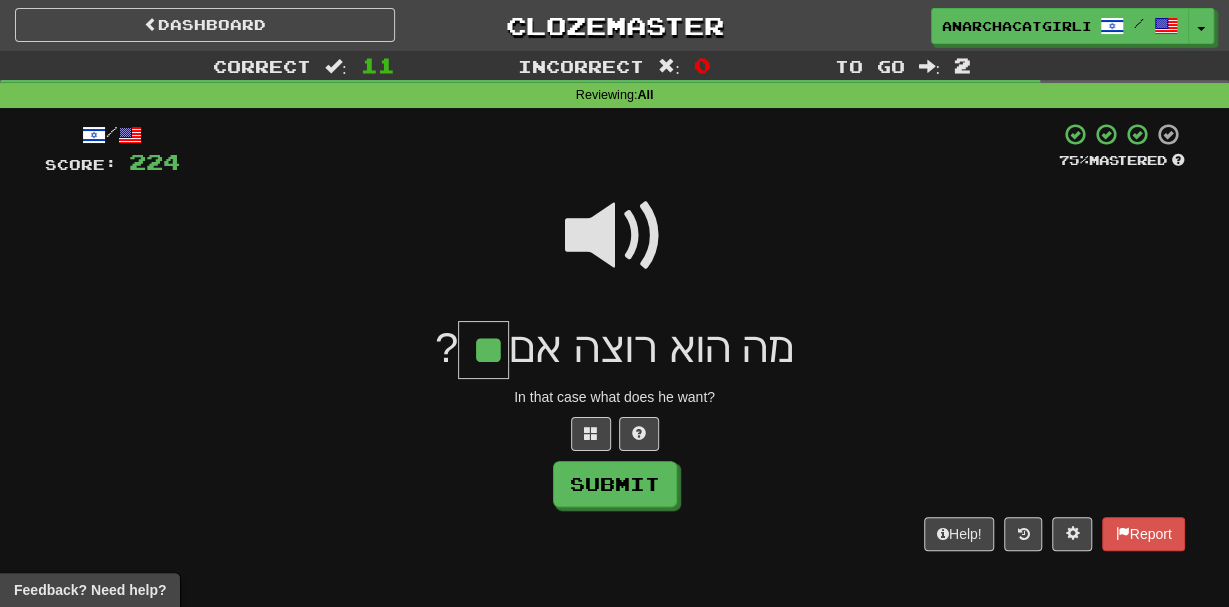 type on "**" 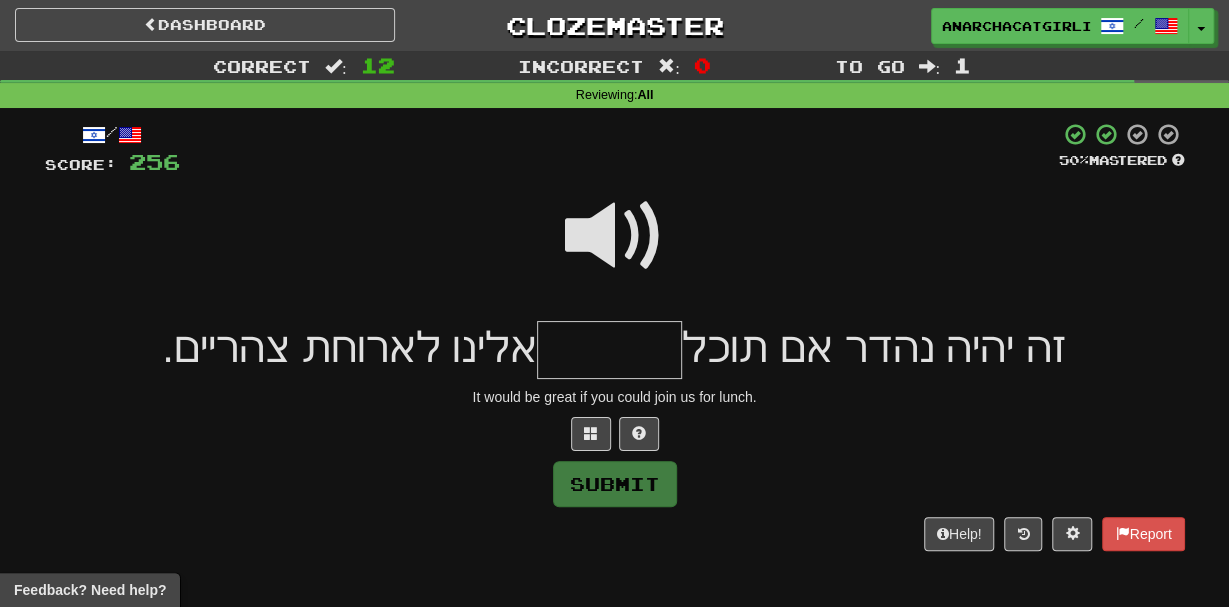 click at bounding box center [615, 236] 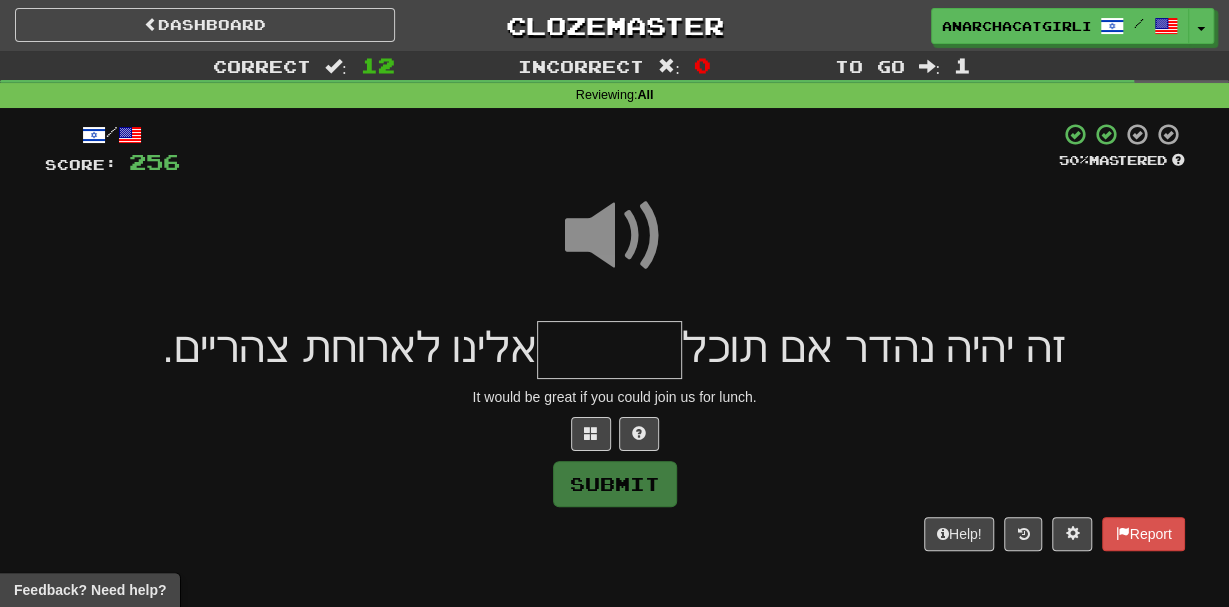 click at bounding box center [609, 350] 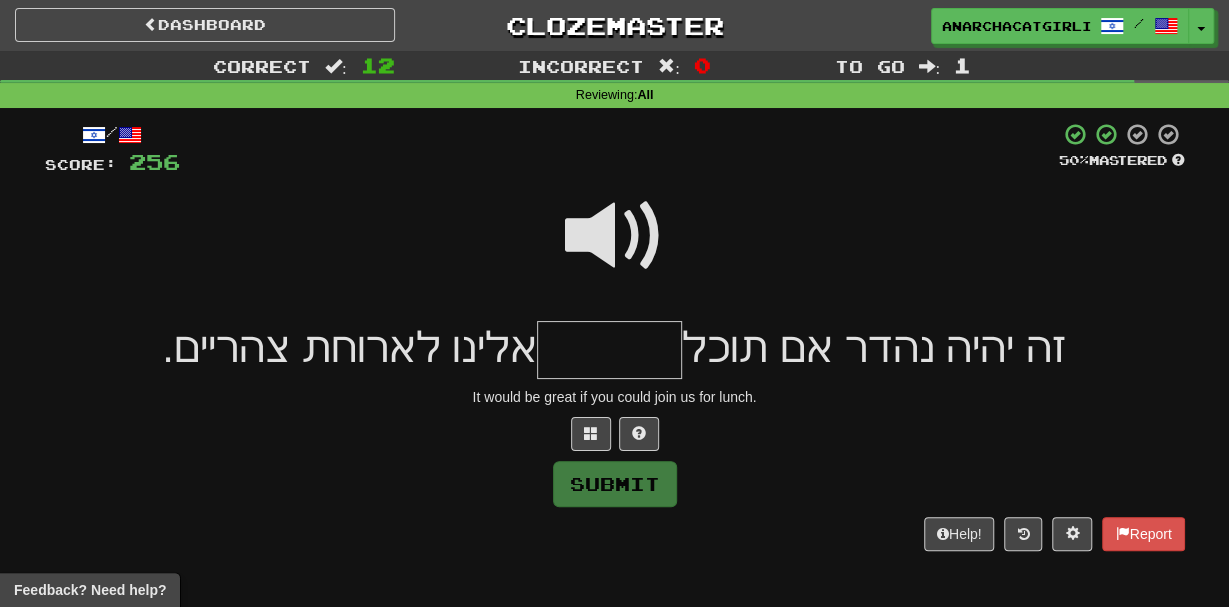 click at bounding box center [615, 236] 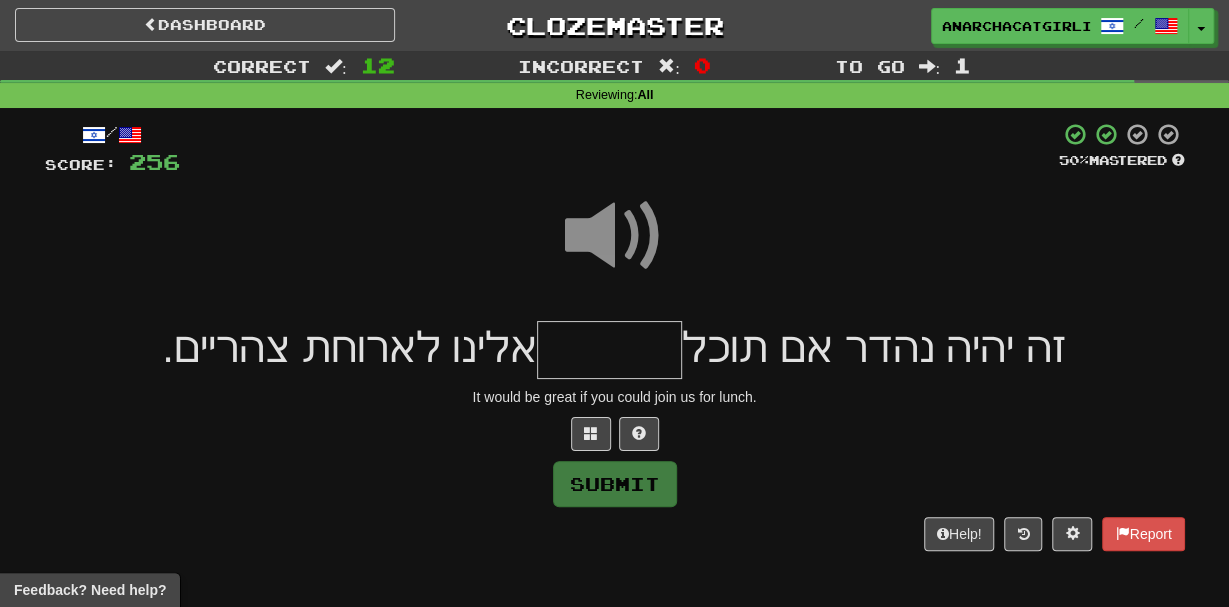 click at bounding box center (609, 350) 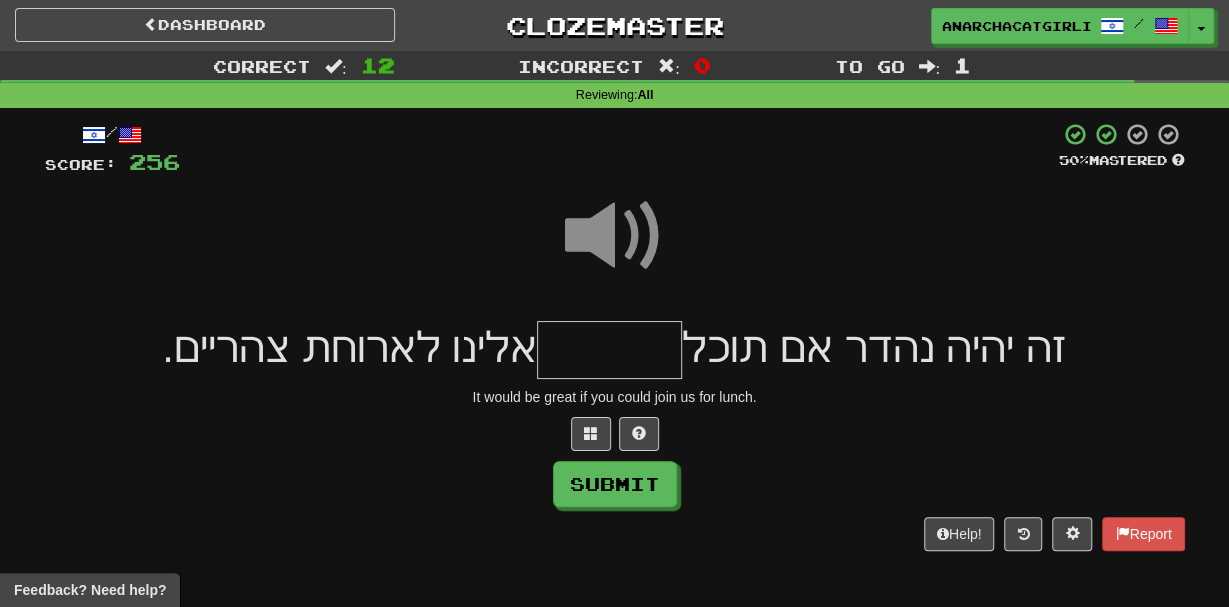 type on "*" 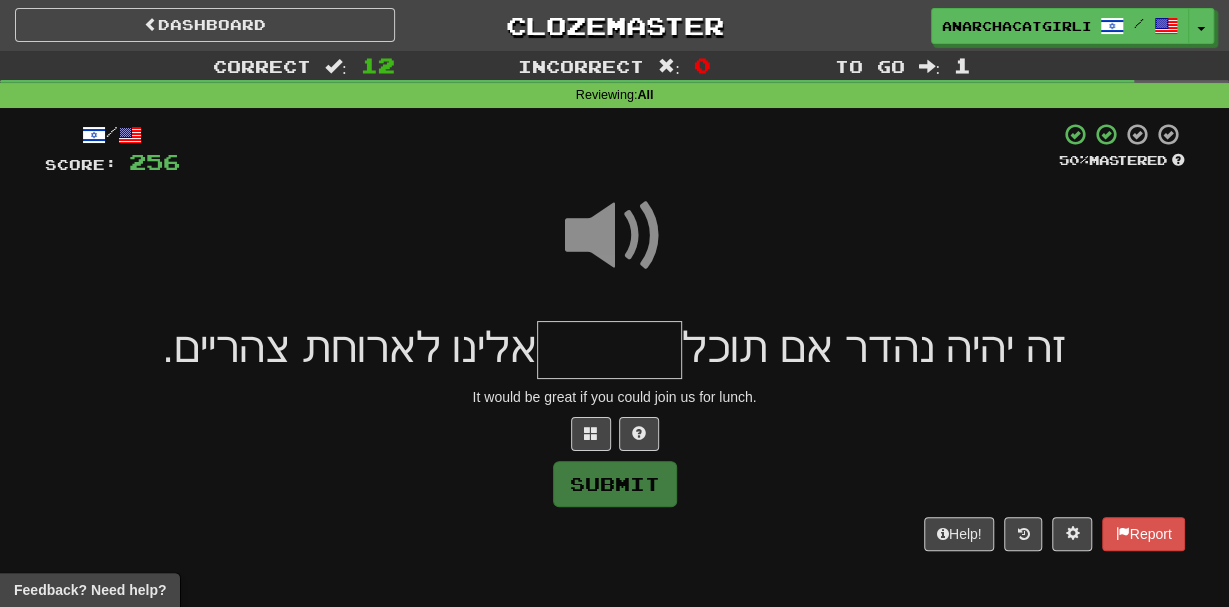 type on "*" 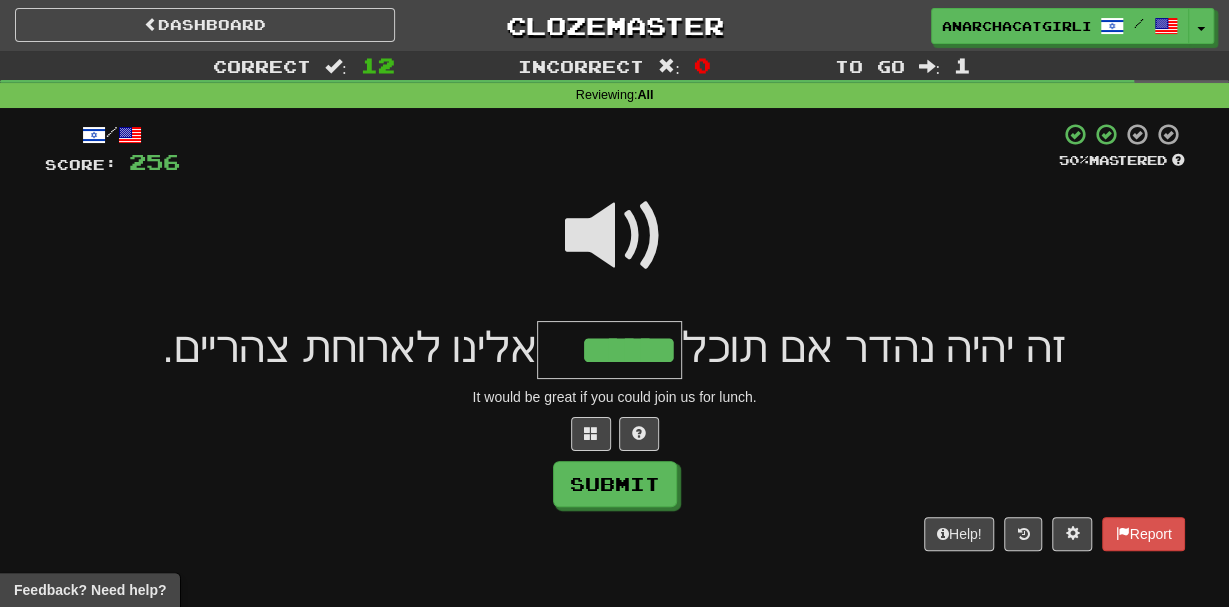 type on "******" 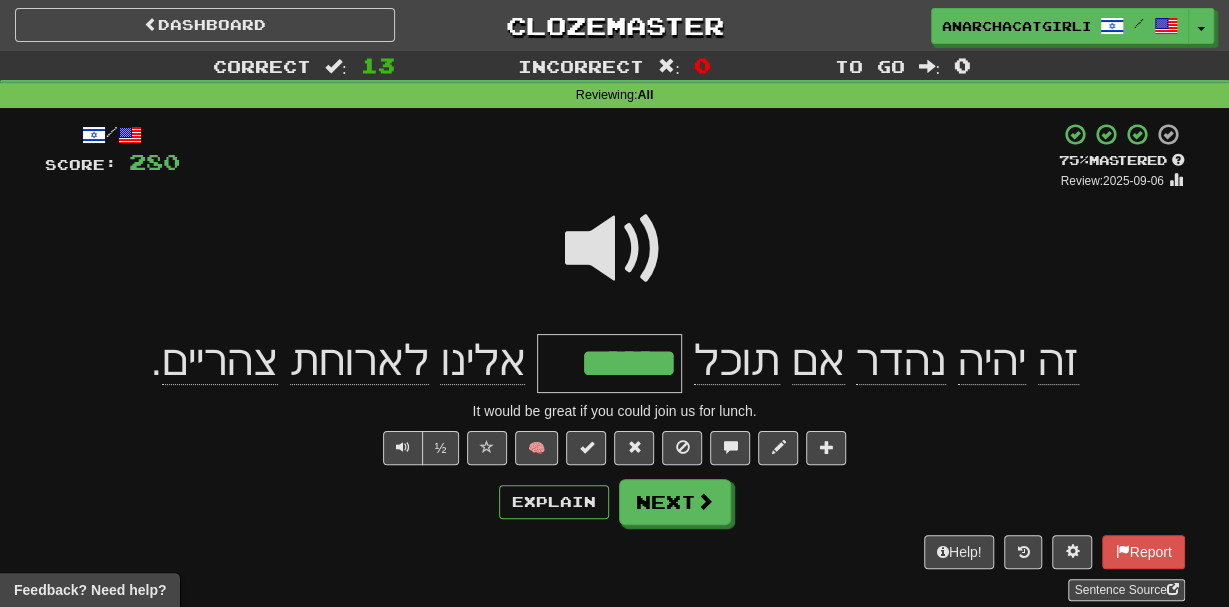 click at bounding box center [615, 249] 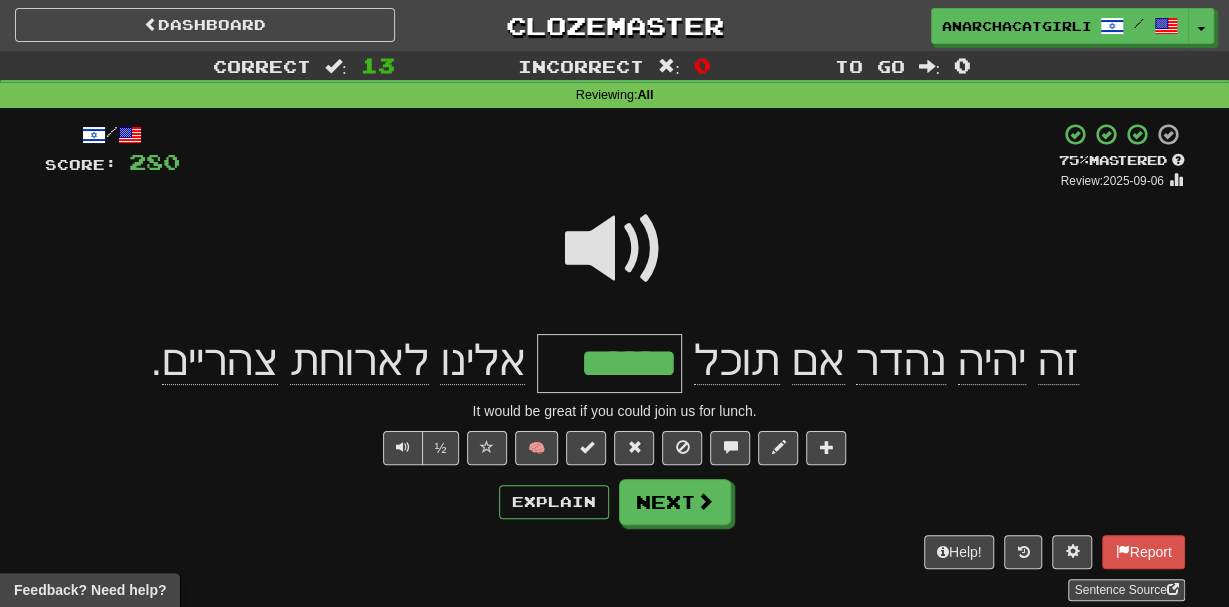 click at bounding box center (615, 249) 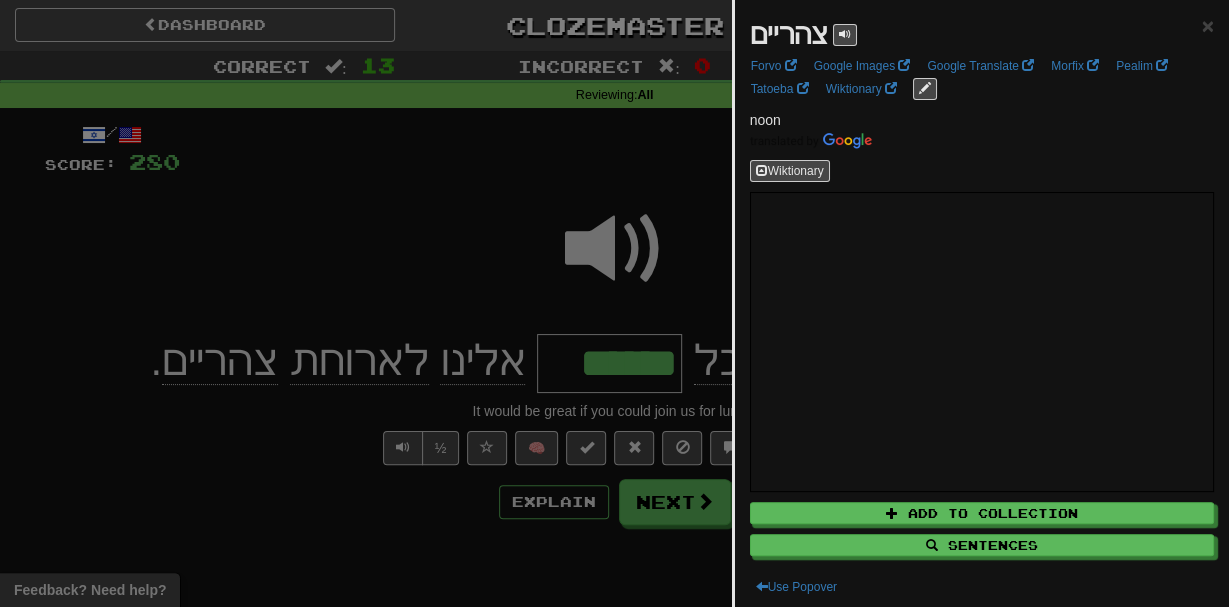 click at bounding box center [614, 303] 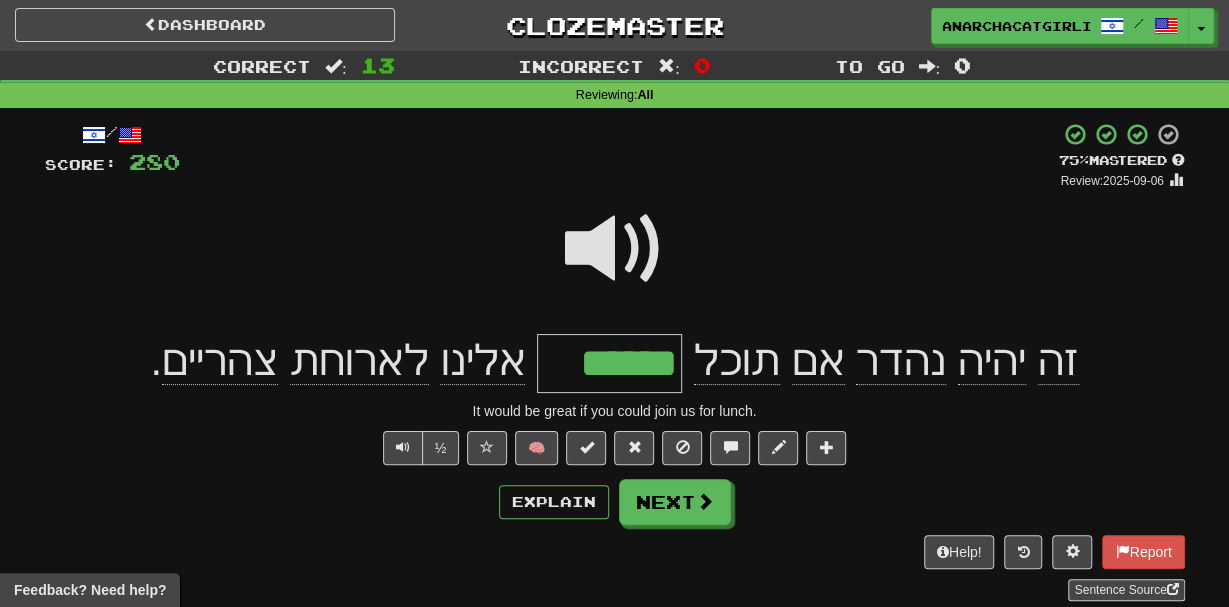 click at bounding box center (615, 249) 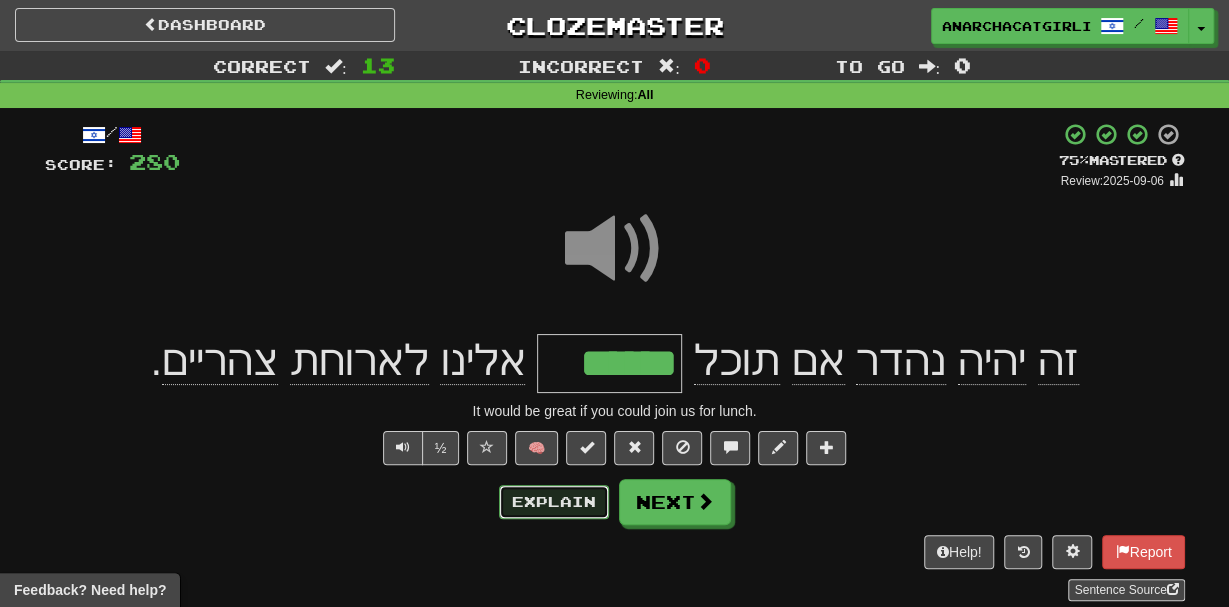 click on "Explain" at bounding box center (554, 502) 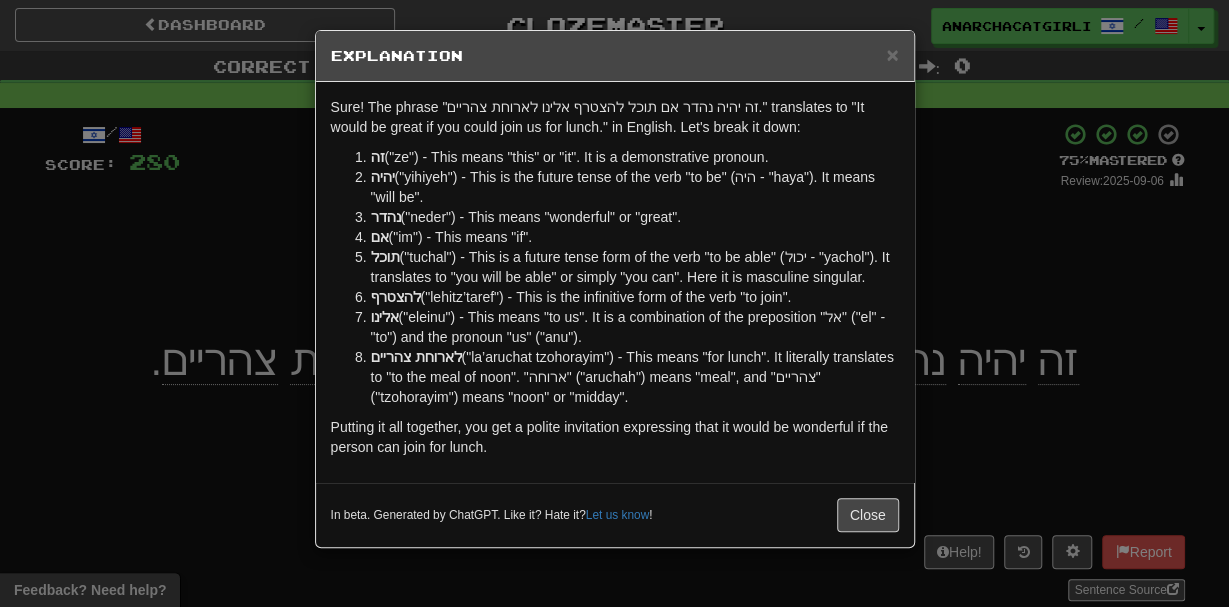 click on "× Explanation Sure! The phrase "זה יהיה נהדר אם תוכל להצטרף אלינו לארוחת צהריים." translates to "It would be great if you could join us for lunch." in English. Let's break it down:
זה  ("ze") - This means "this" or "it". It is a demonstrative pronoun.
יהיה  ("yihiyeh") - This is the future tense of the verb "to be" (היה - "haya"). It means "will be".
נהדר  ("neder") - This means "wonderful" or "great".
אם  ("im") - This means "if".
תוכל  ("tuchal") - This is a future tense form of the verb "to be able" (יכול - "yachol"). It translates to "you will be able" or simply "you can". Here it is masculine singular.
להצטרף  ("lehitz’taref") - This is the infinitive form of the verb "to join".
אלינו  ("eleinu") - This means "to us". It is a combination of the preposition "אל" ("el" - "to") and the pronoun "us" ("anu").
לארוחת צהריים
In beta. Generated by ChatGPT. Like it? Hate it?  Let us know ! Close" at bounding box center [614, 303] 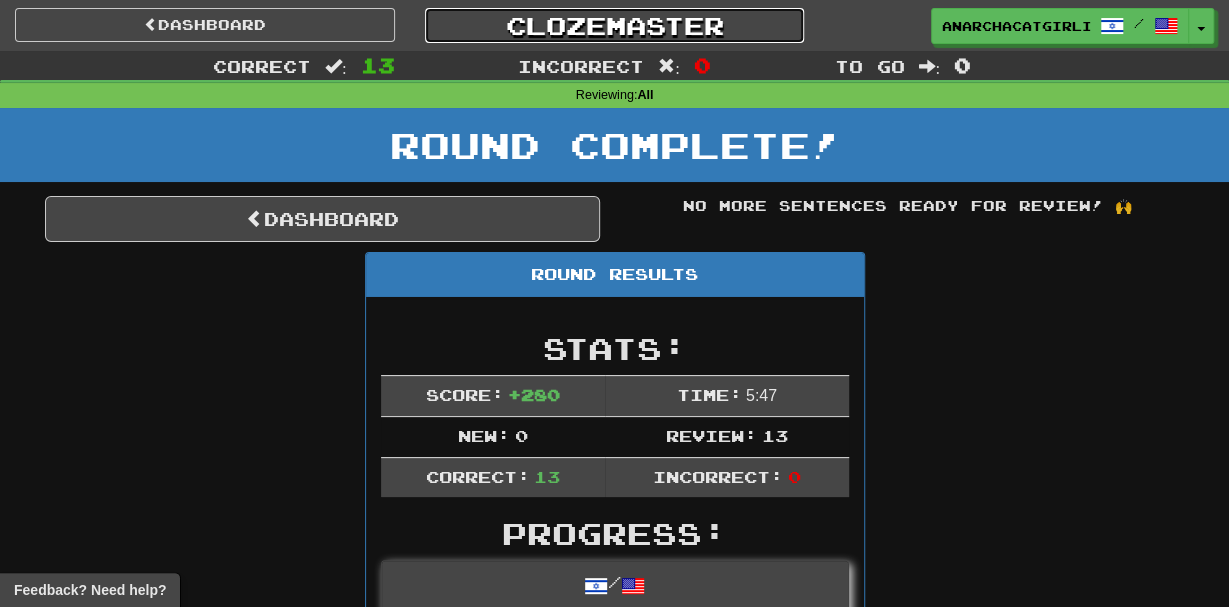 click on "Clozemaster" at bounding box center [615, 25] 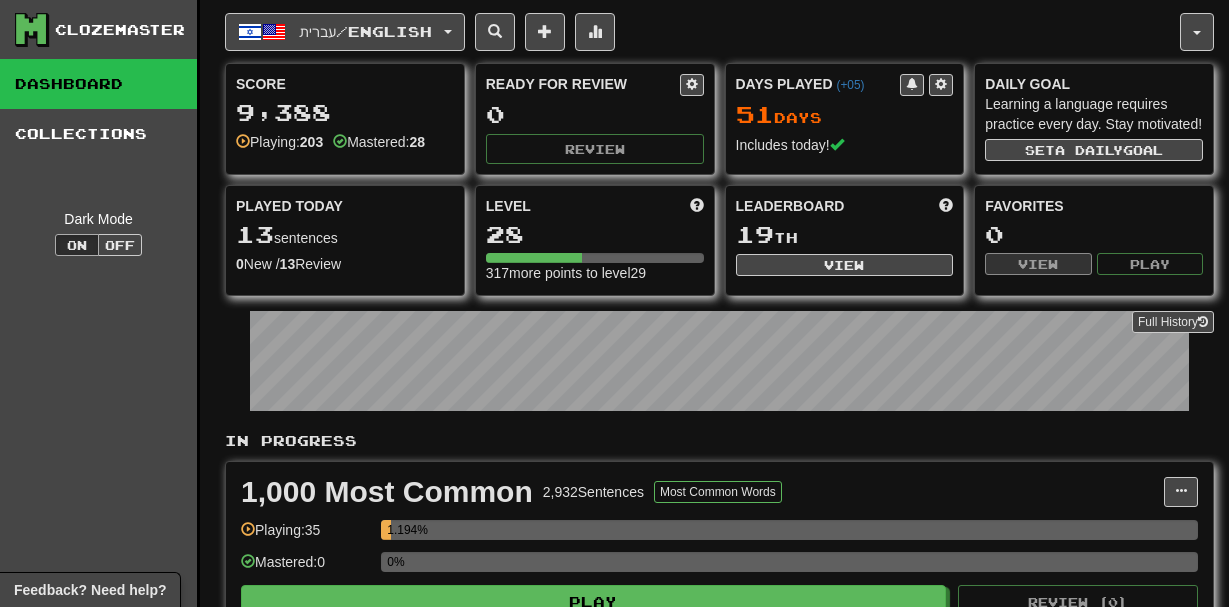 scroll, scrollTop: 0, scrollLeft: 0, axis: both 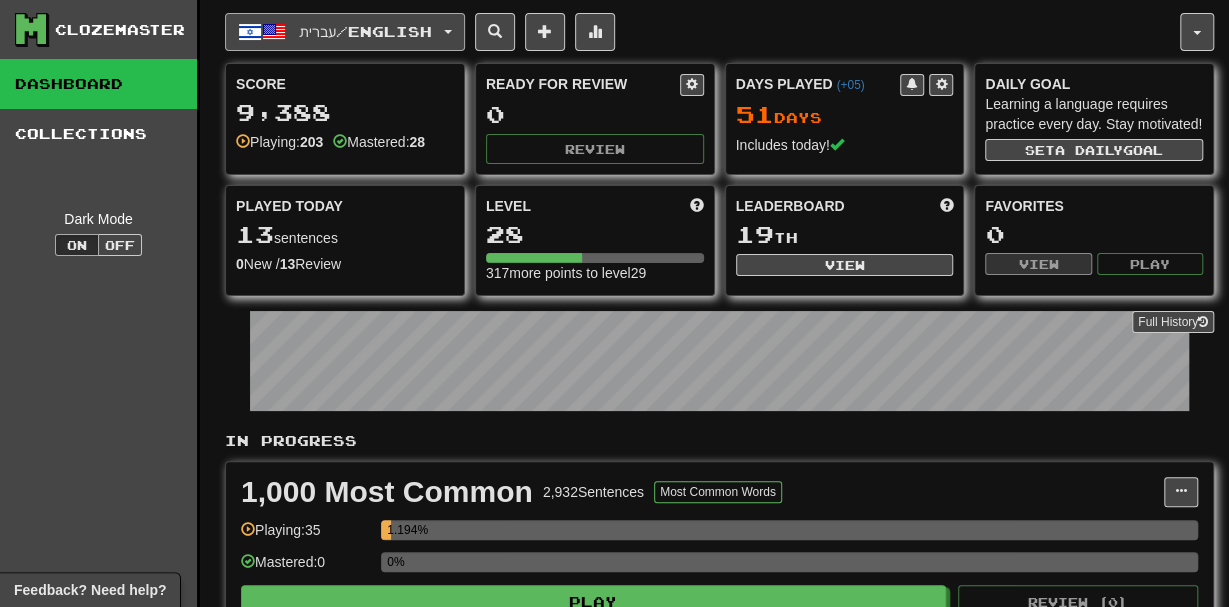 click on "עברית  /  English" 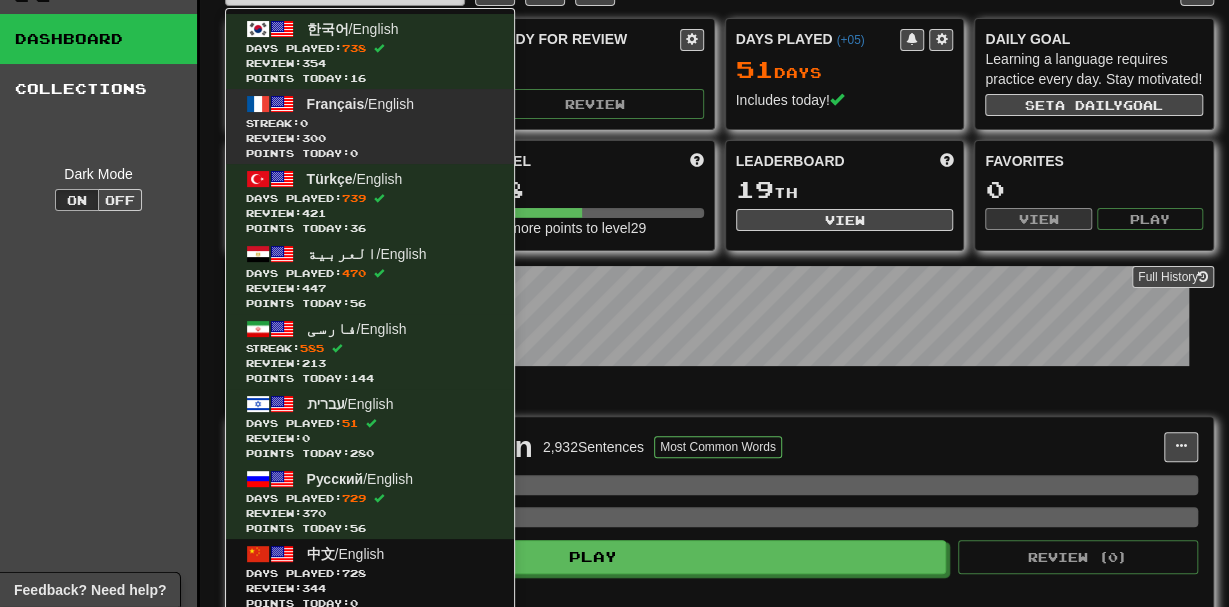 scroll, scrollTop: 44, scrollLeft: 0, axis: vertical 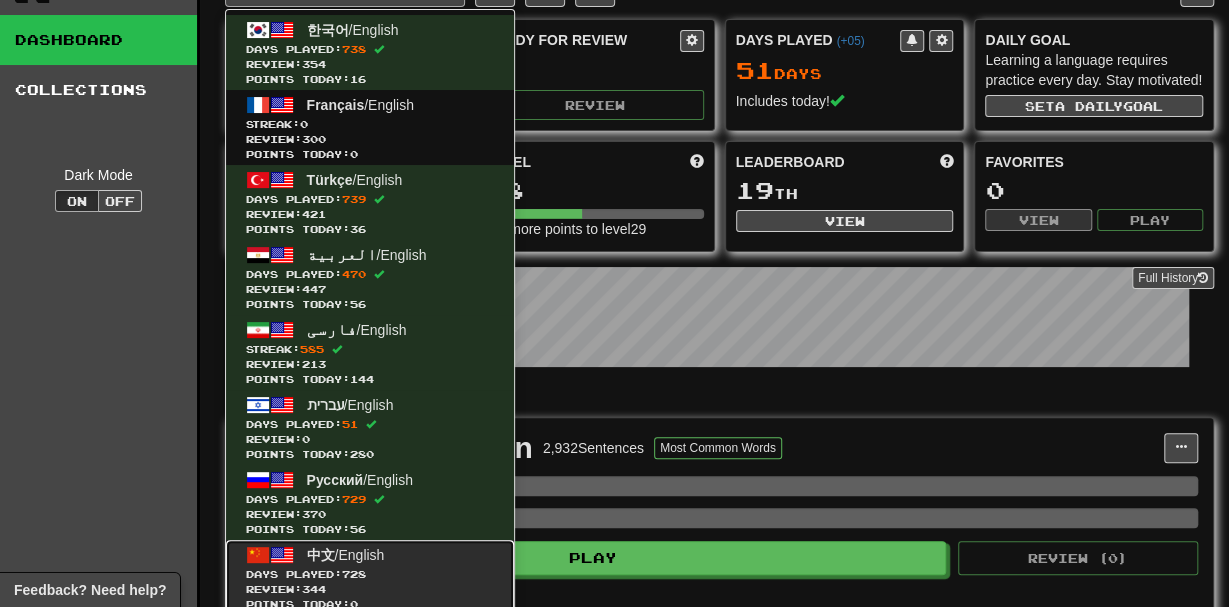 click on "中文  /  English Days Played:  [DAYS]   Review:  [REVIEWS] Points today:  [POINTS]" 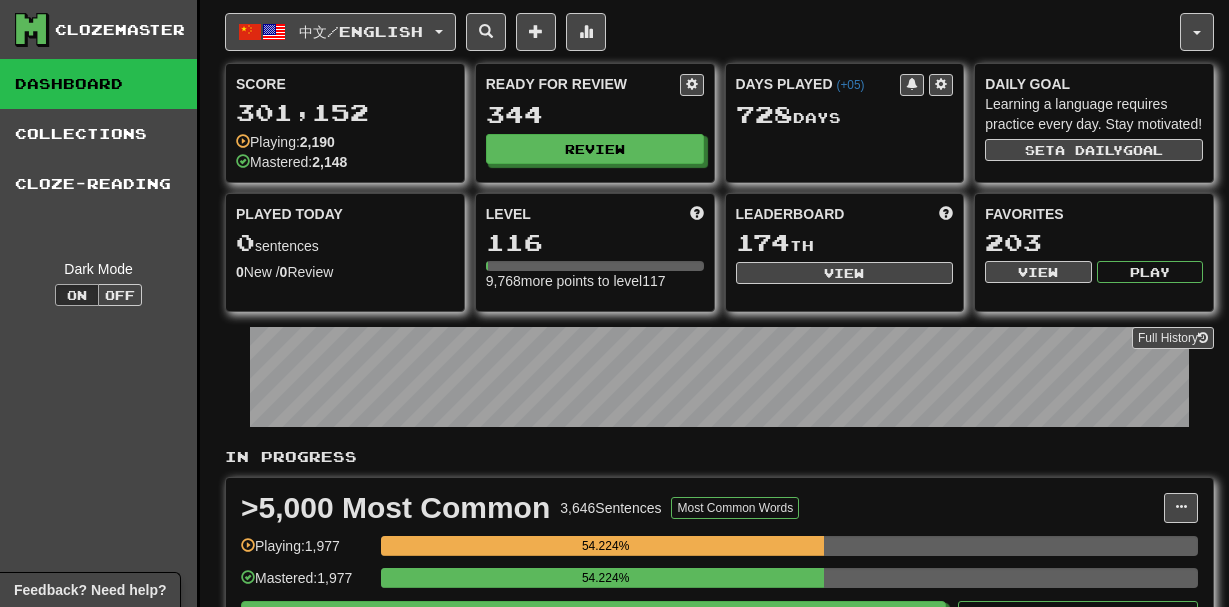 scroll, scrollTop: 0, scrollLeft: 0, axis: both 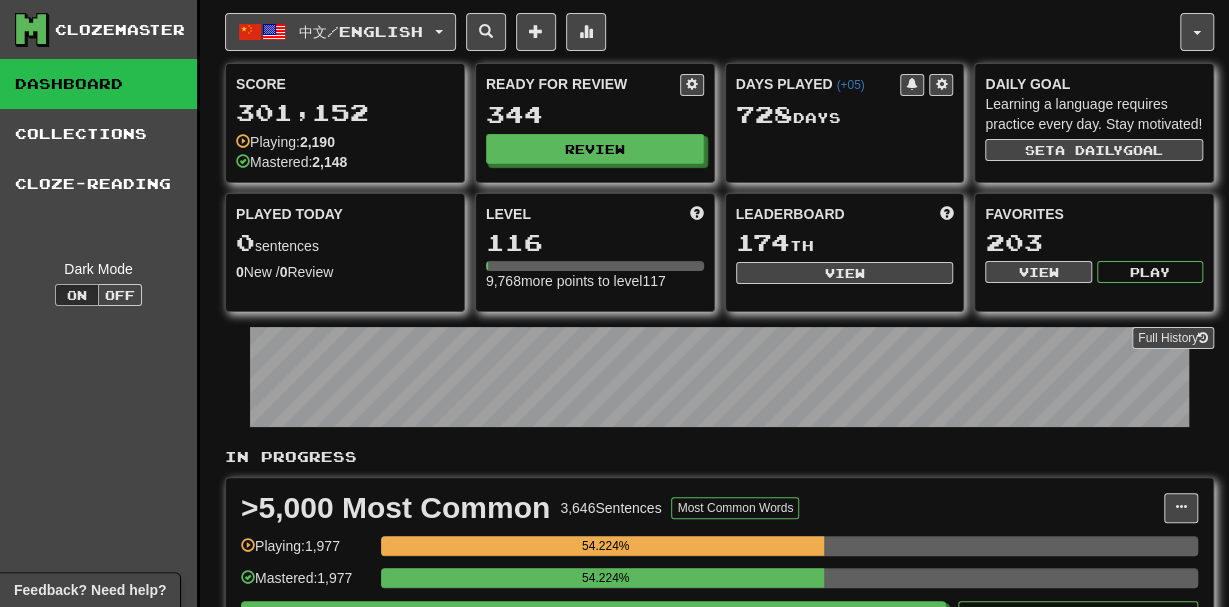 click on "中文  /  English 한국어  /  English Days Played:  738   Review:  354 Points today:  16 Français  /  English Streak:  0   Review:  300 Points today:  0 Türkçe  /  English Days Played:  739   Review:  421 Points today:  36 العربية  /  English Days Played:  470   Review:  447 Points today:  56 فارسی  /  English Streak:  585   Review:  213 Points today:  144 עברית  /  English Days Played:  51   Review:  0 Points today:  280 Русский  /  English Days Played:  729   Review:  370 Points today:  56 中文  /  English Days Played:  728   Review:  344 Points today:  0 廣東話  /  English Streak:  0   Review:  1,274 Points today:  0 日本語  /  English Streak:  0   Review:  68 Points today:  0  Language Pairing Username: [USERNAME] Edit  Account  Notifications 25  Activity Feed  Profile  Leaderboard  Forum  Logout Score 301,152  Playing:  2,190  Mastered:  2,148 Ready for Review 344   Review Days Played   ( +05 ) 728  Day s Daily Goal Set  a daily  goal Played Today 0  sentences" at bounding box center (719, 861) 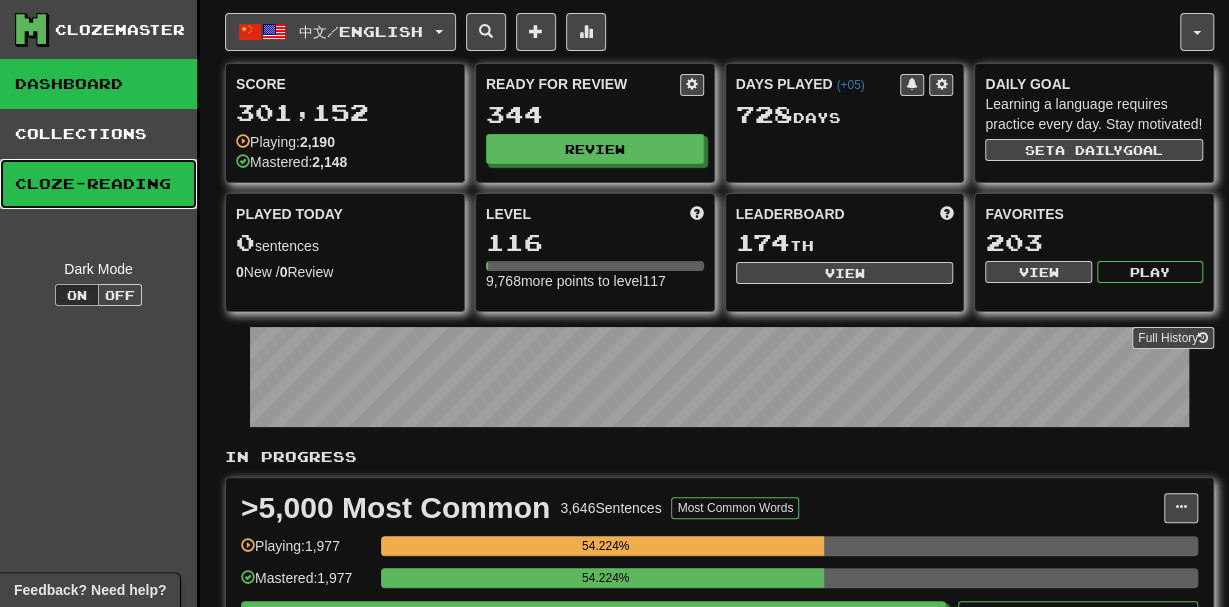 click on "Cloze-Reading" at bounding box center [98, 184] 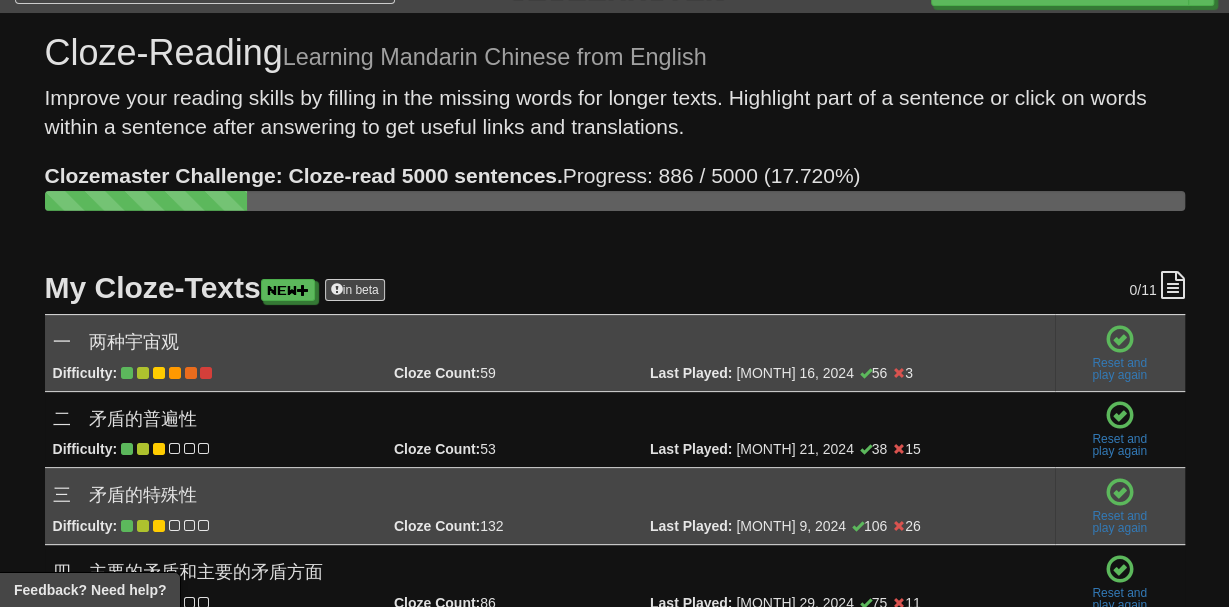 scroll, scrollTop: 37, scrollLeft: 0, axis: vertical 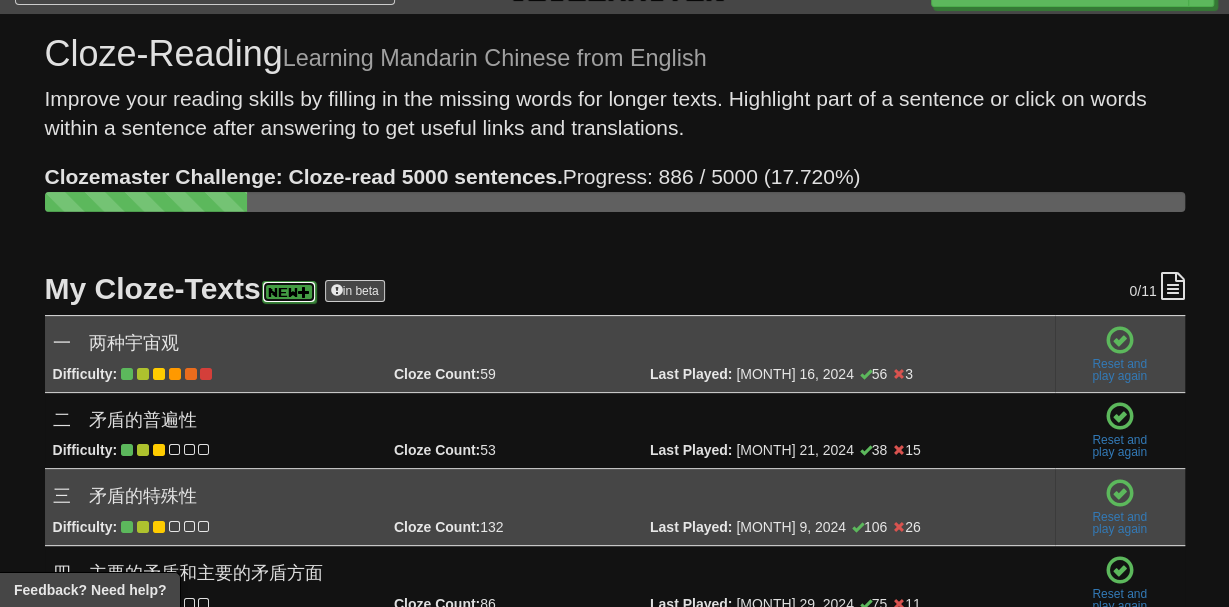 click at bounding box center [304, 292] 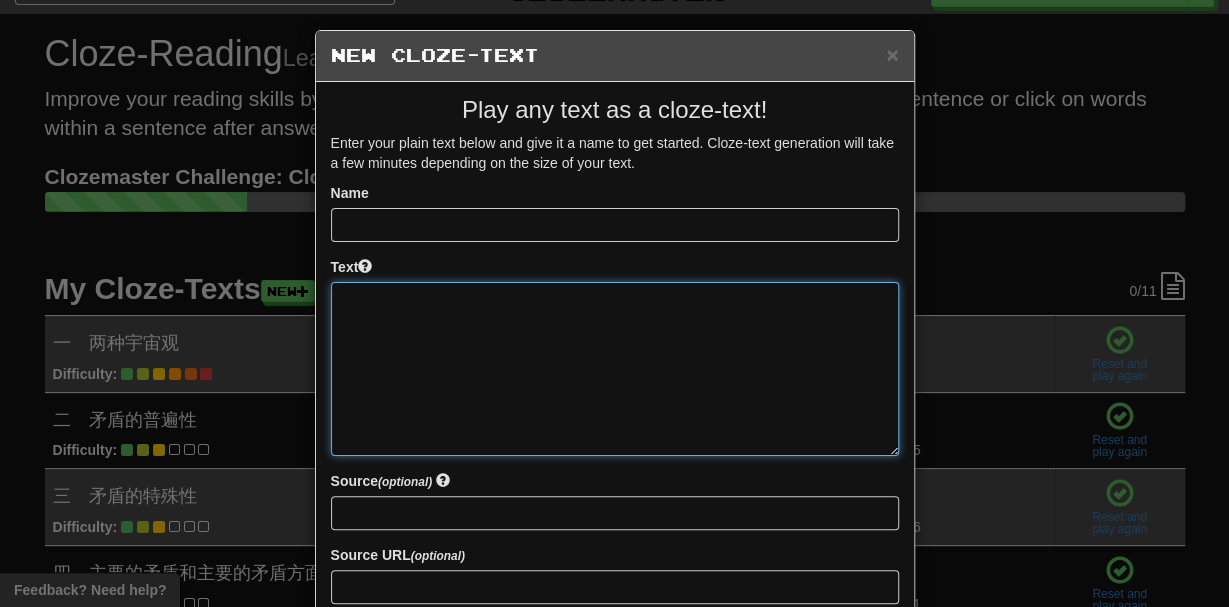 paste on "**********" 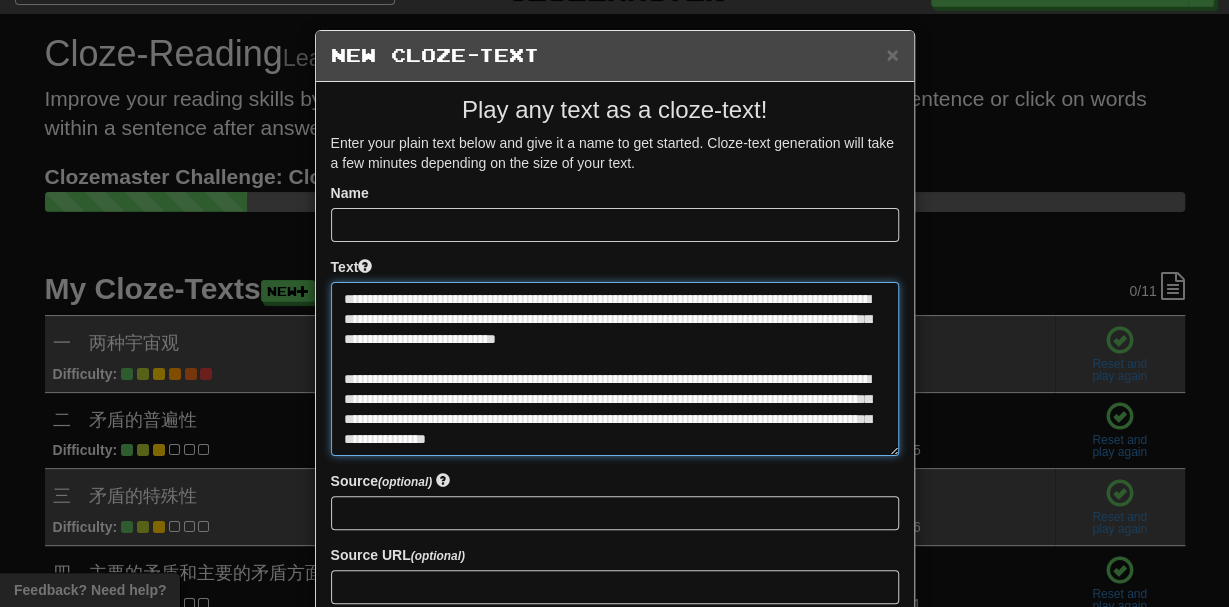 scroll, scrollTop: 172, scrollLeft: 0, axis: vertical 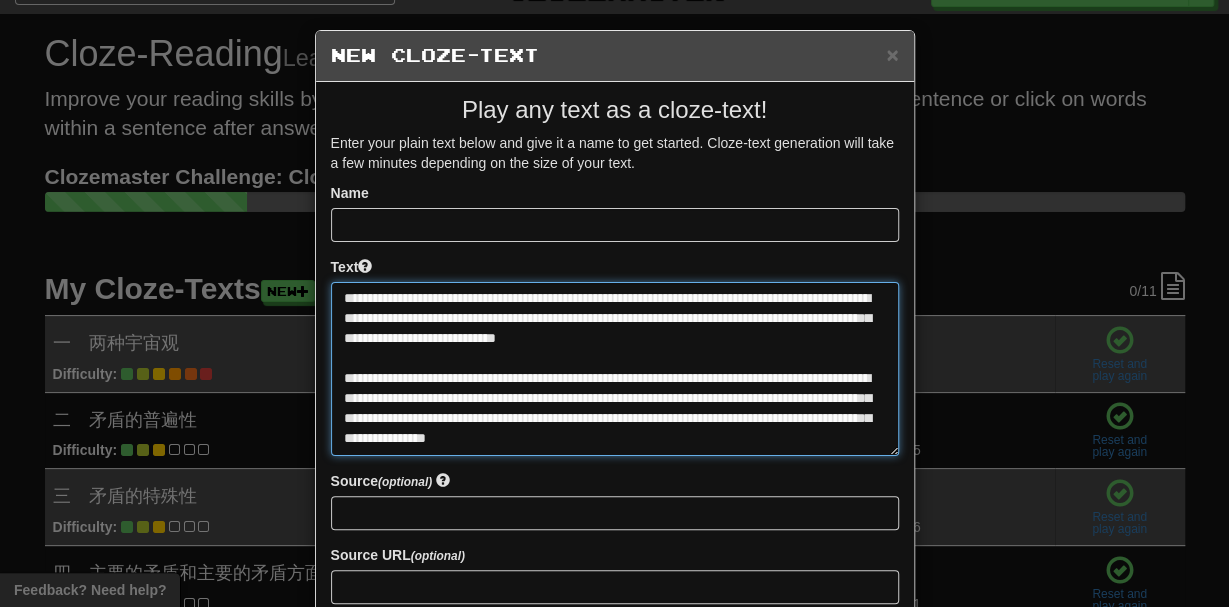 type on "**********" 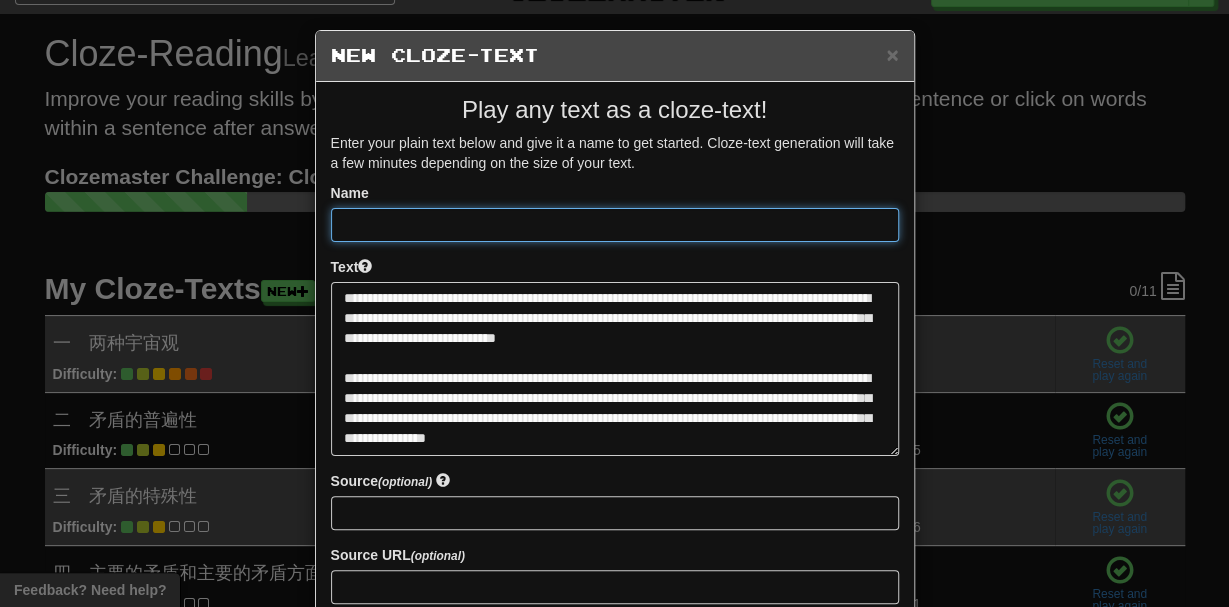click at bounding box center [615, 225] 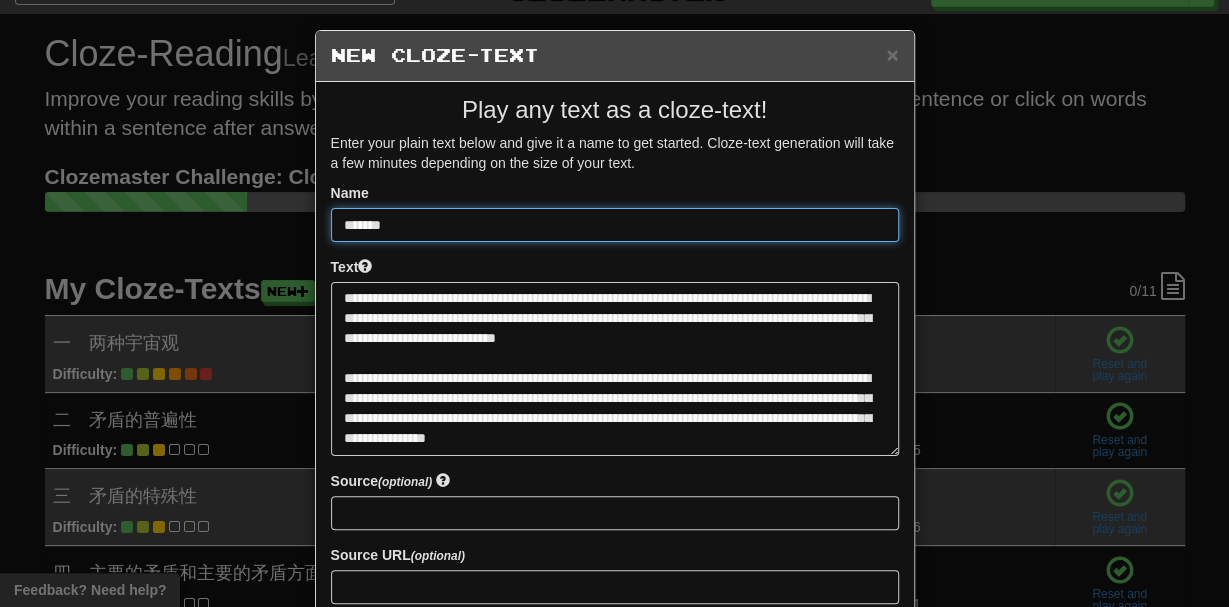 scroll, scrollTop: 195, scrollLeft: 0, axis: vertical 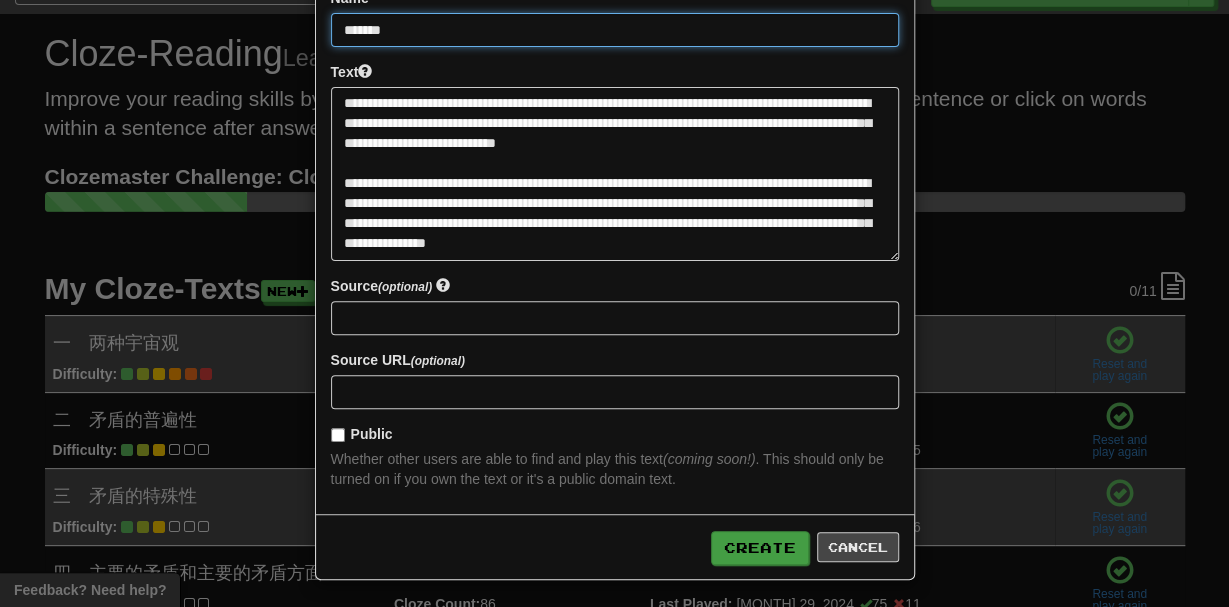 type on "*******" 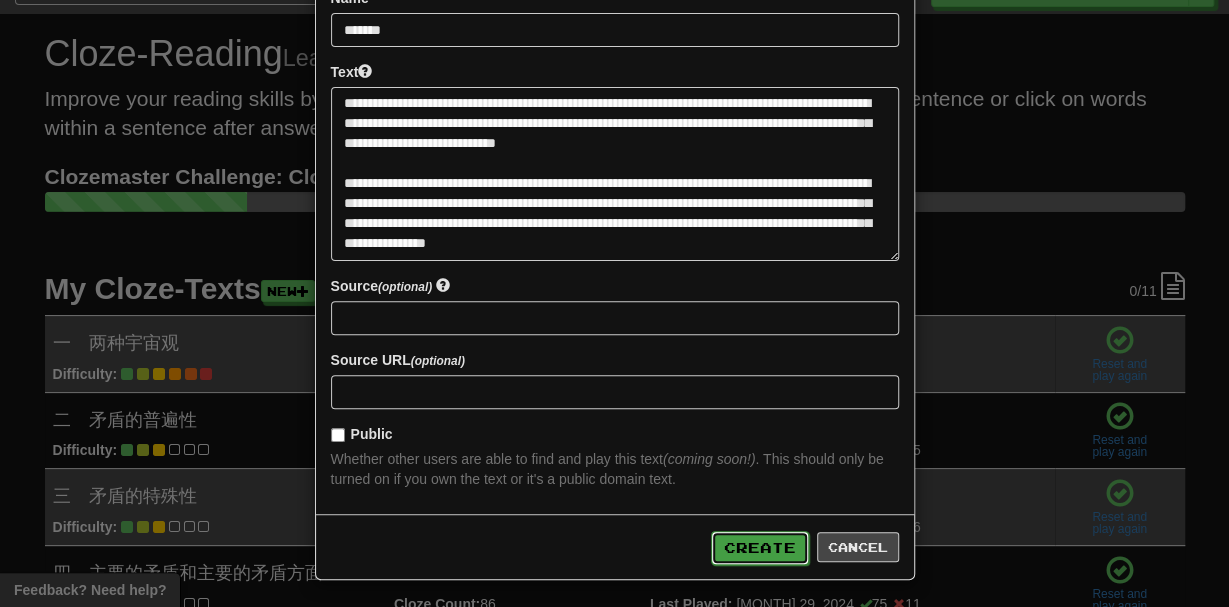 click on "Create" at bounding box center [760, 548] 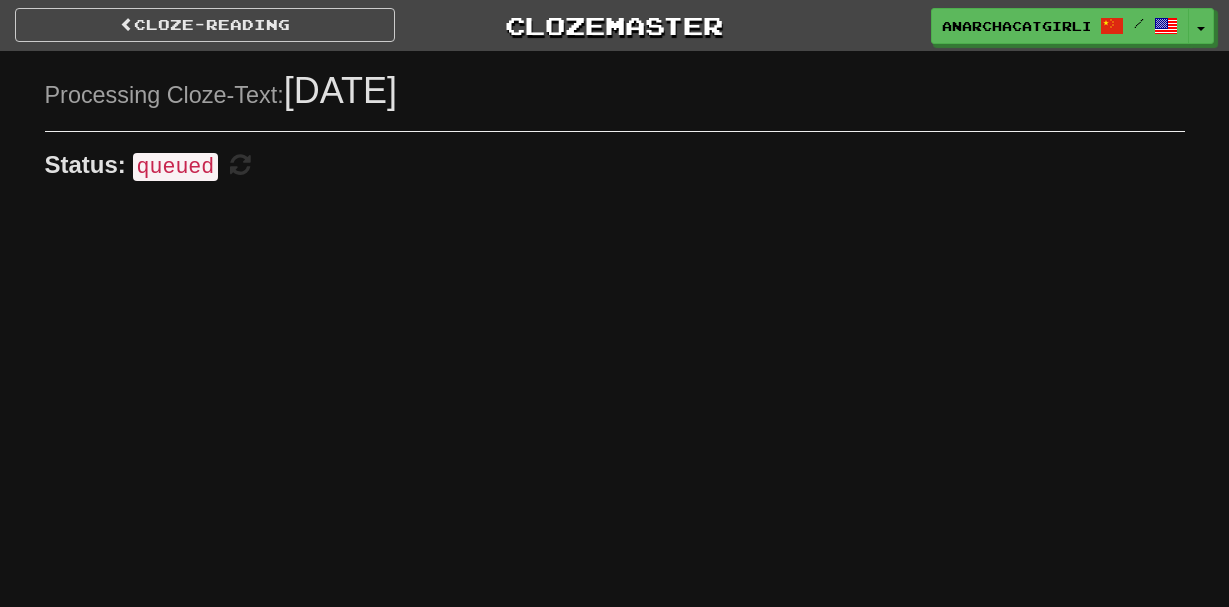 scroll, scrollTop: 0, scrollLeft: 0, axis: both 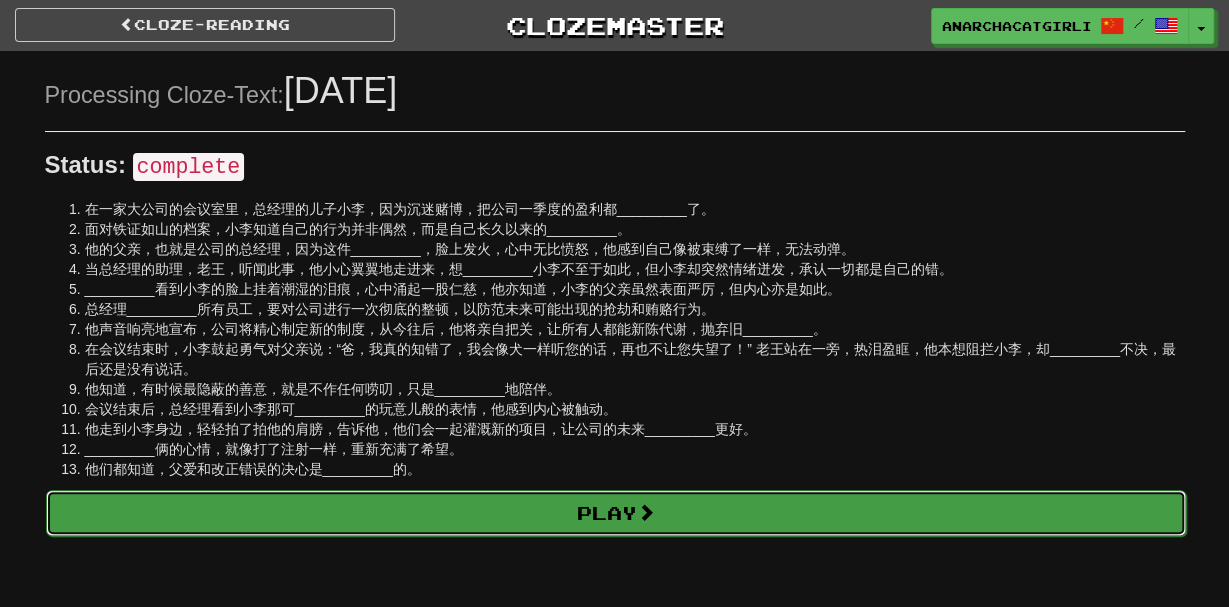 click on "Play" at bounding box center [616, 513] 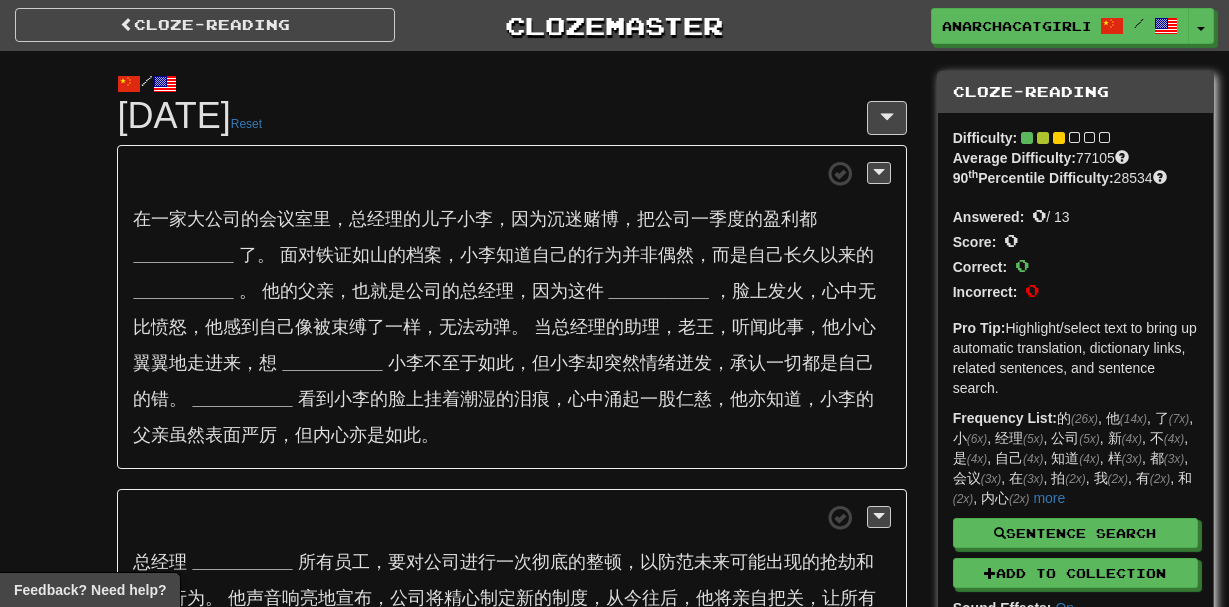 scroll, scrollTop: 0, scrollLeft: 0, axis: both 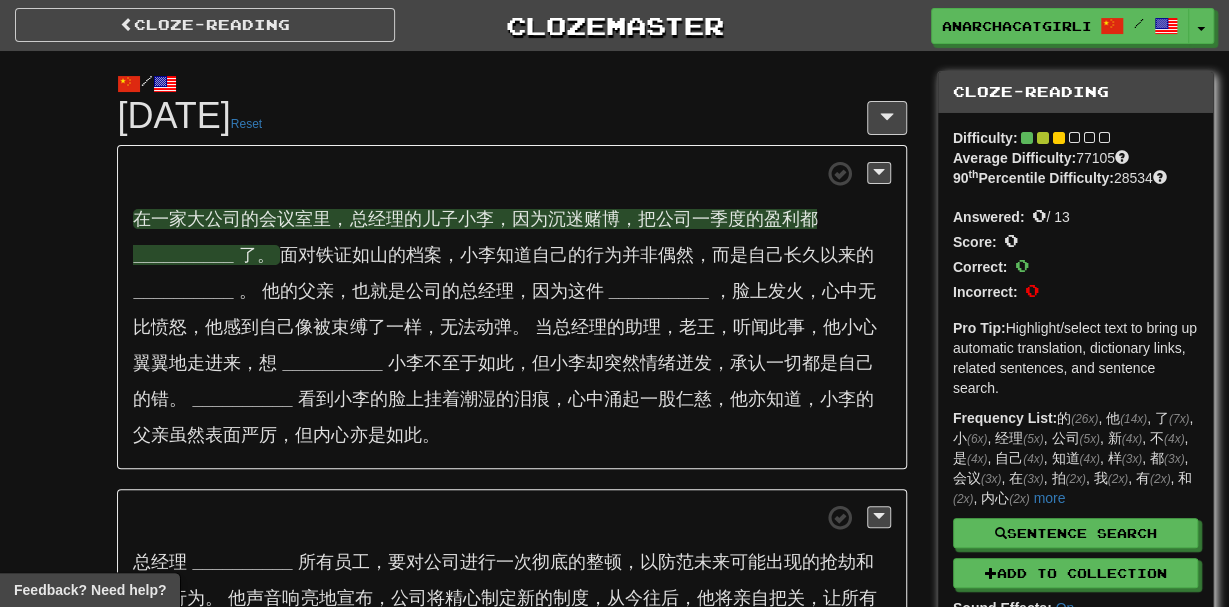 click on "__________" at bounding box center (183, 255) 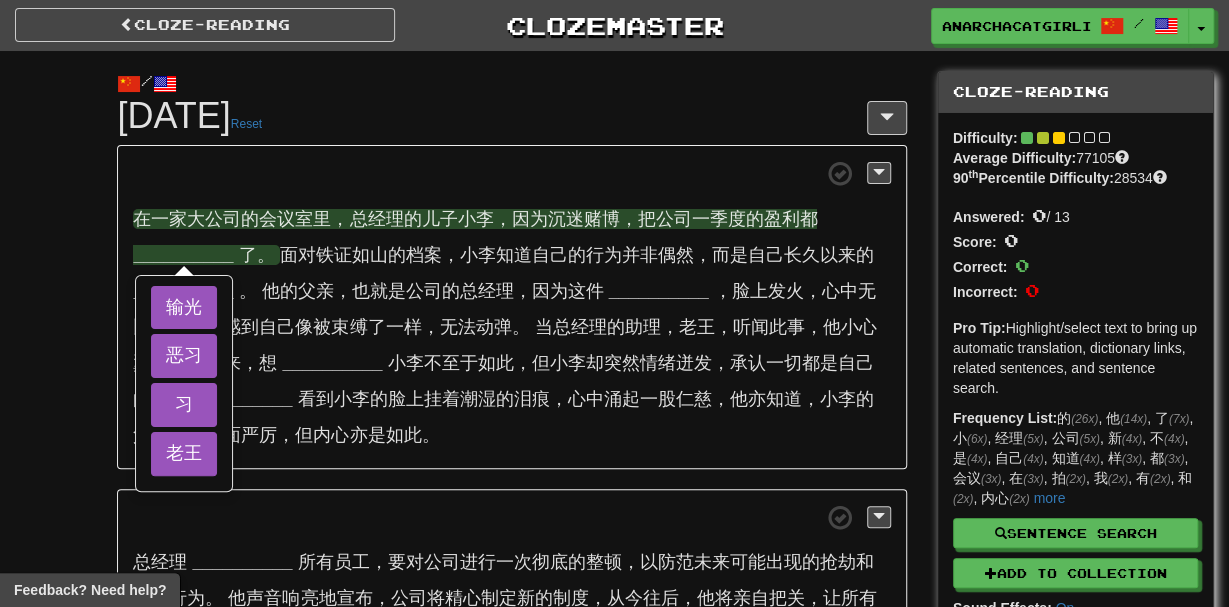 scroll, scrollTop: 23, scrollLeft: 0, axis: vertical 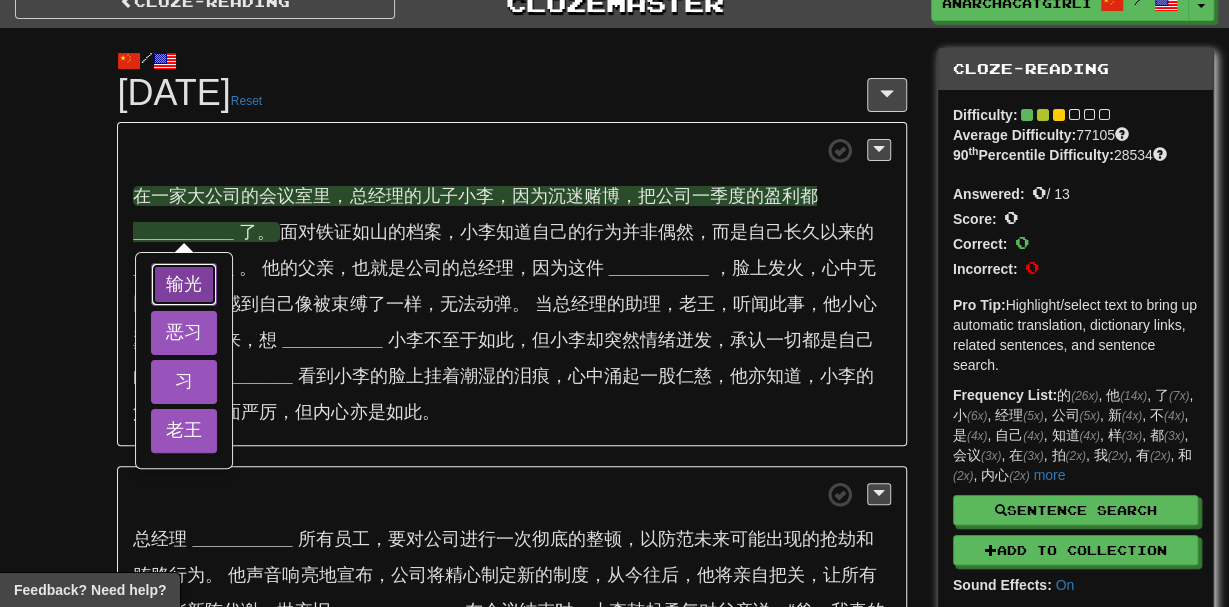 click on "输光" at bounding box center (184, 285) 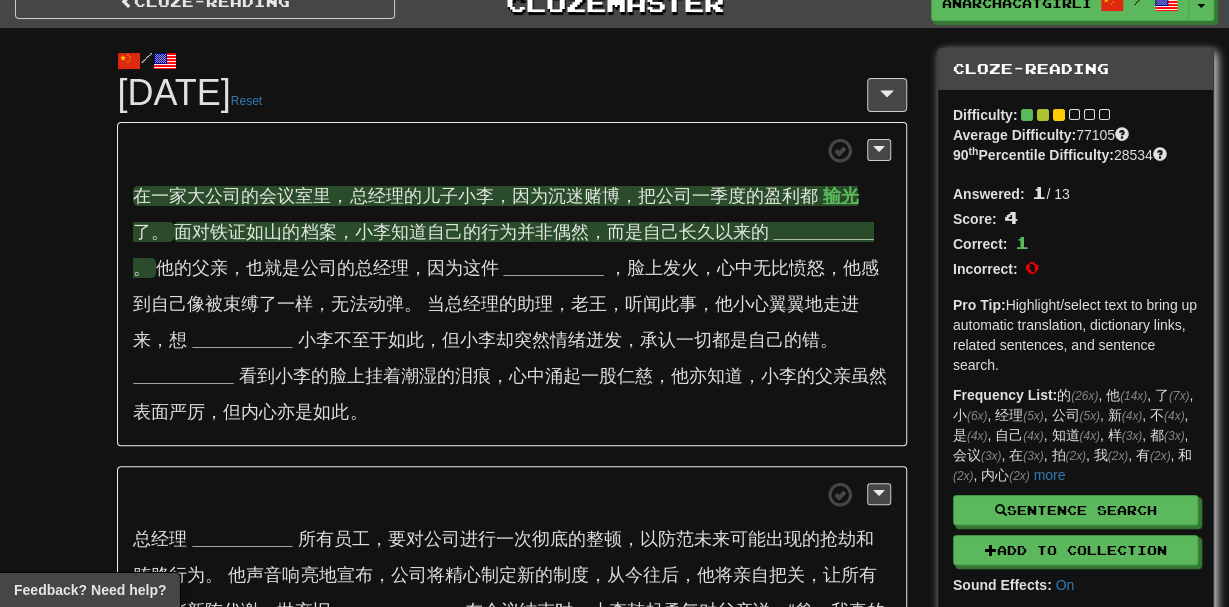 click on "__________" at bounding box center [823, 232] 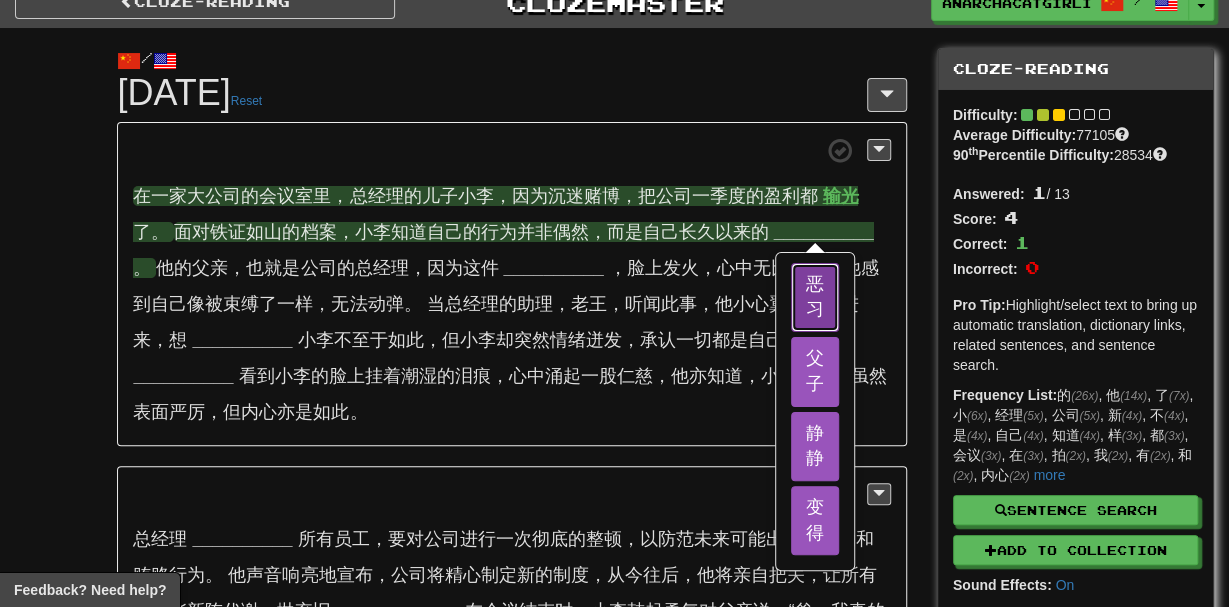 click on "恶习" at bounding box center [815, 297] 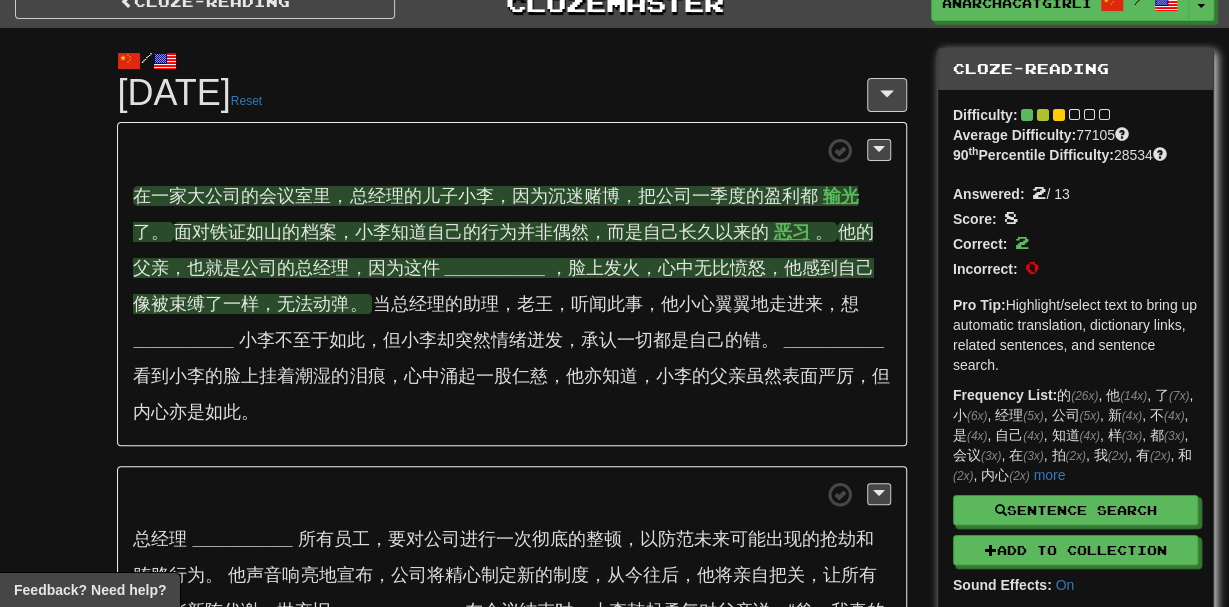 click on "__________" at bounding box center [494, 268] 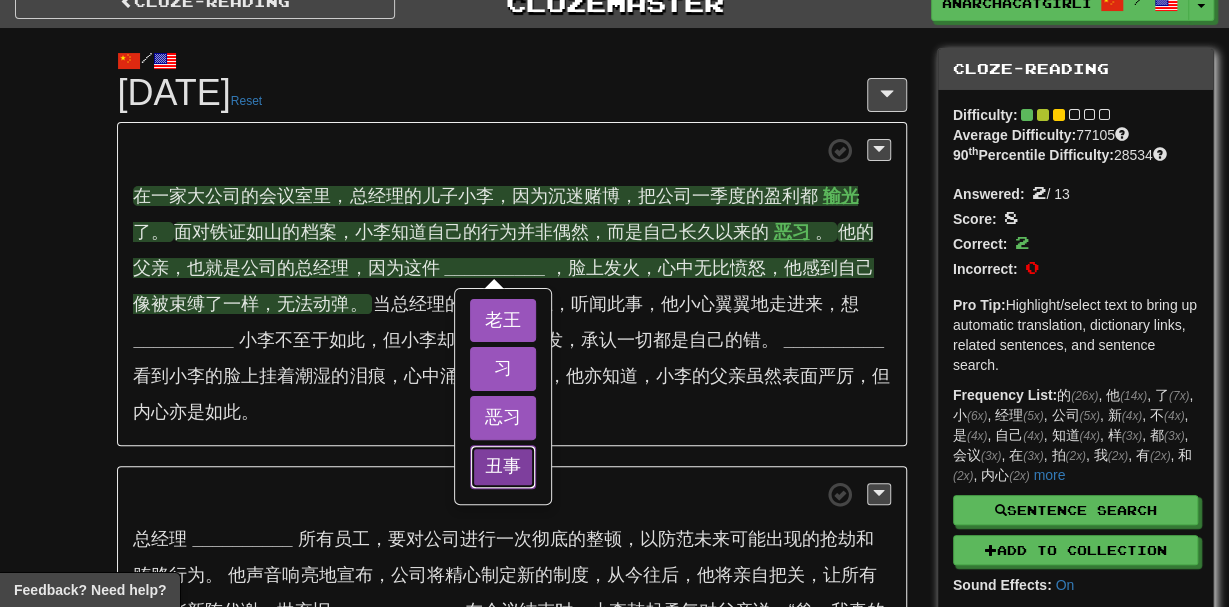 click on "丑事" at bounding box center (503, 467) 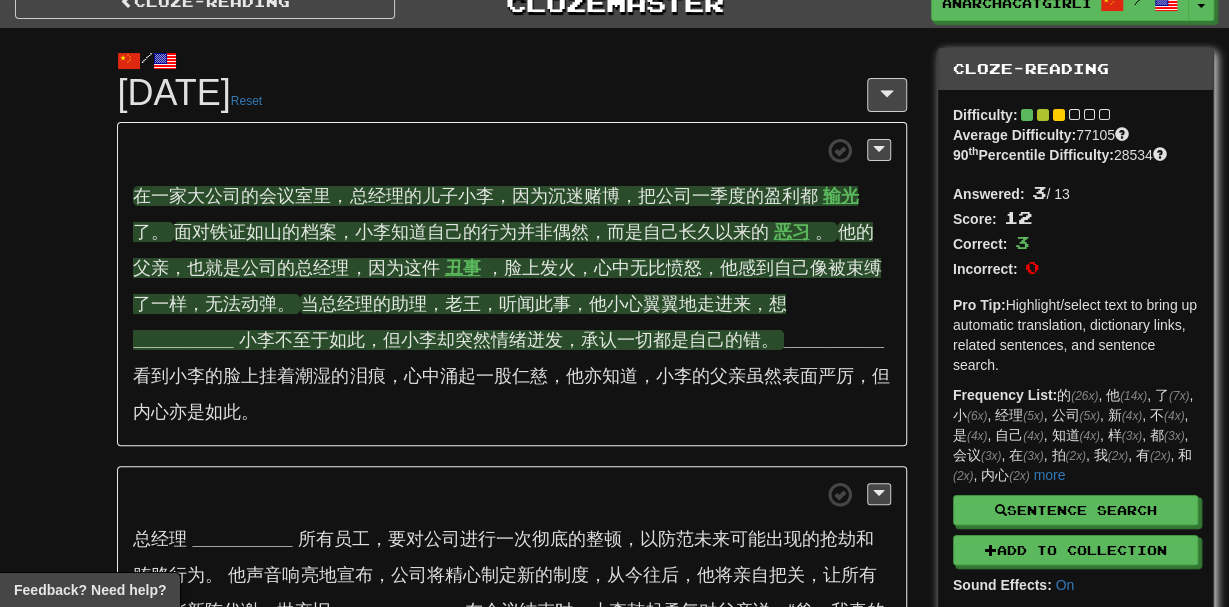 click on "__________" at bounding box center [183, 340] 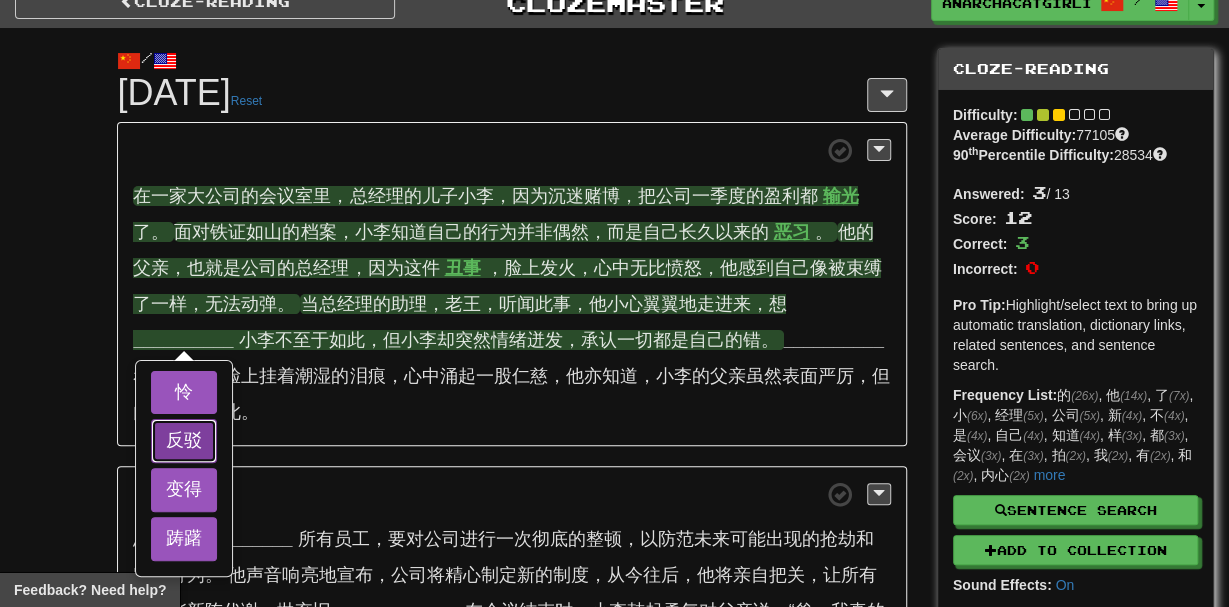 click on "反驳" at bounding box center [184, 441] 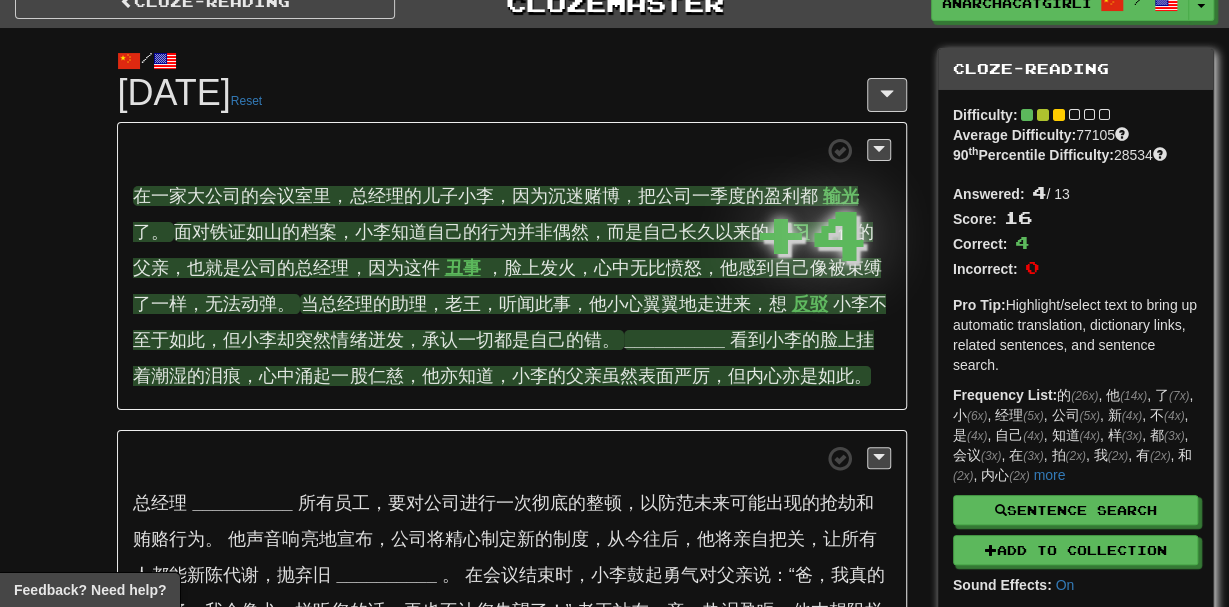 click on "__________" at bounding box center (674, 340) 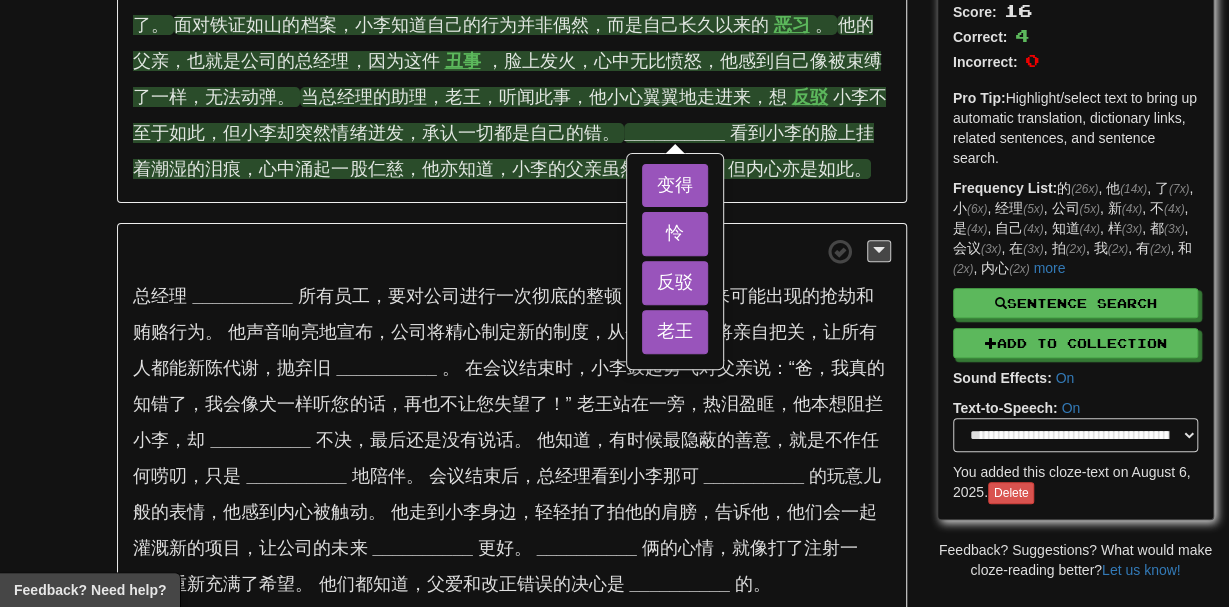 scroll, scrollTop: 230, scrollLeft: 0, axis: vertical 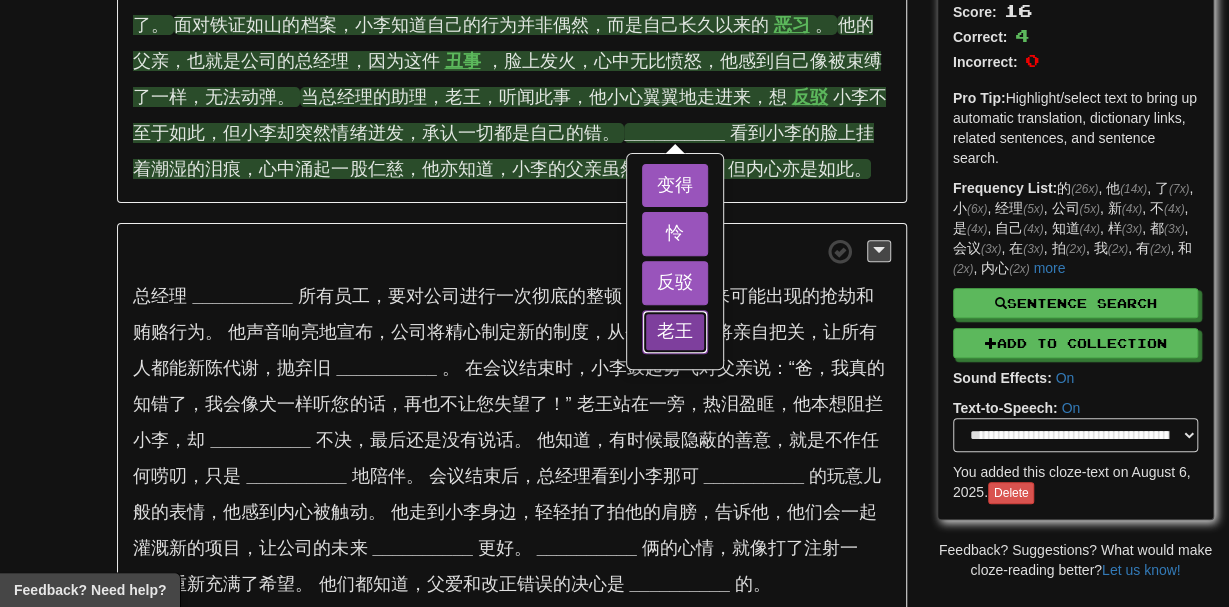 click on "老王" at bounding box center (675, 332) 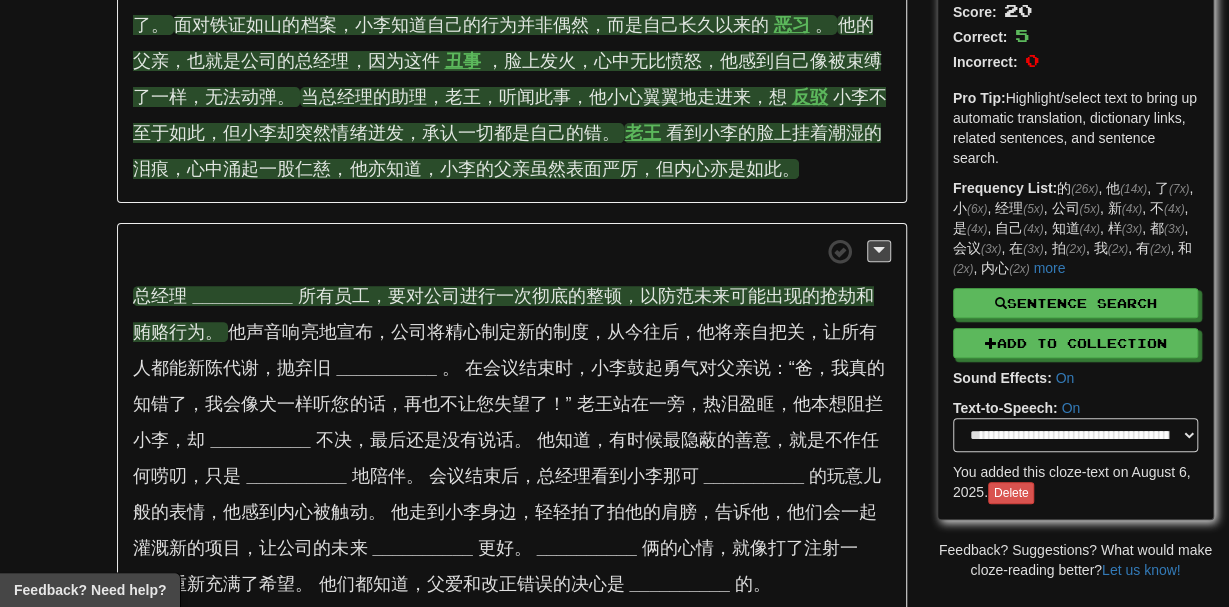 click on "__________" at bounding box center (242, 296) 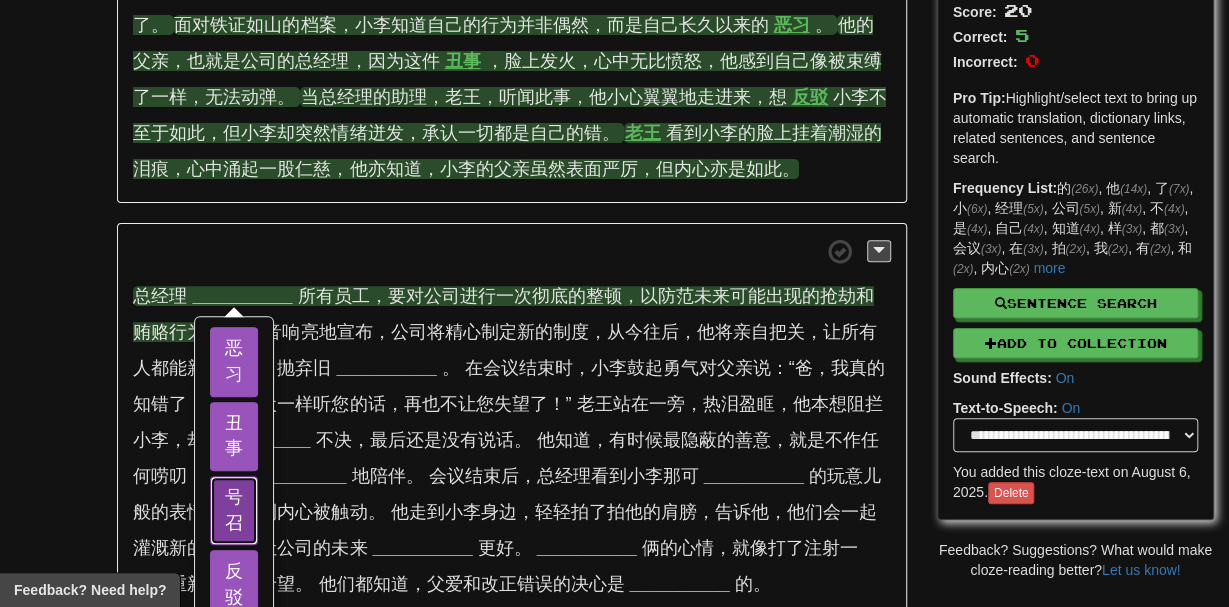 click on "号召" at bounding box center [234, 510] 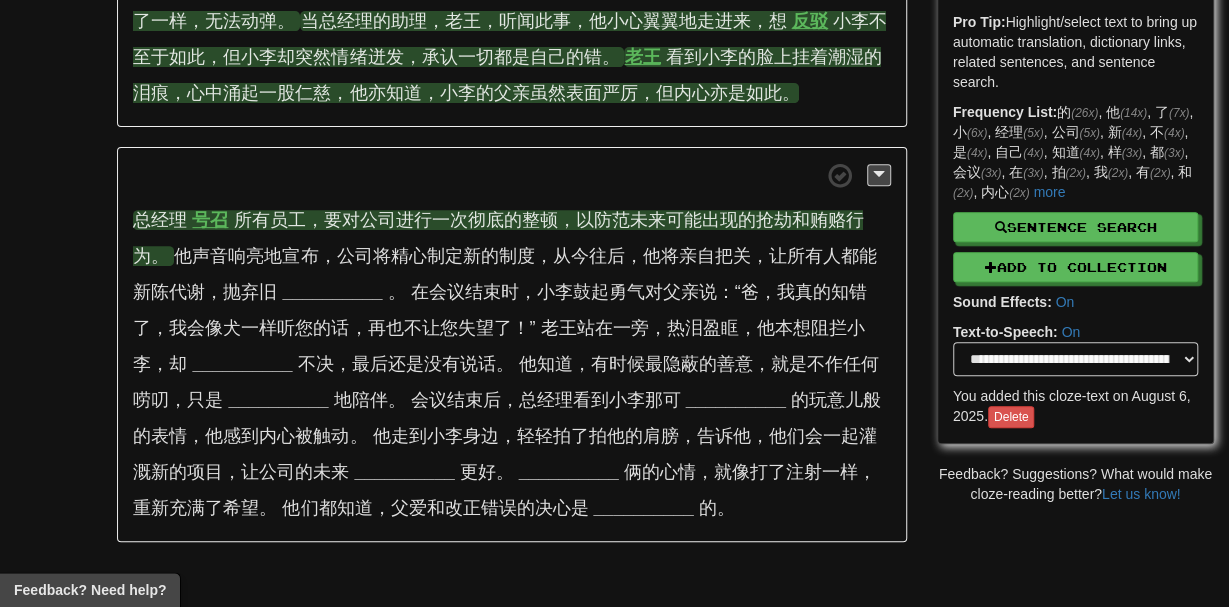 scroll, scrollTop: 308, scrollLeft: 0, axis: vertical 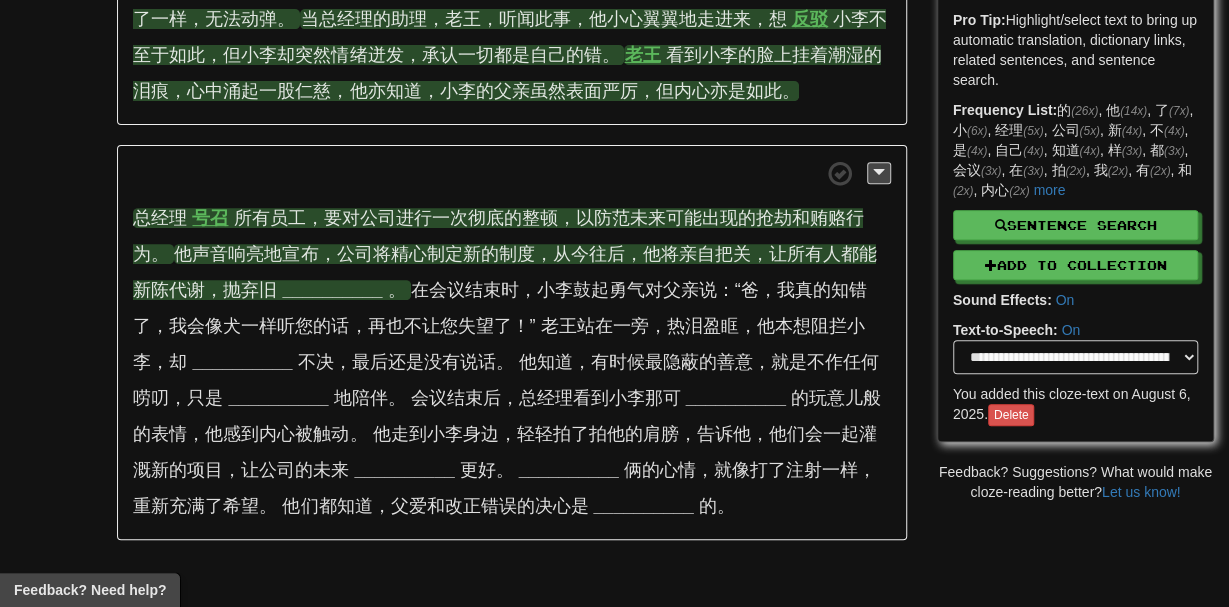 click on "__________" at bounding box center [332, 290] 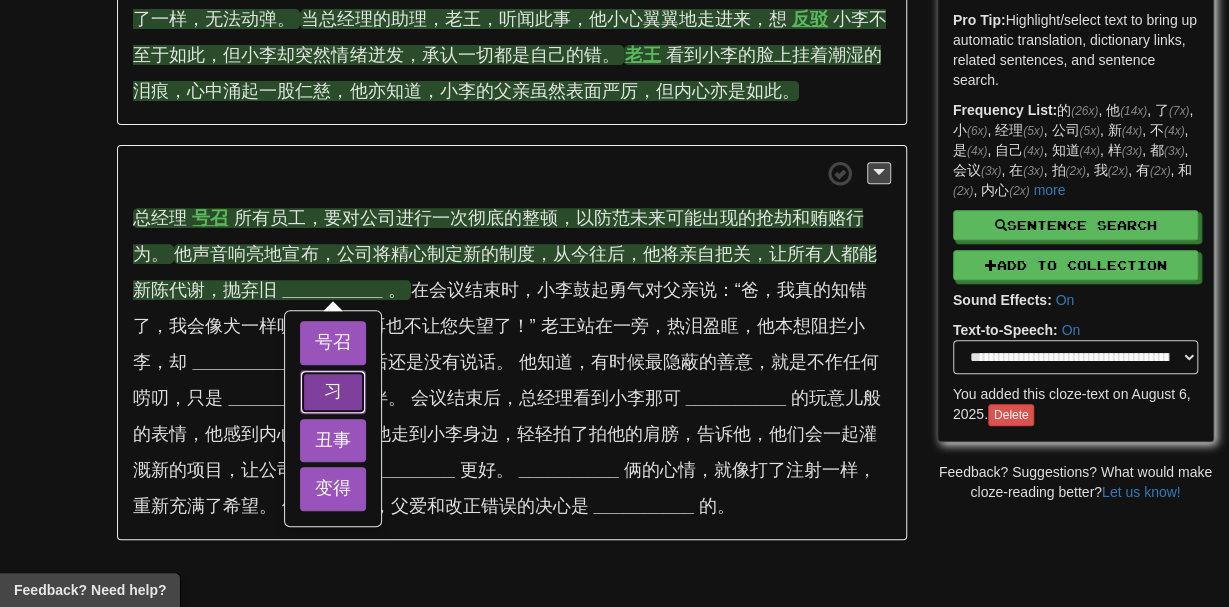 click on "习" at bounding box center (333, 392) 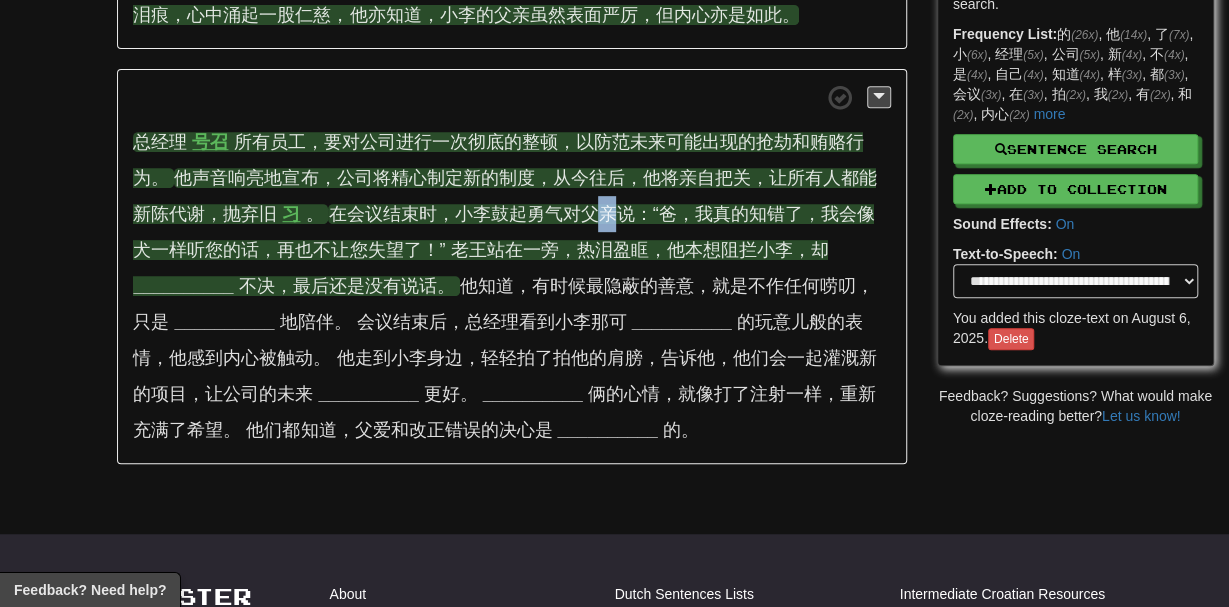 scroll, scrollTop: 404, scrollLeft: 0, axis: vertical 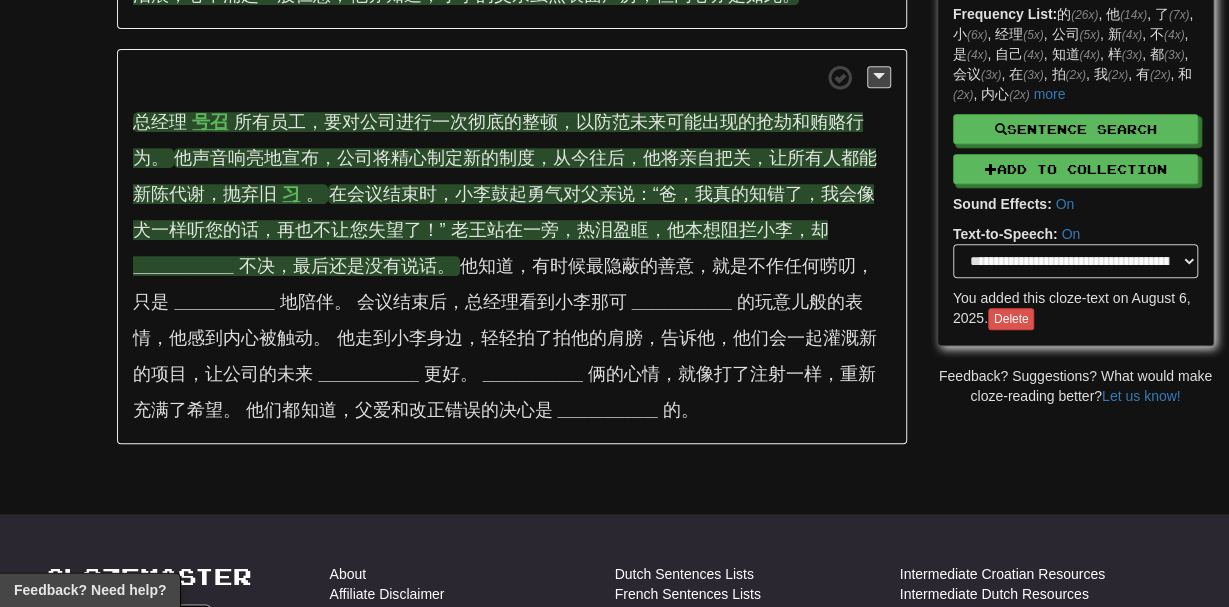 click on "__________" at bounding box center [183, 266] 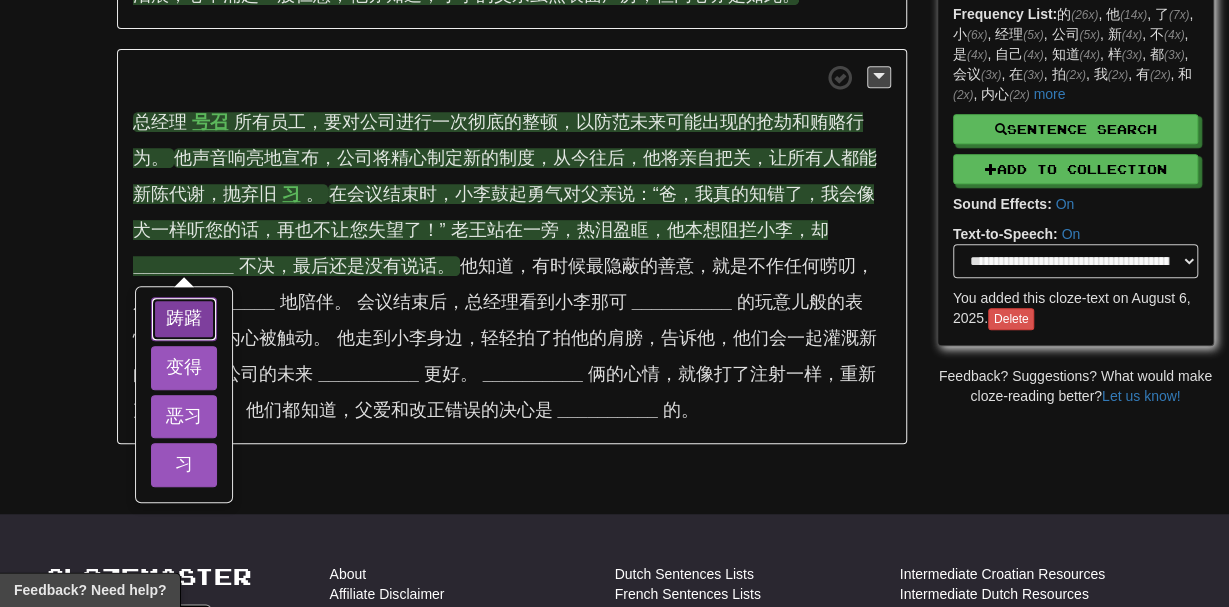 click on "踌躇" at bounding box center (184, 319) 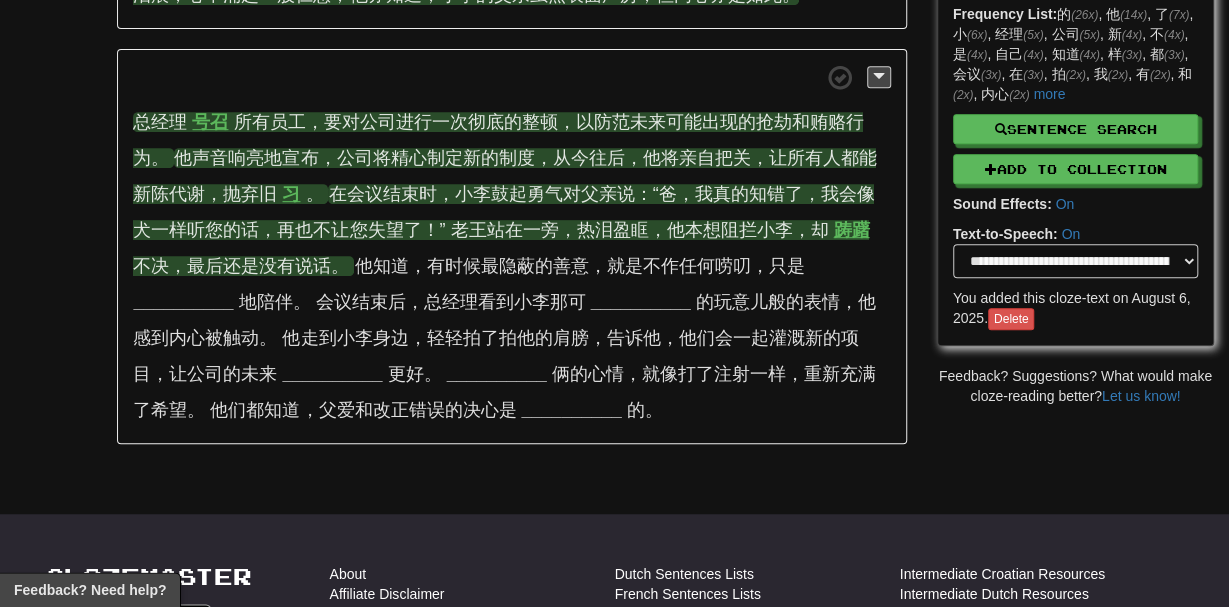 drag, startPoint x: 749, startPoint y: 199, endPoint x: 783, endPoint y: 196, distance: 34.132095 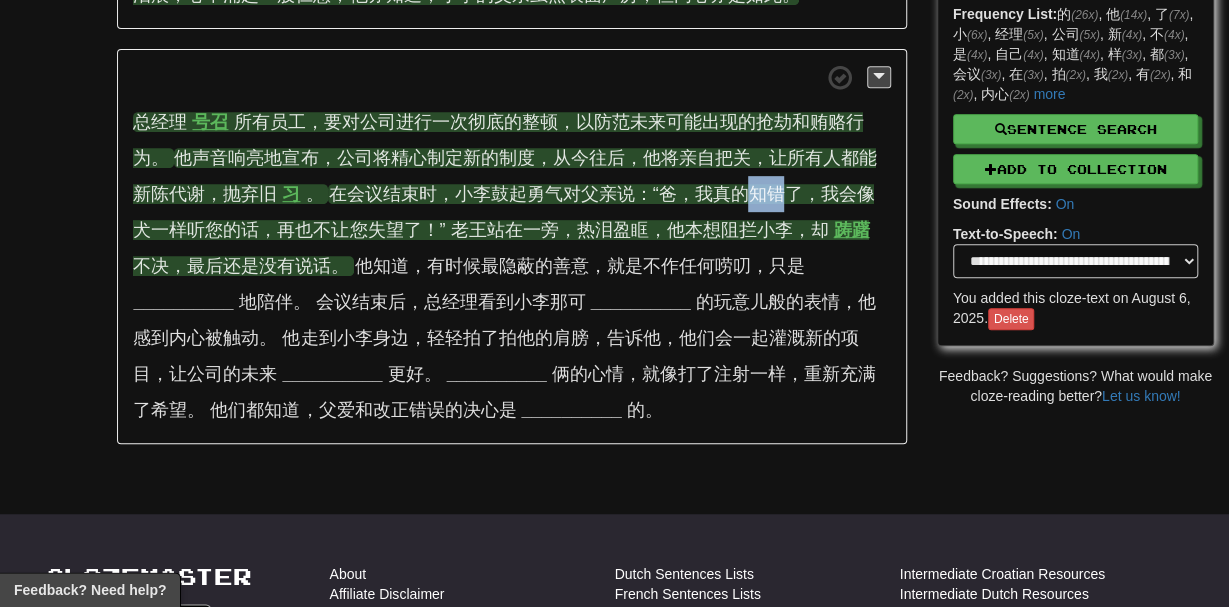 drag, startPoint x: 783, startPoint y: 196, endPoint x: 745, endPoint y: 200, distance: 38.209946 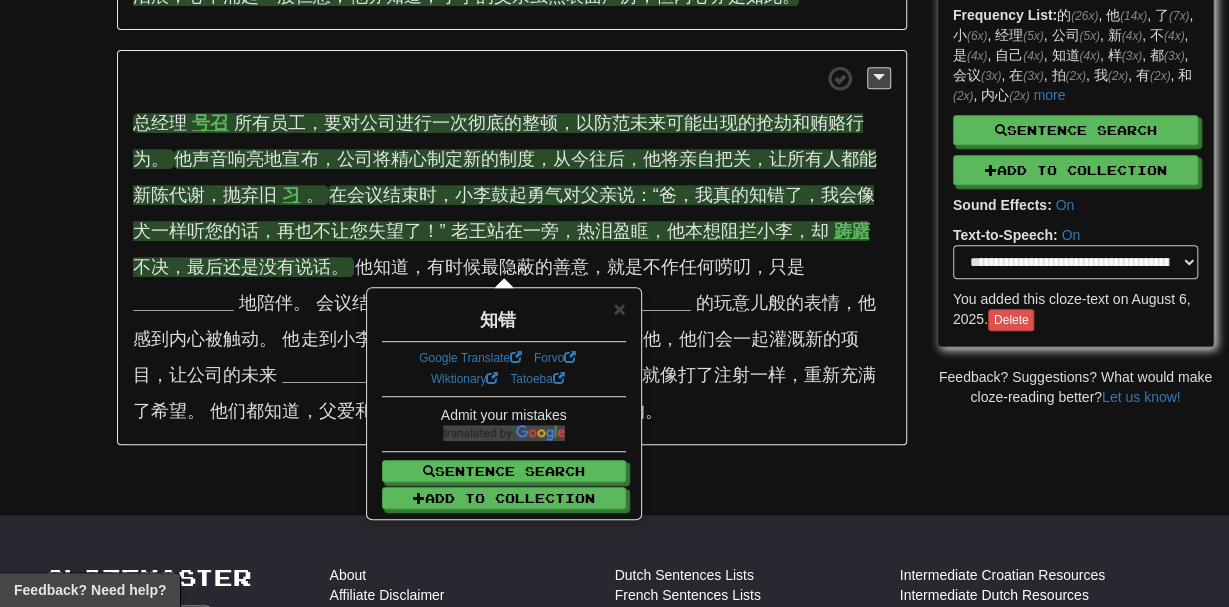 click on "/
Cloze-Reading
[DATE]
Reset
在一家大公司的会议室里，总经理的儿子小李，因为沉迷赌博，把公司一季度的盈利都
输光
了。
面对铁证如山的档案，小李知道自己的行为并非偶然，而是自己长久以来的
恶习
。
他的父亲，也就是公司的总经理，因为这件
丑事
，脸上发火，心中无比愤怒，他感到自己像被束缚了一样，无法动弹。
当总经理的助理，老王，听闻此事，他小心翼翼地走进来，想
反驳
小李不至于如此，但小李却突然情绪迸发，承认一切都是自己的错。
[LAST]
看到小李的脸上挂着潮湿的泪痕，心中涌起一股仁慈，他亦知道，小李的父亲虽然表面严厉，但内心亦是如此。" at bounding box center [511, 56] 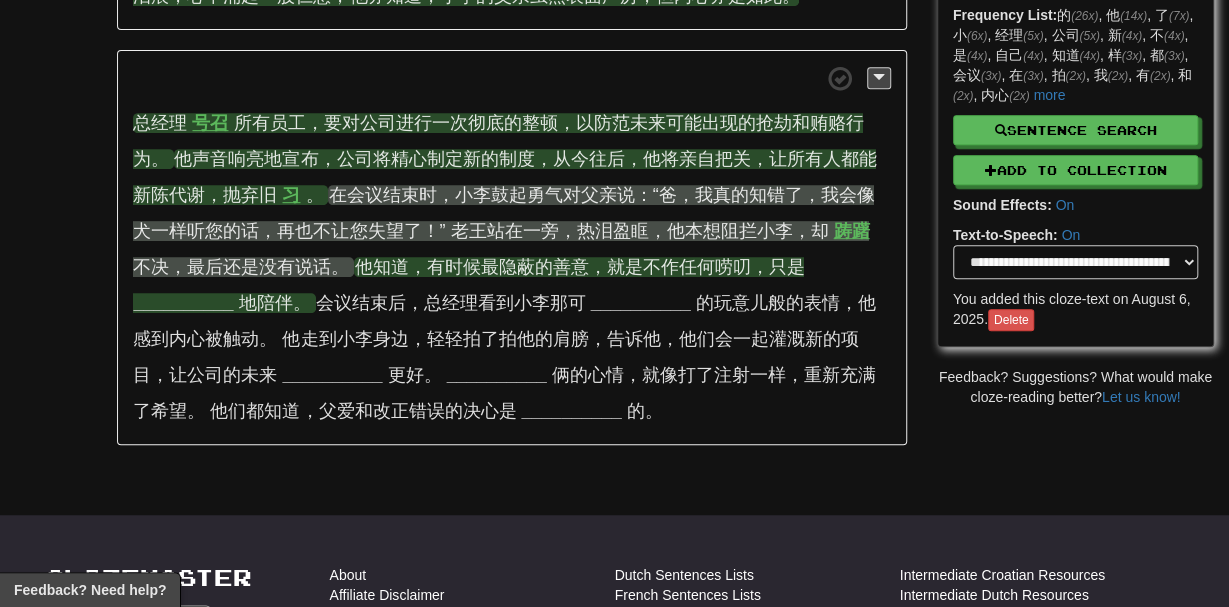 click on "__________" at bounding box center [183, 303] 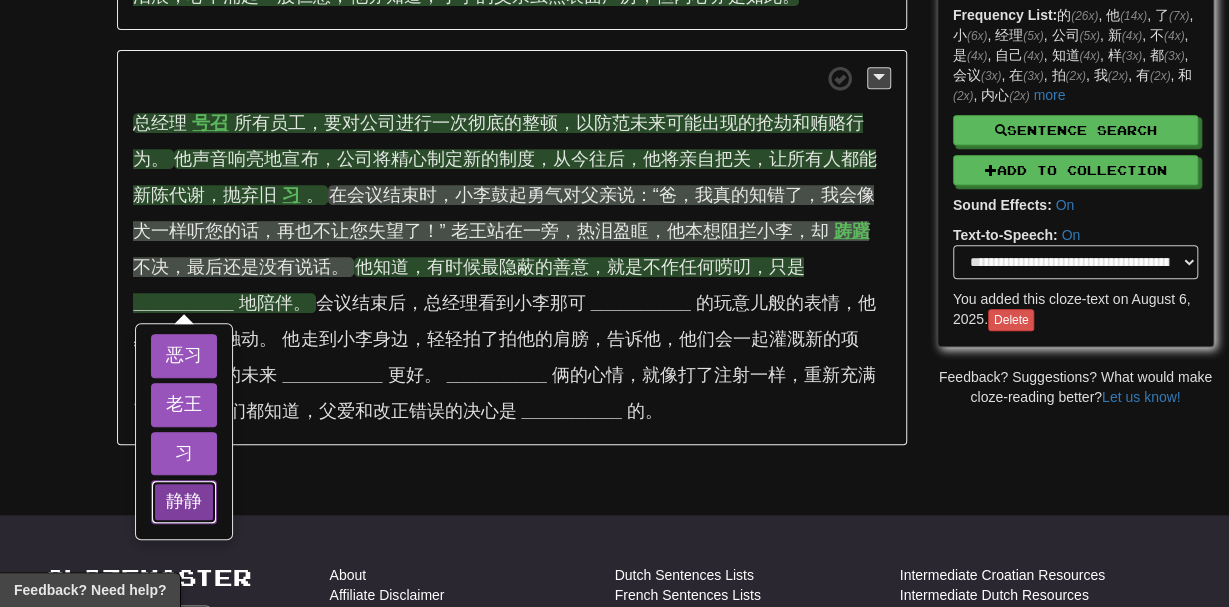 click on "静静" at bounding box center (184, 502) 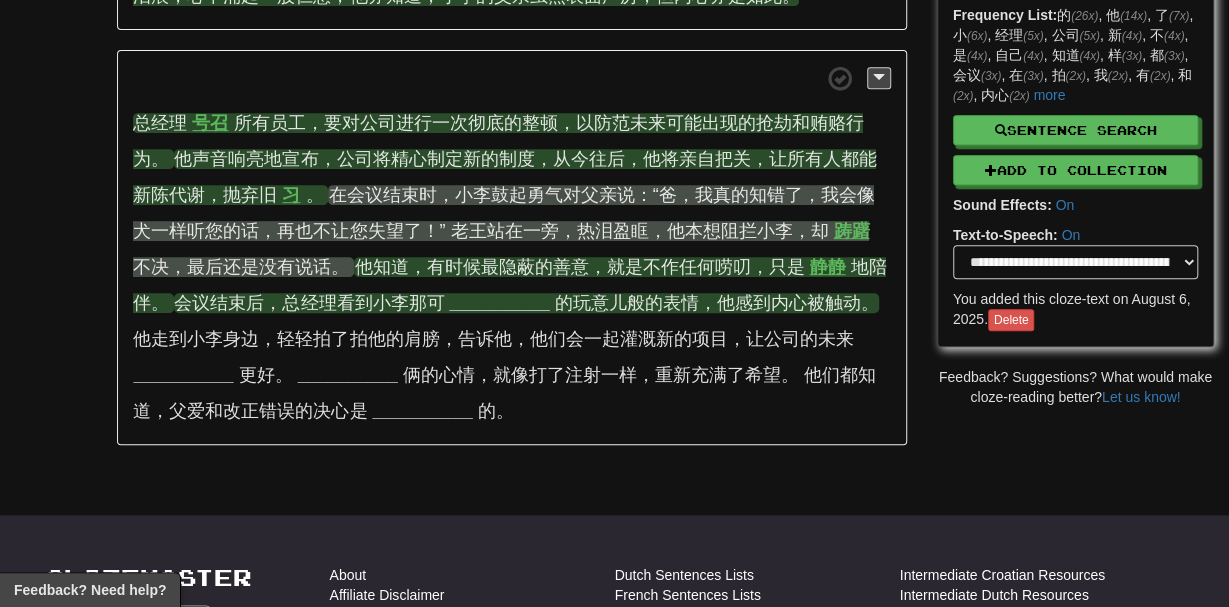 click on "__________" at bounding box center [499, 303] 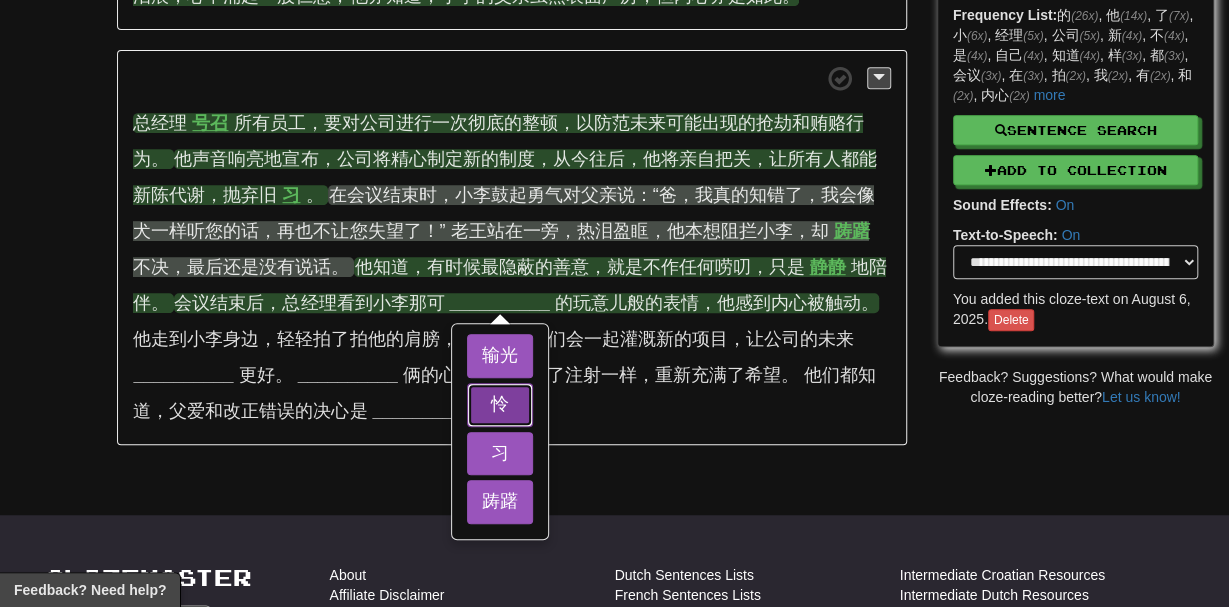 click on "怜" at bounding box center [500, 405] 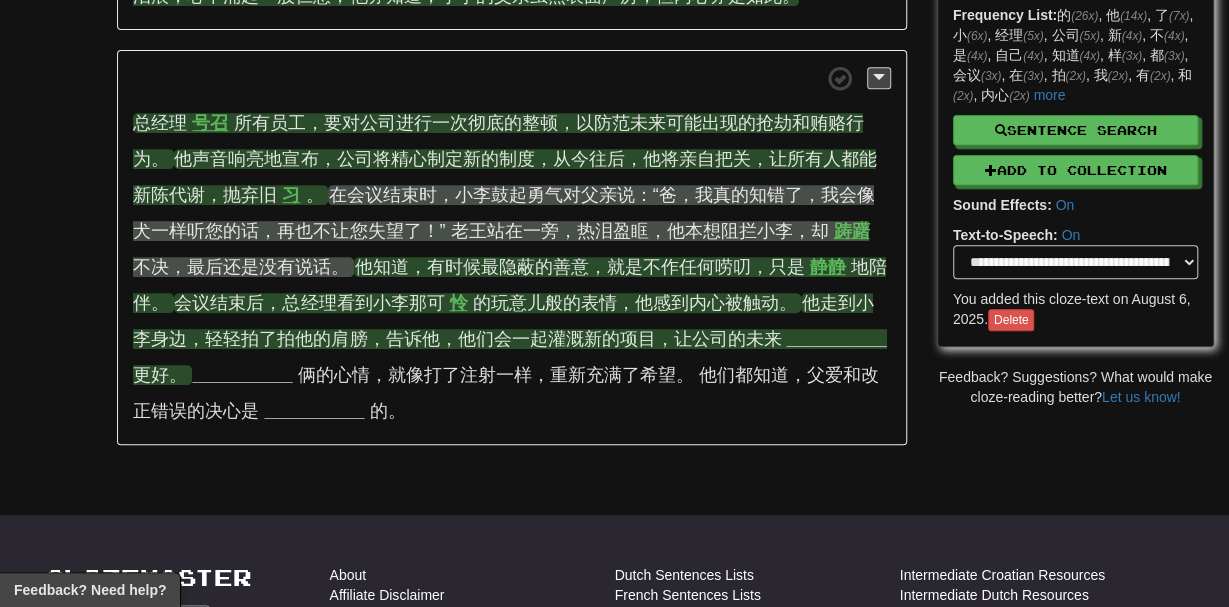 click on "__________" at bounding box center (836, 339) 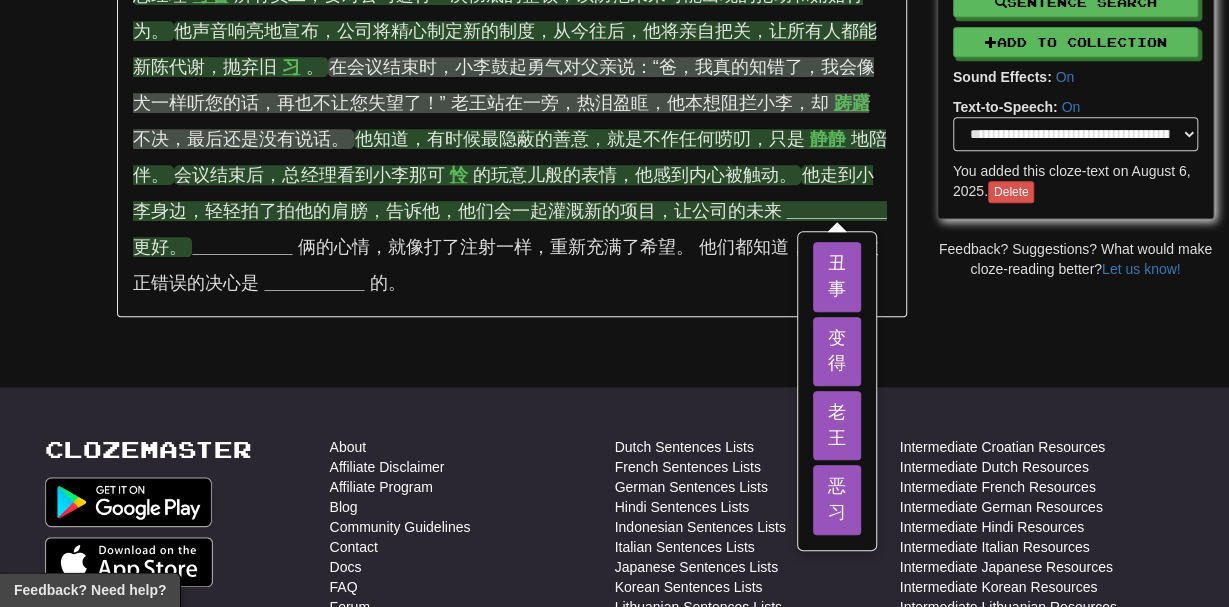 scroll, scrollTop: 532, scrollLeft: 0, axis: vertical 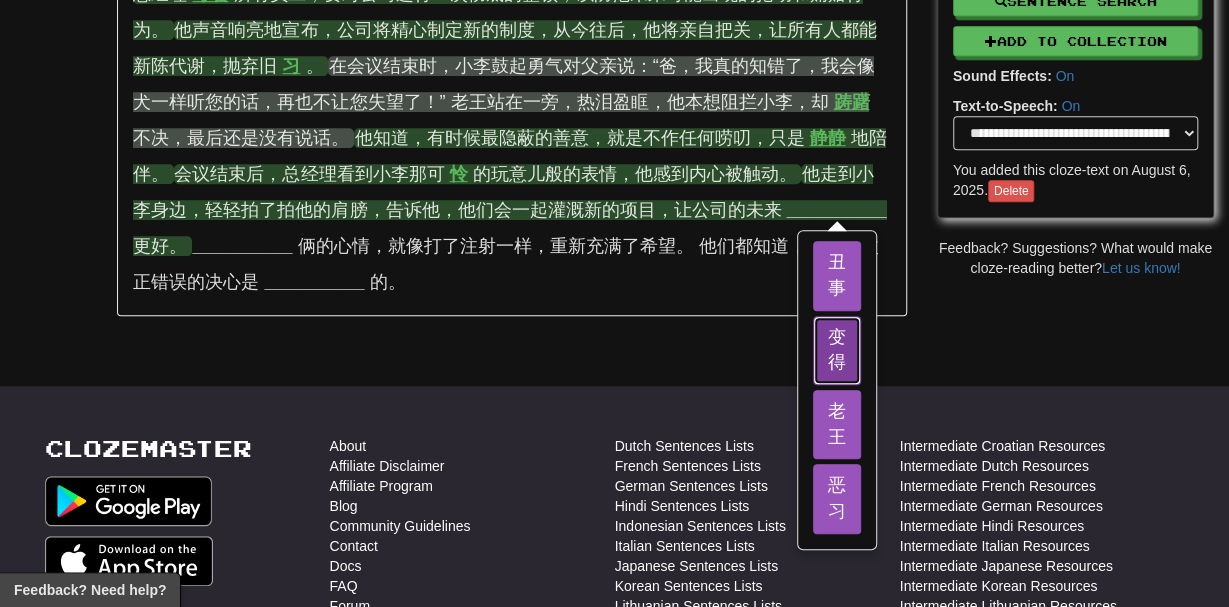 click on "变得" at bounding box center (837, 350) 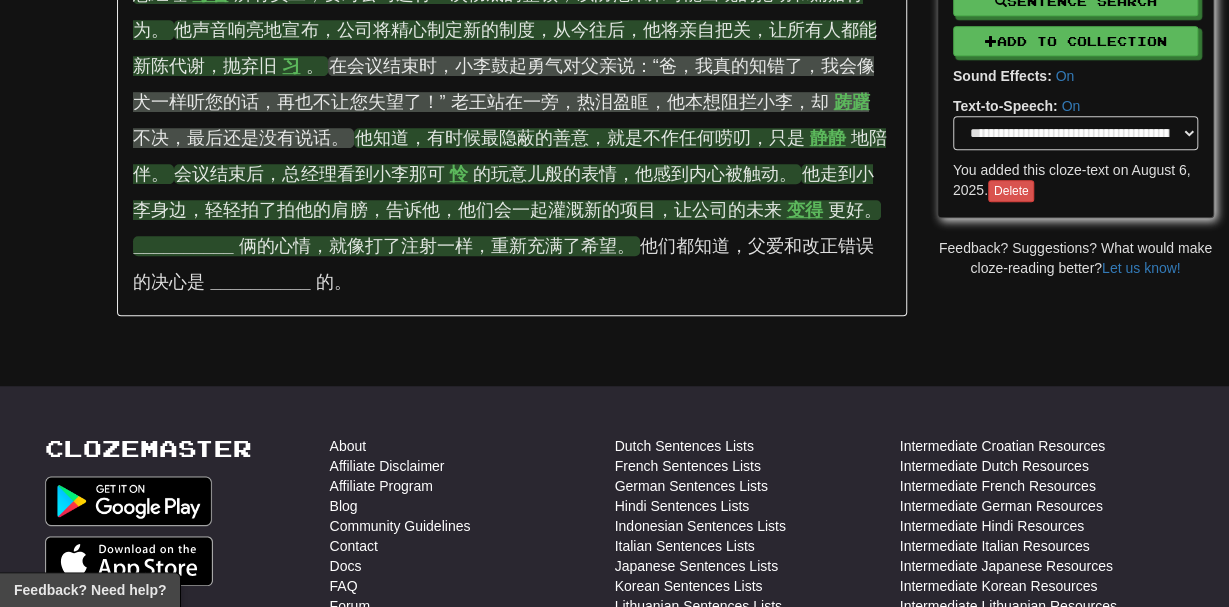 click on "__________" at bounding box center (183, 246) 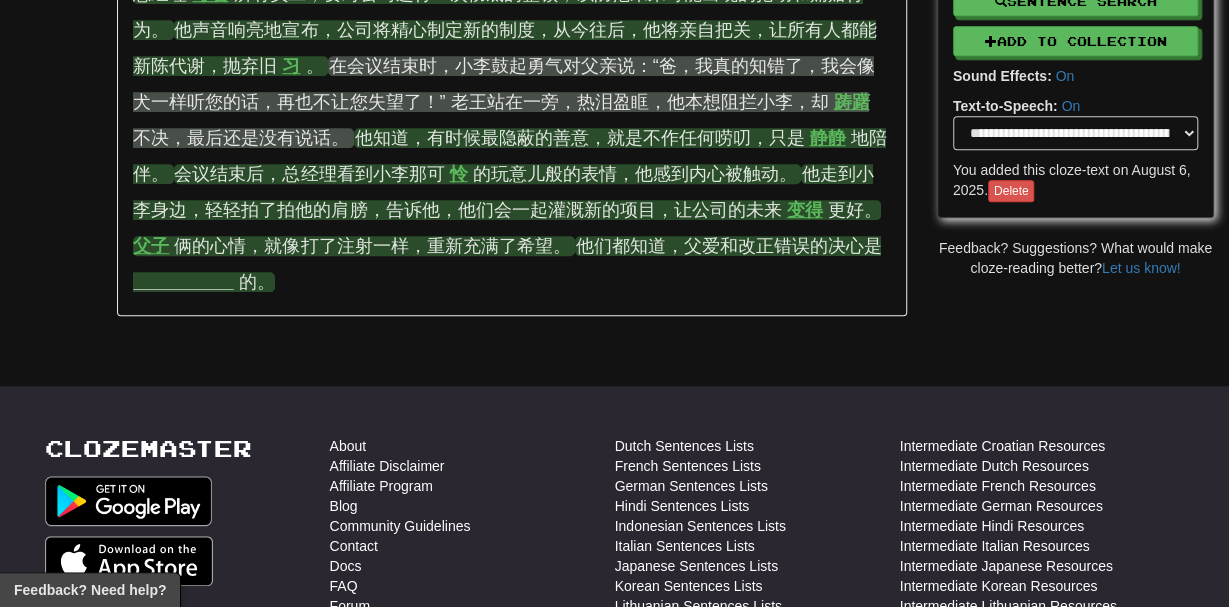 click on "__________" at bounding box center (183, 282) 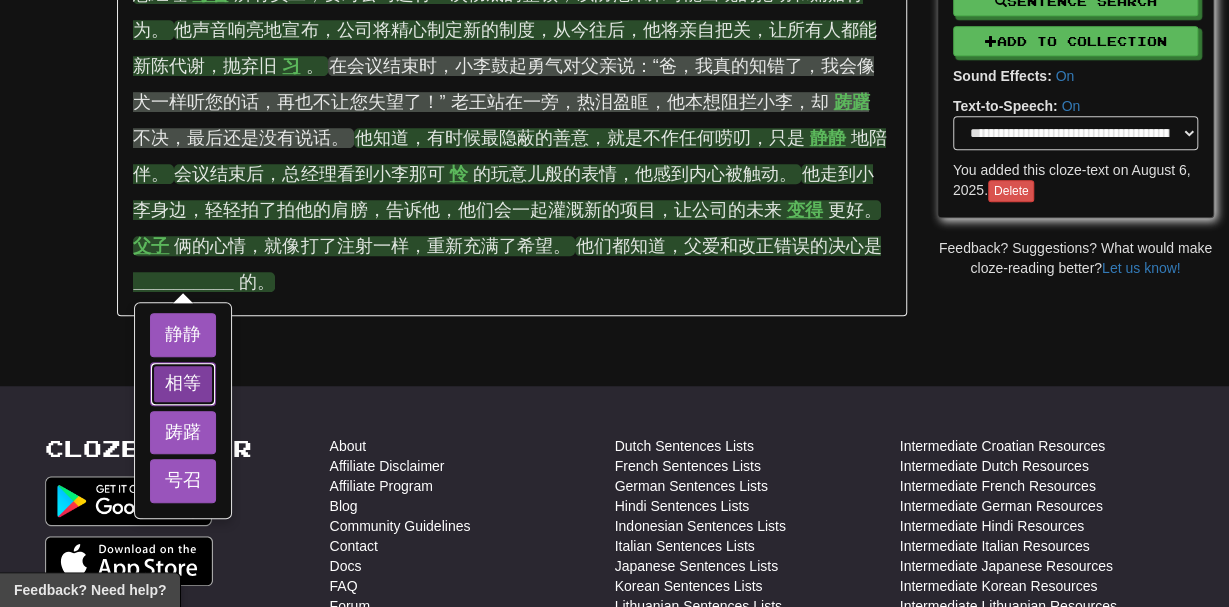 click on "相等" at bounding box center (183, 384) 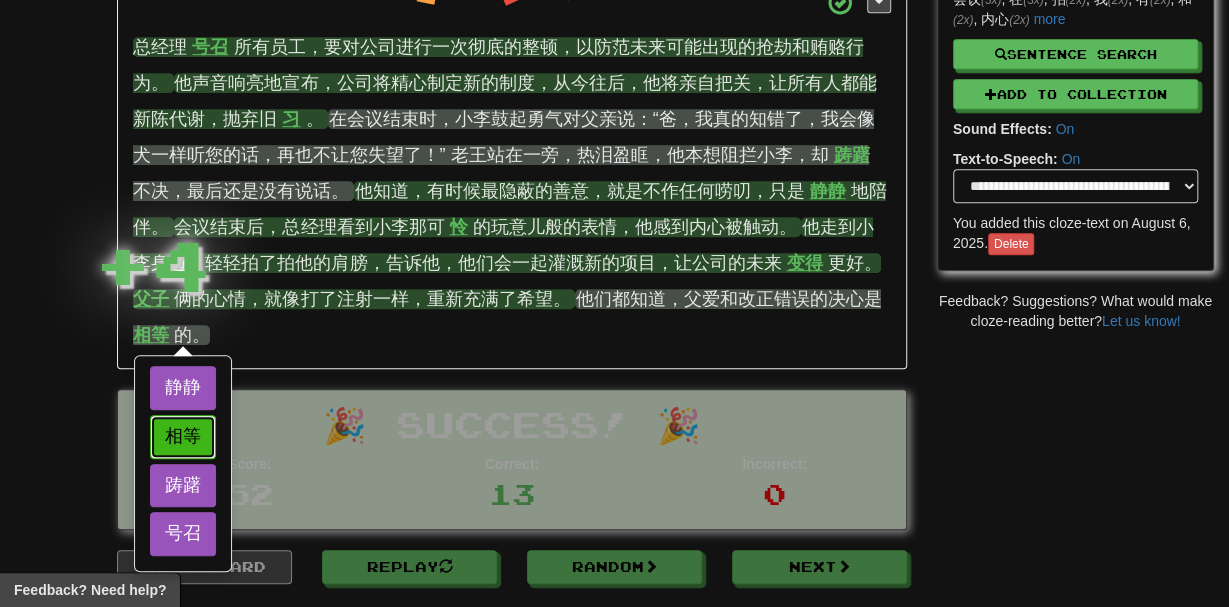 scroll, scrollTop: 479, scrollLeft: 0, axis: vertical 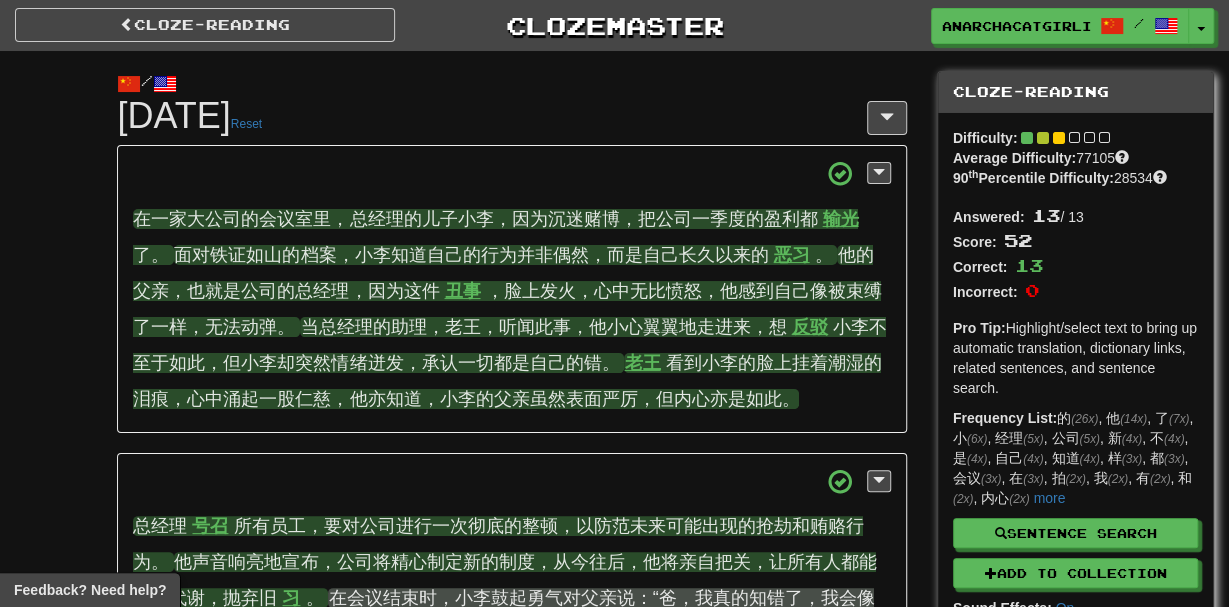 click on "Cloze-Reading" at bounding box center [1075, 92] 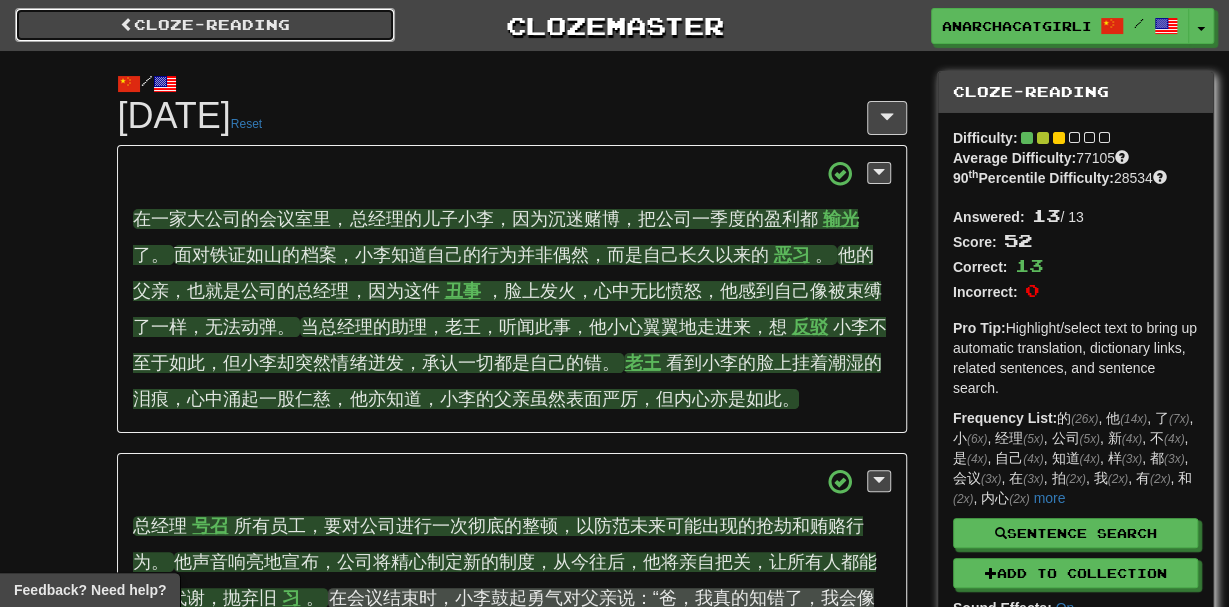 click on "Cloze-Reading" at bounding box center [205, 25] 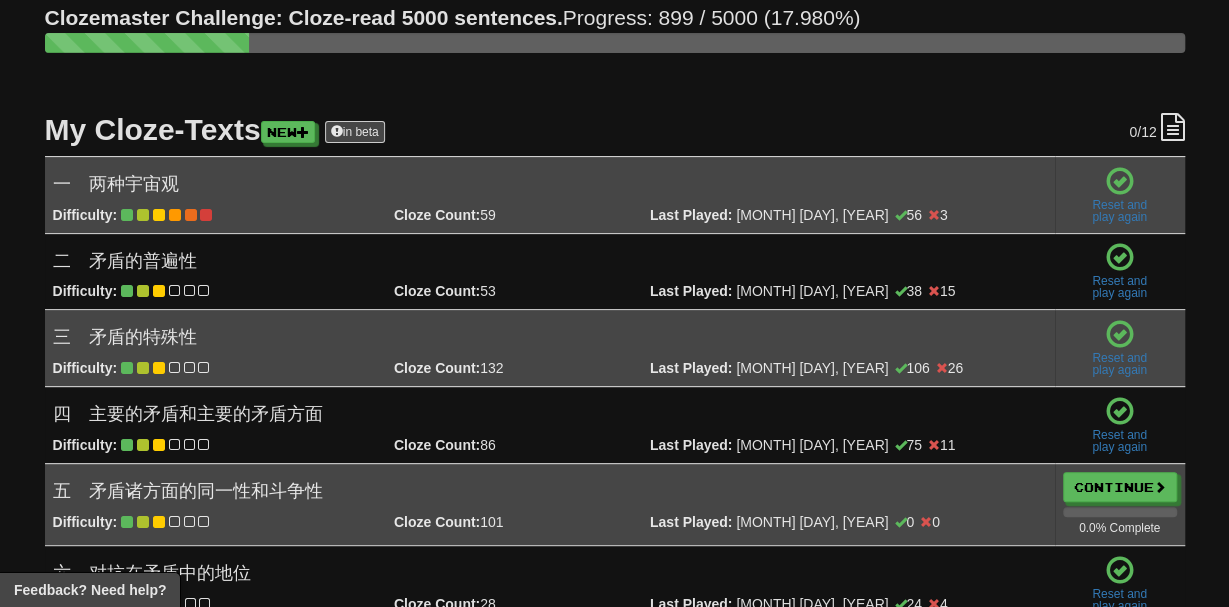 scroll, scrollTop: 0, scrollLeft: 0, axis: both 